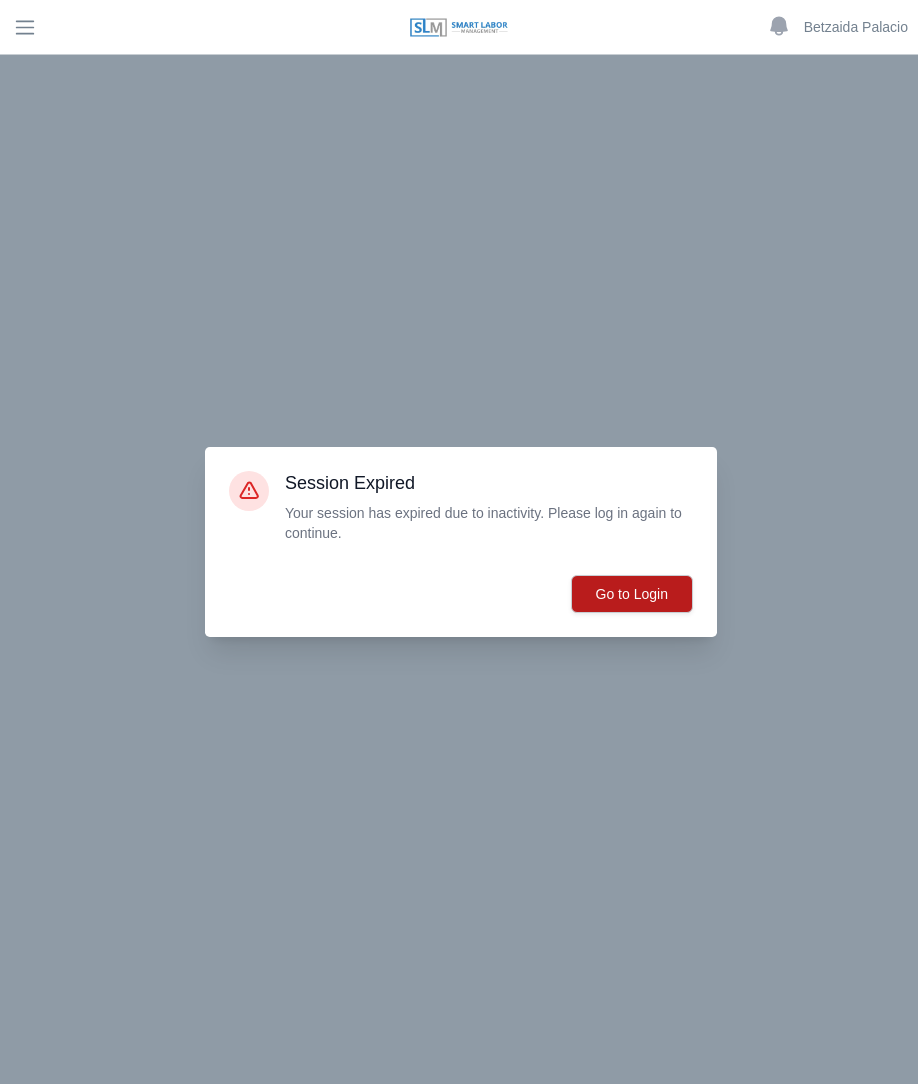 scroll, scrollTop: 0, scrollLeft: 0, axis: both 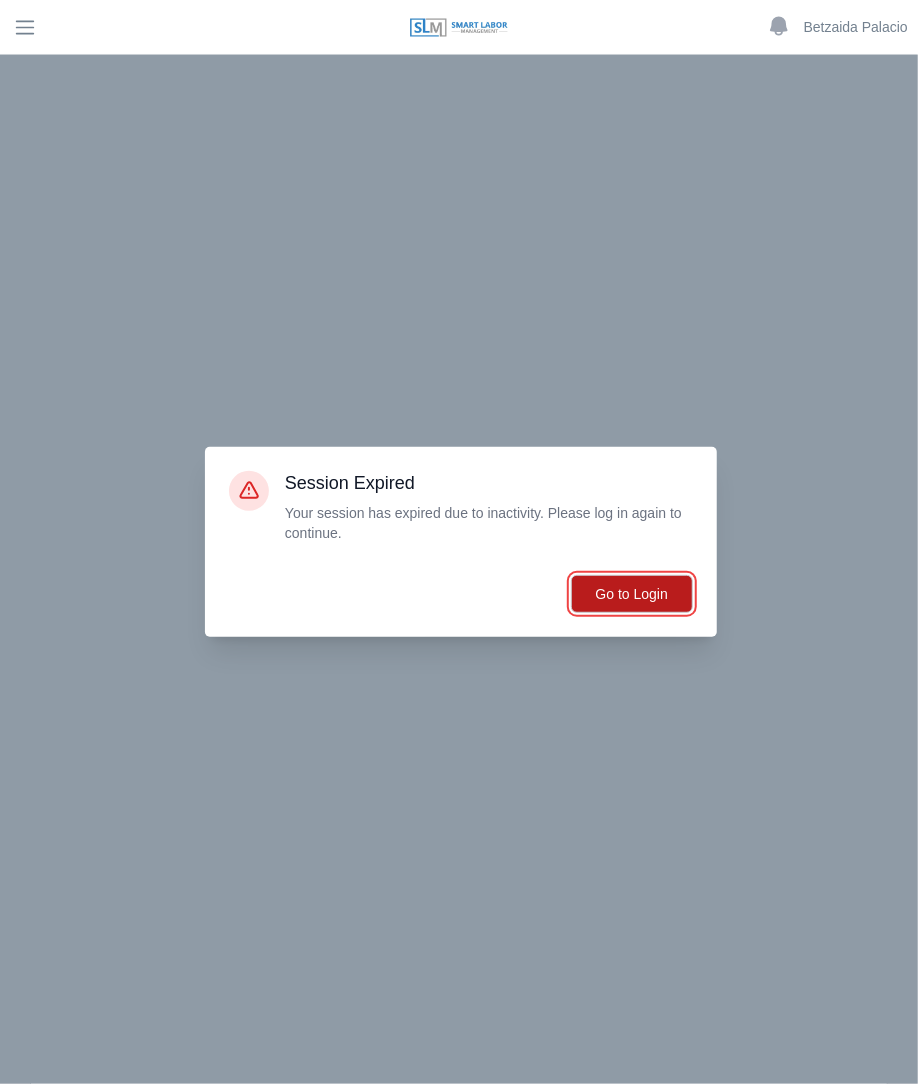 click on "Go to Login" at bounding box center (632, 594) 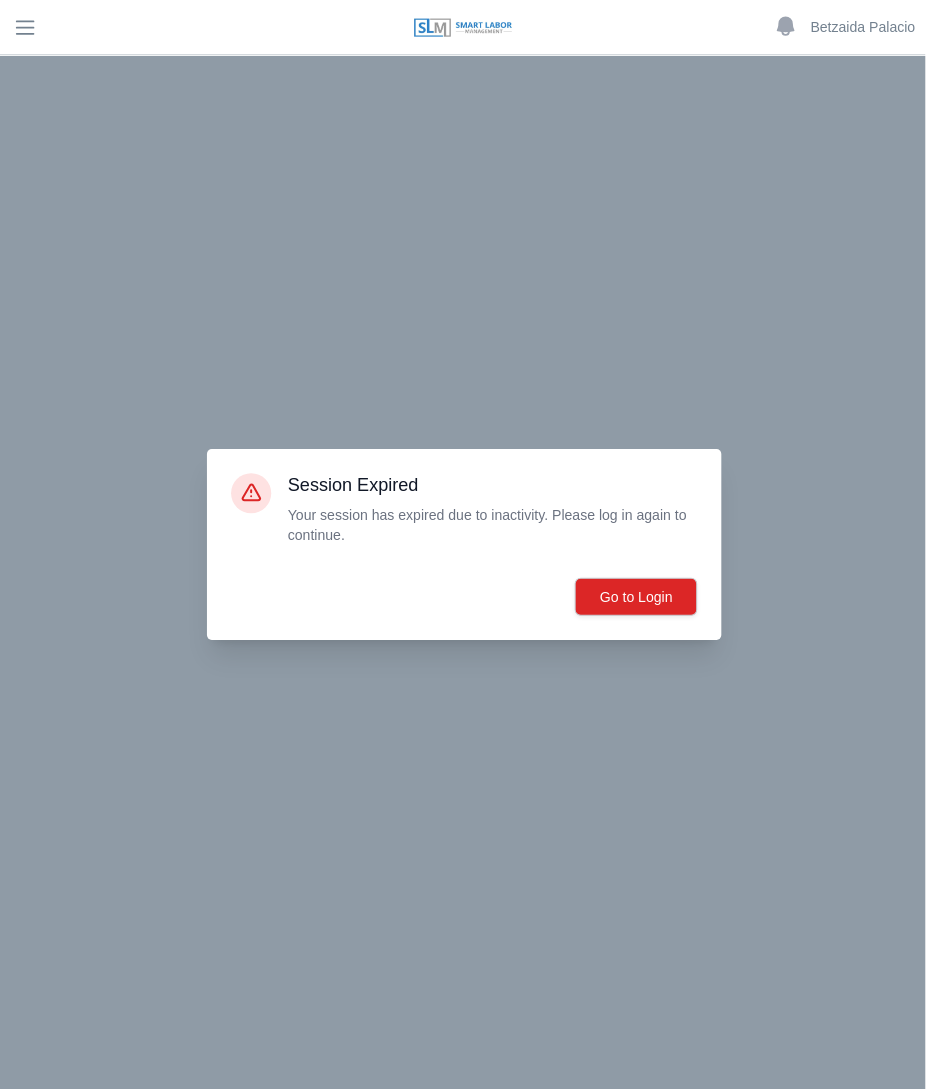 scroll, scrollTop: 0, scrollLeft: 0, axis: both 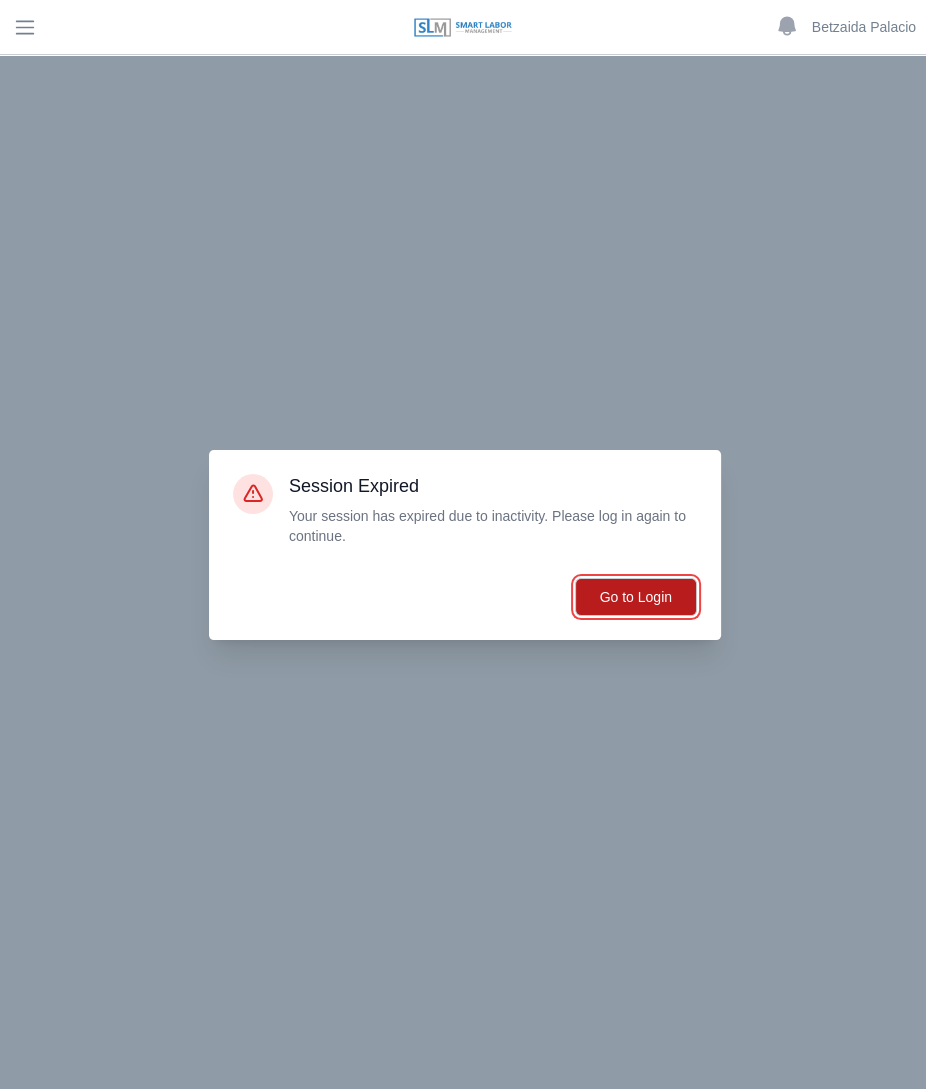 click on "Go to Login" at bounding box center [636, 597] 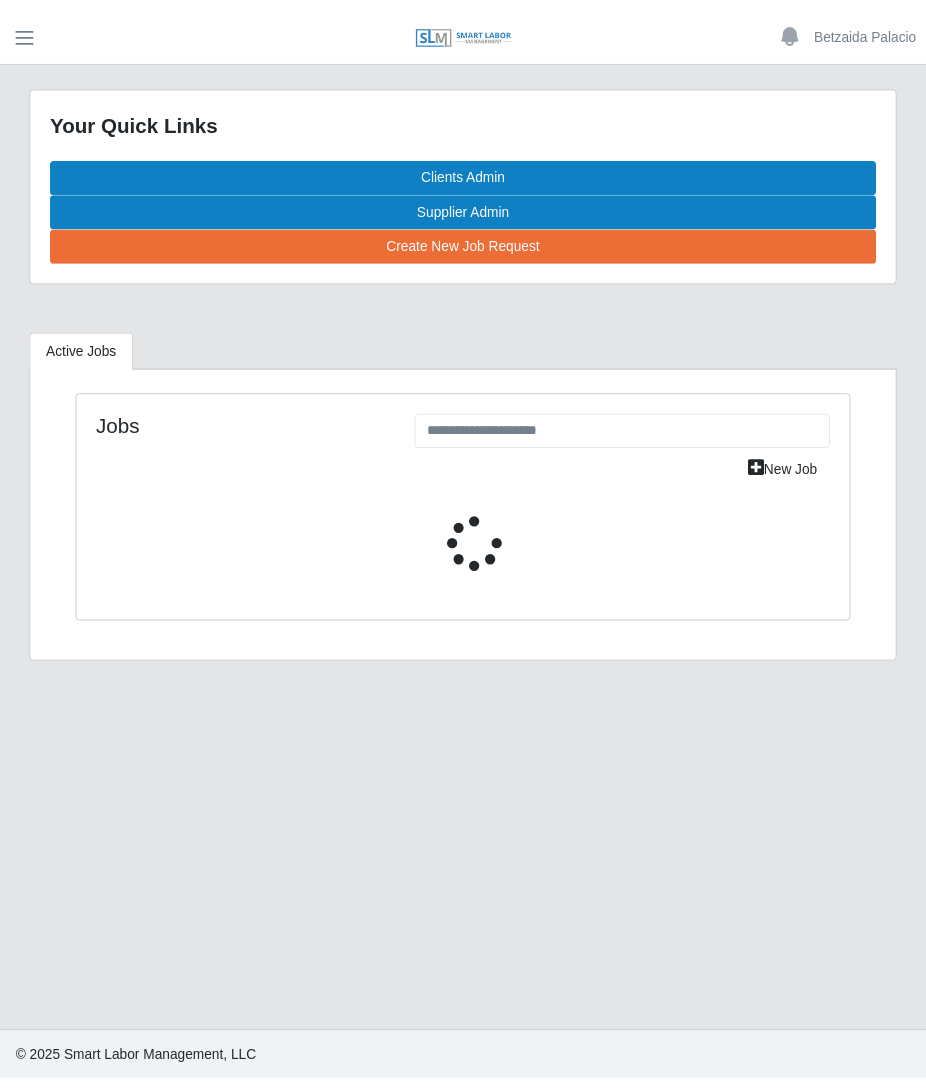 scroll, scrollTop: 0, scrollLeft: 0, axis: both 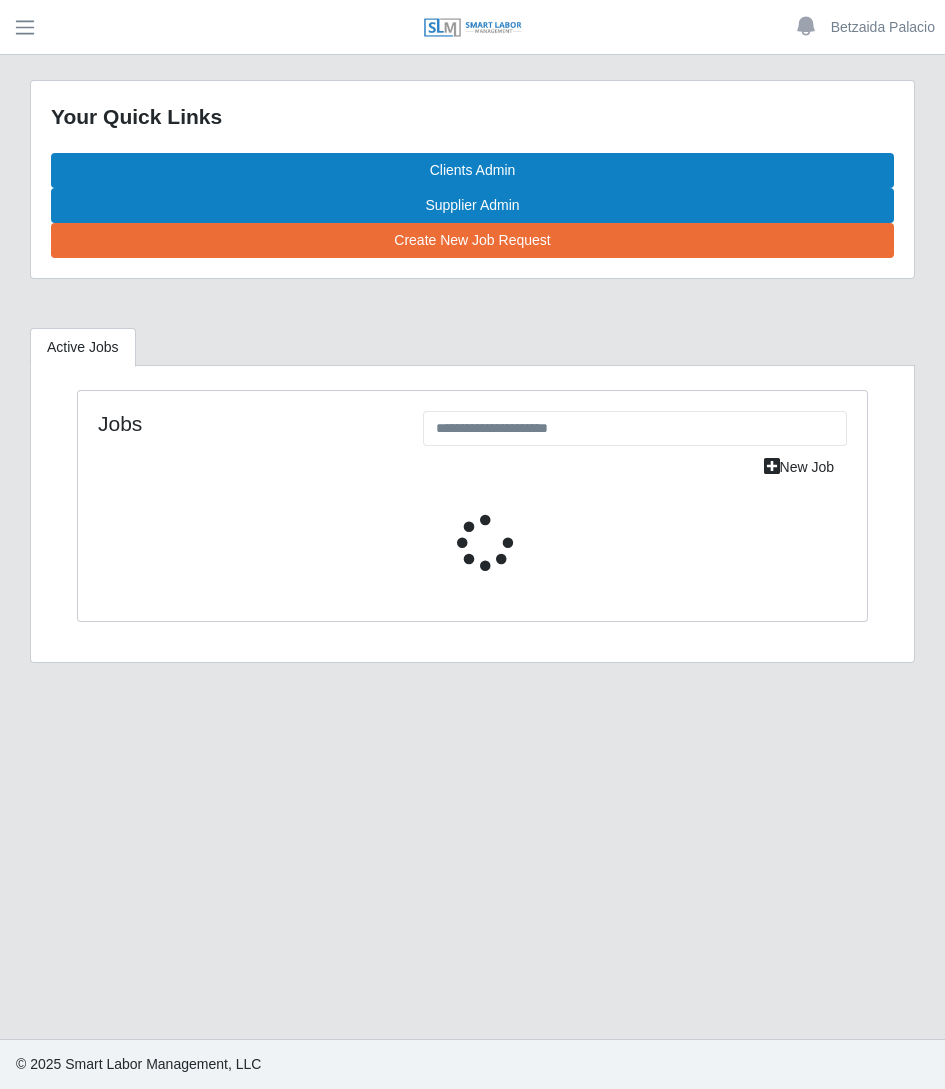 select on "****" 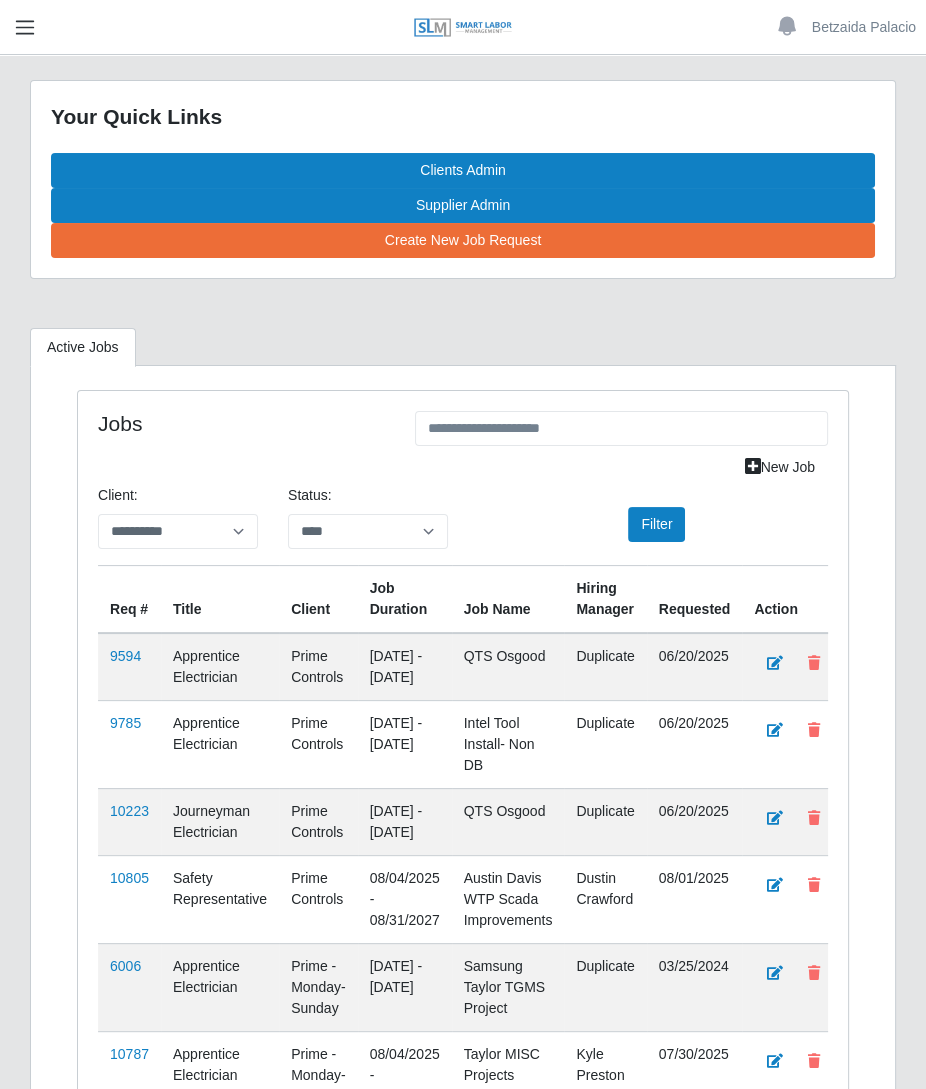 click at bounding box center (25, 27) 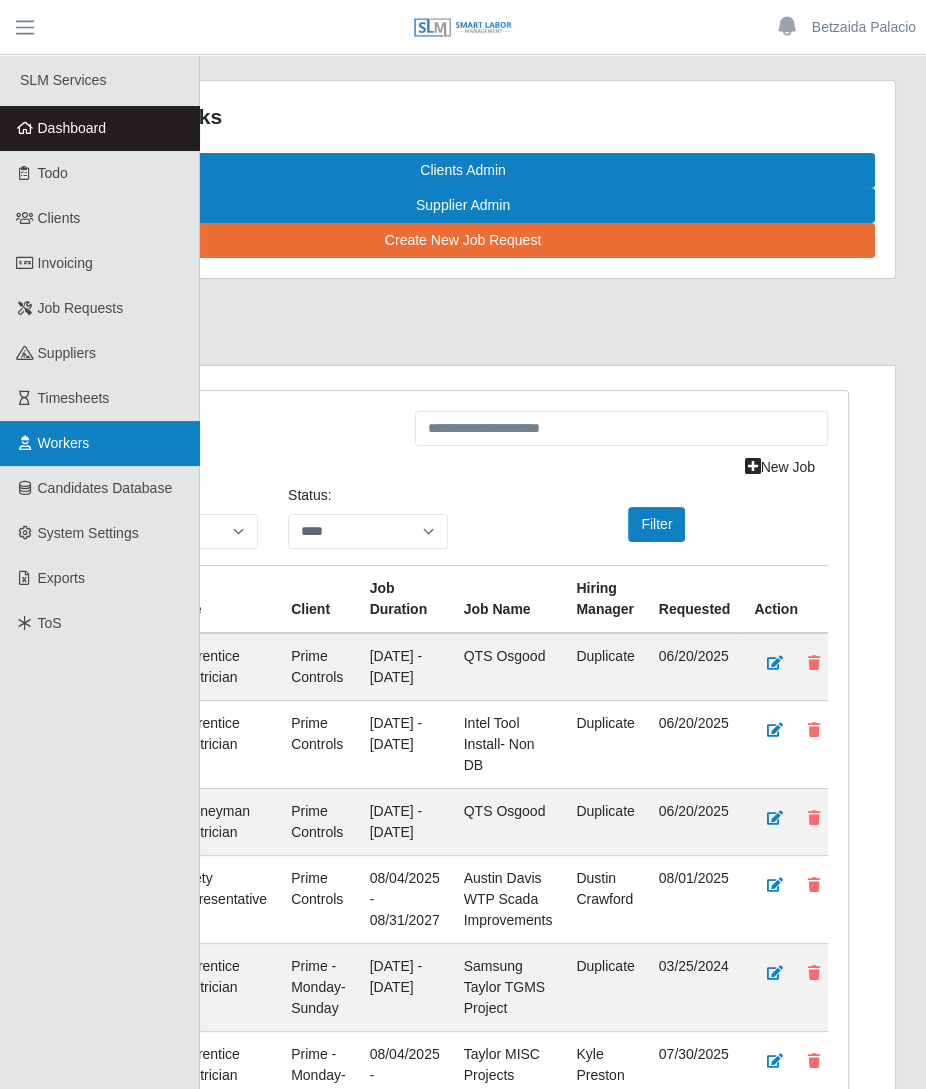 click on "Workers" at bounding box center [100, 443] 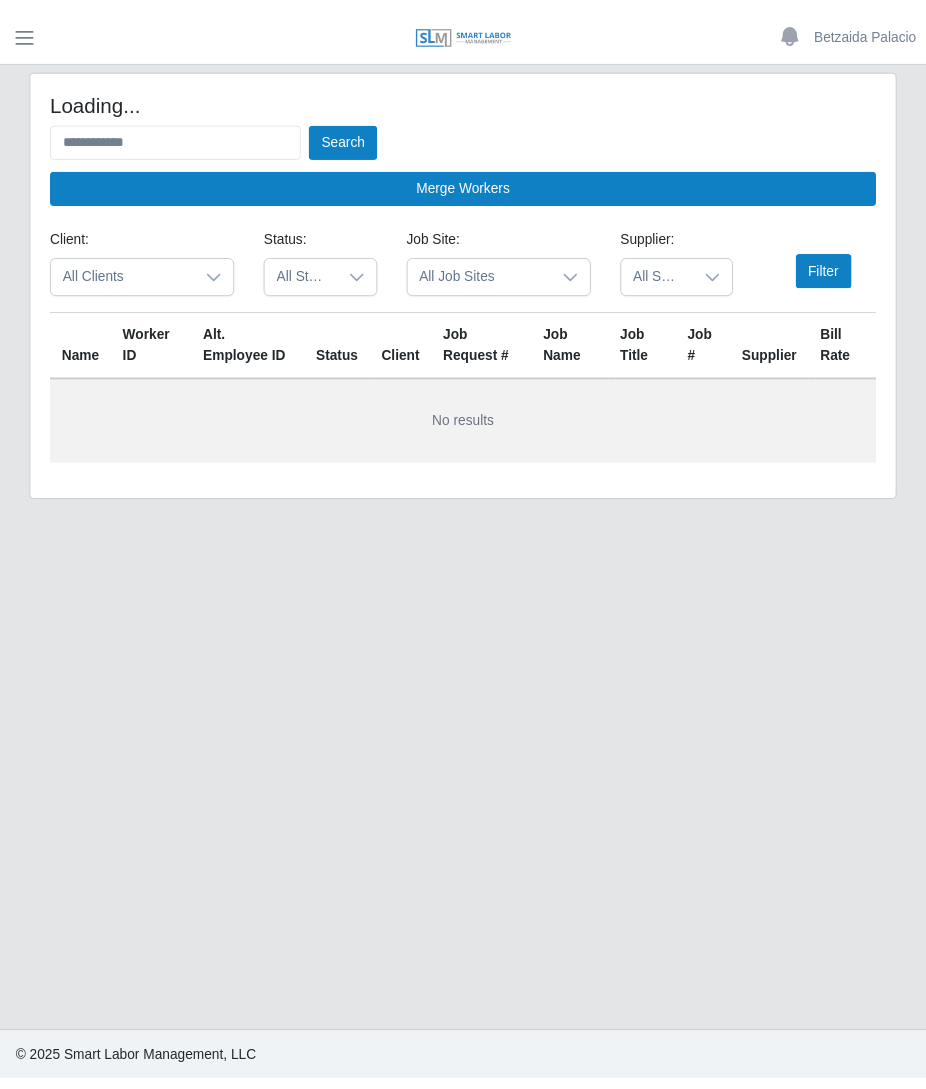 scroll, scrollTop: 0, scrollLeft: 0, axis: both 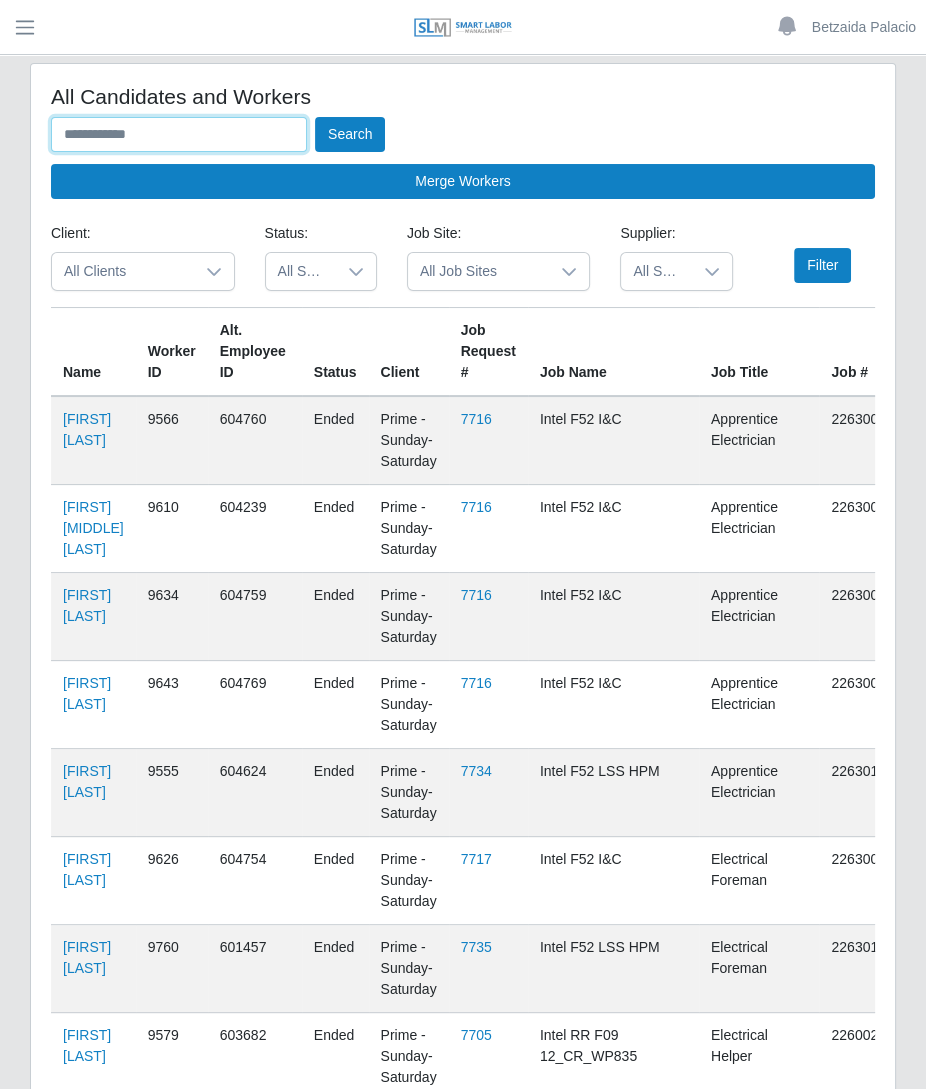 click at bounding box center (179, 134) 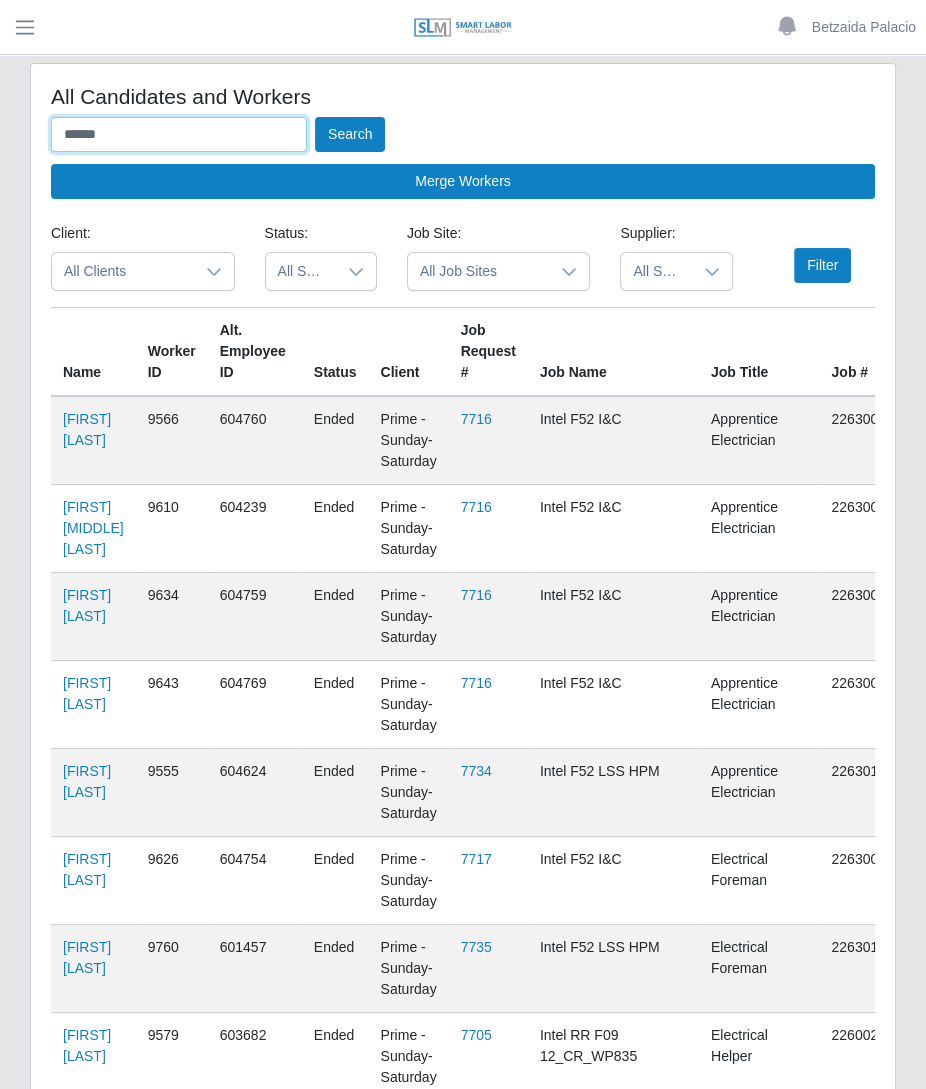 type on "******" 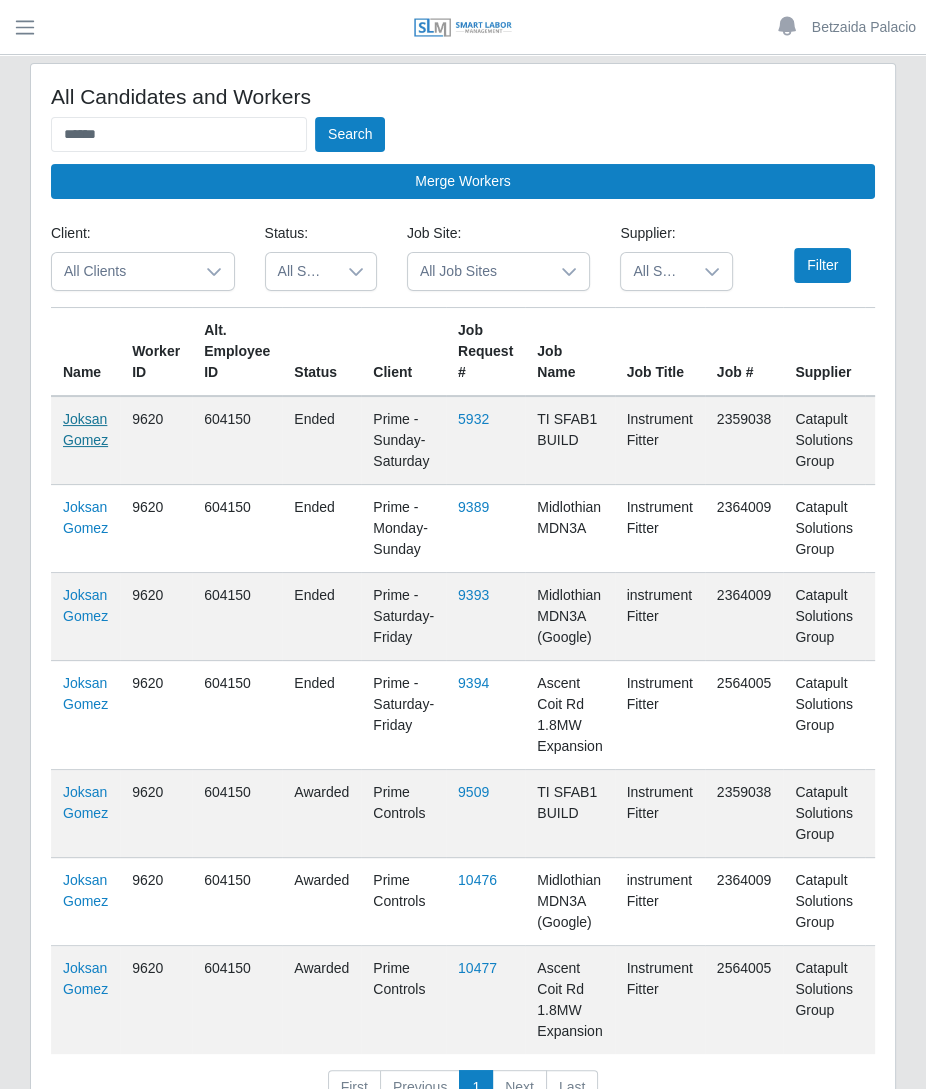 click on "Joksan Gomez" at bounding box center (85, 429) 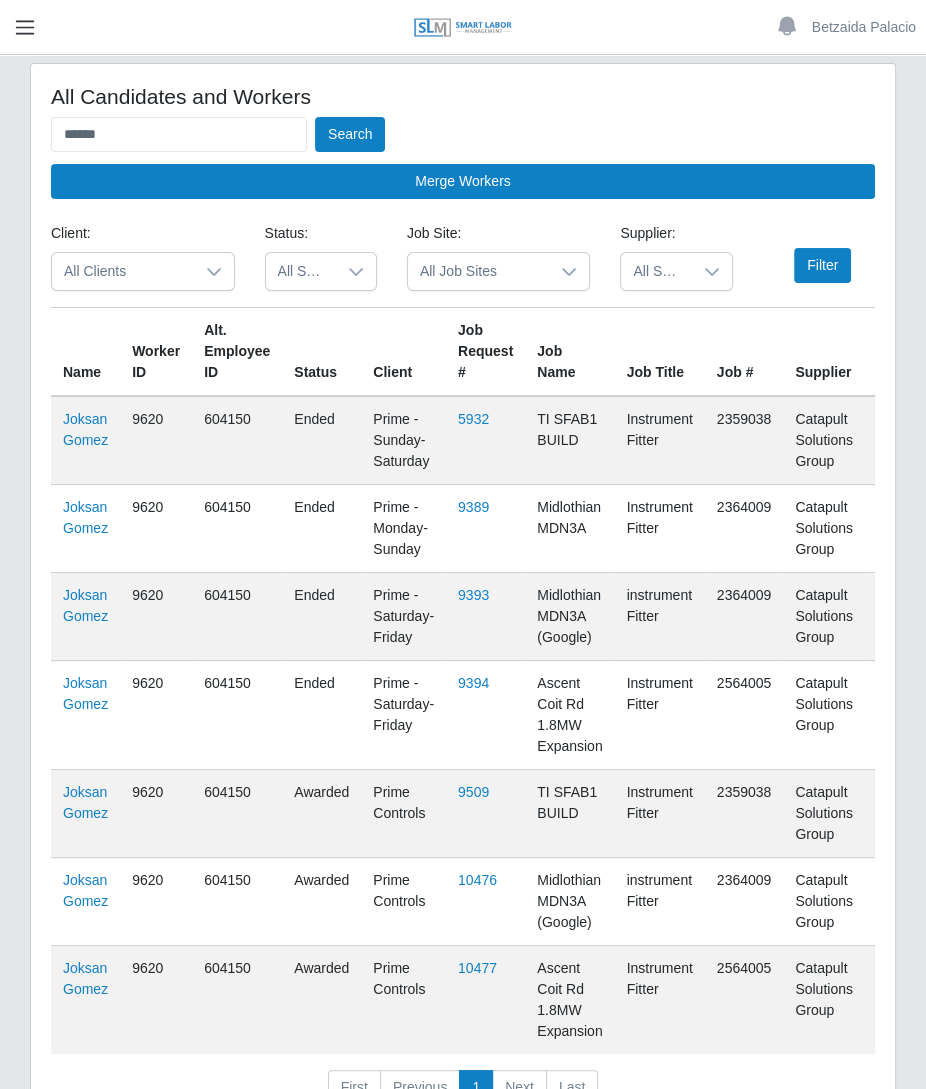click at bounding box center [25, 27] 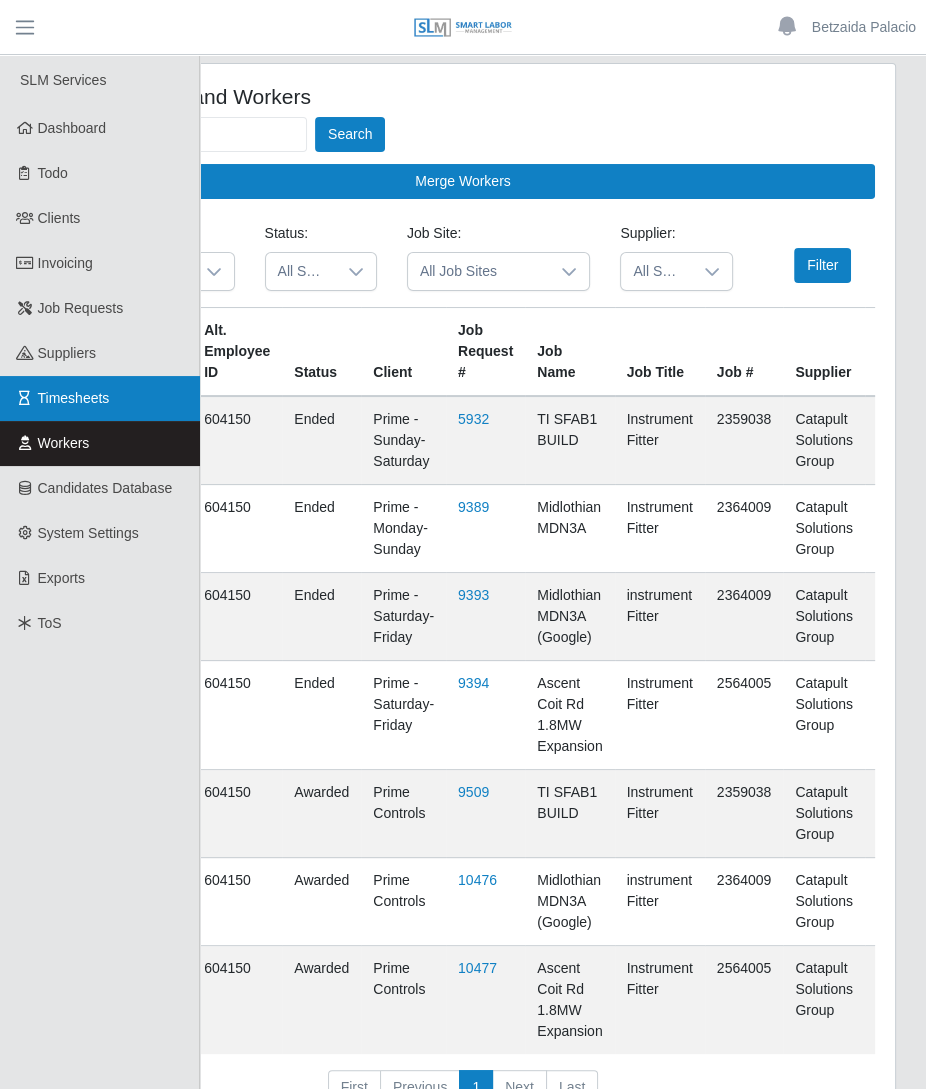 click on "Timesheets" at bounding box center (74, 398) 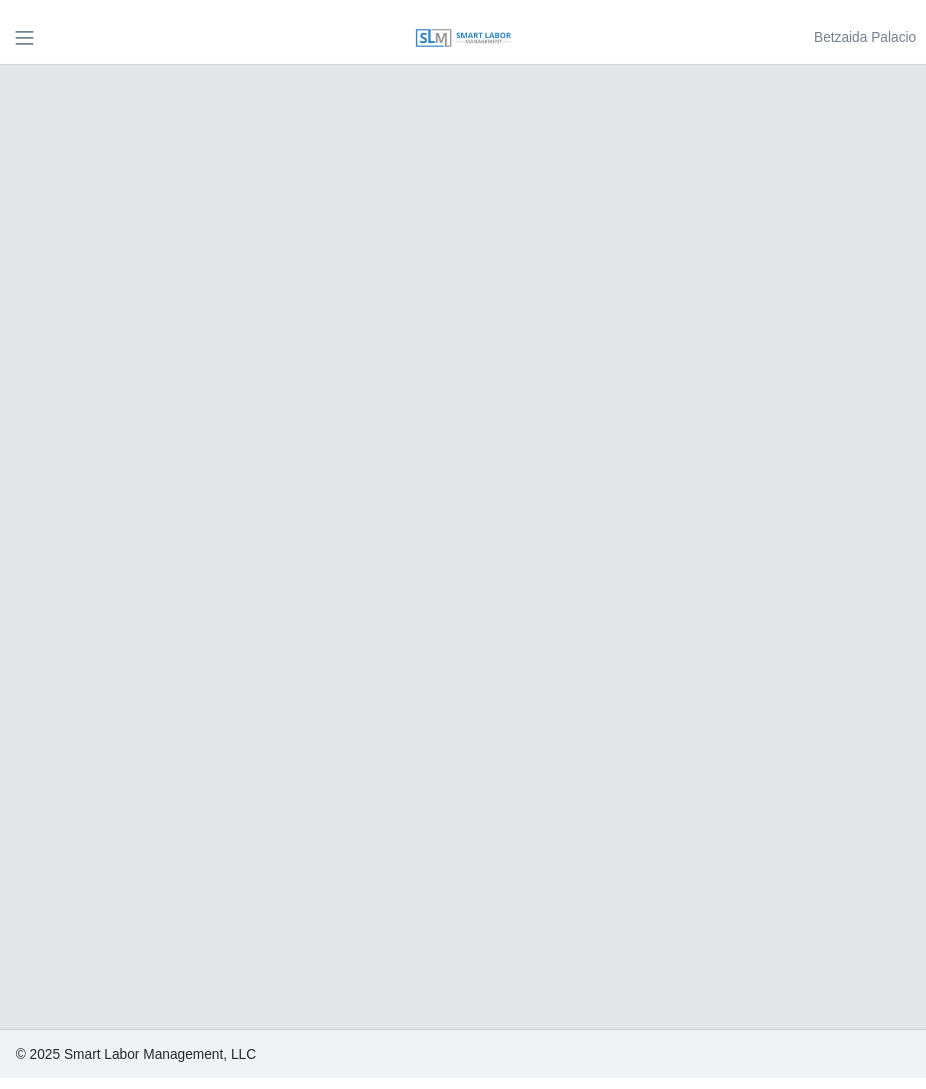 scroll, scrollTop: 0, scrollLeft: 0, axis: both 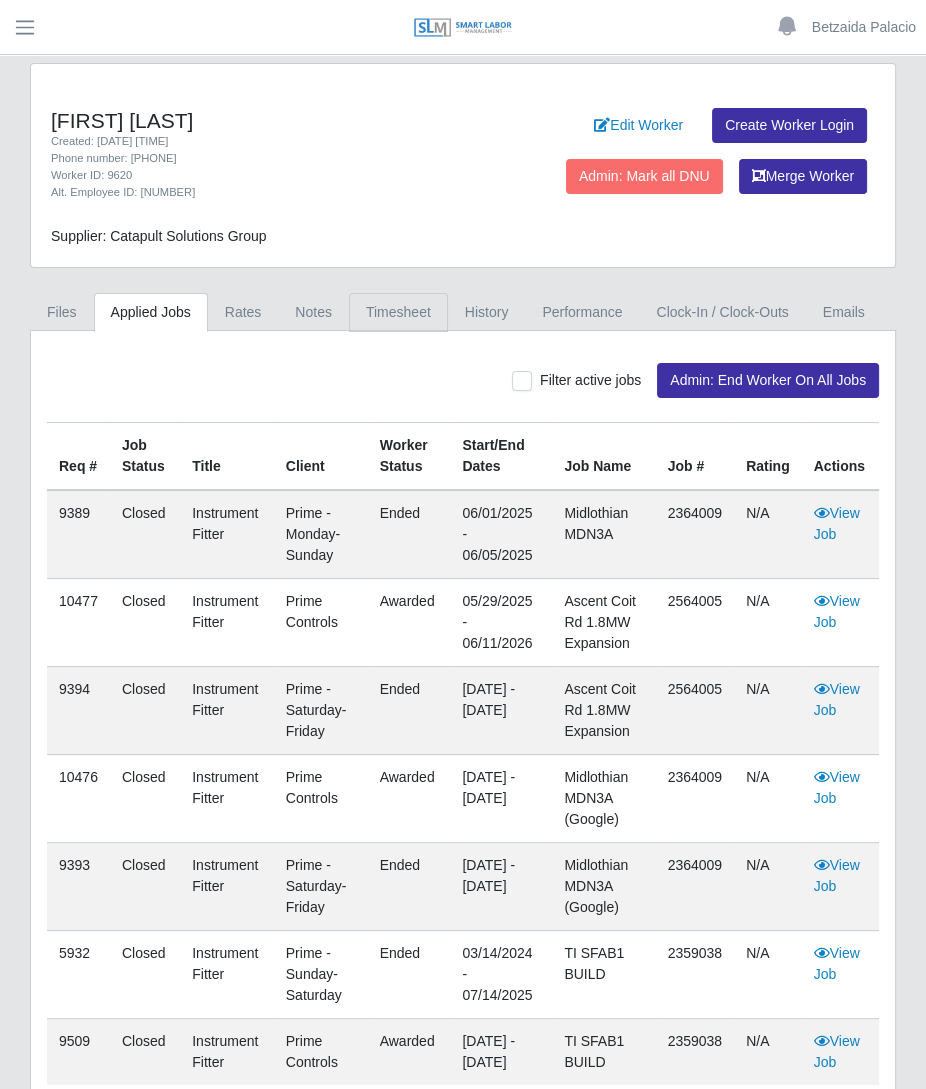 click on "Timesheet" at bounding box center (398, 312) 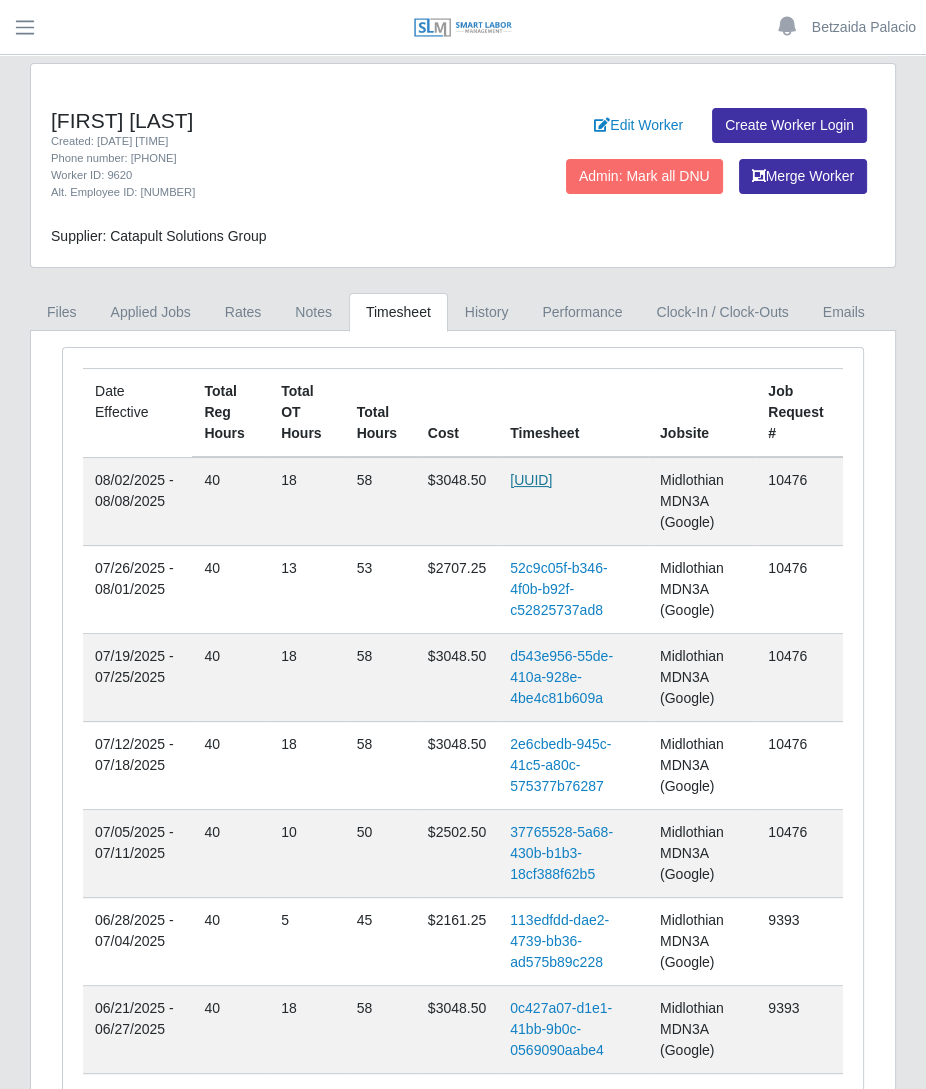 click on "dd58158b-6273-4d64-b79d-a03edaafa3b3" at bounding box center (531, 480) 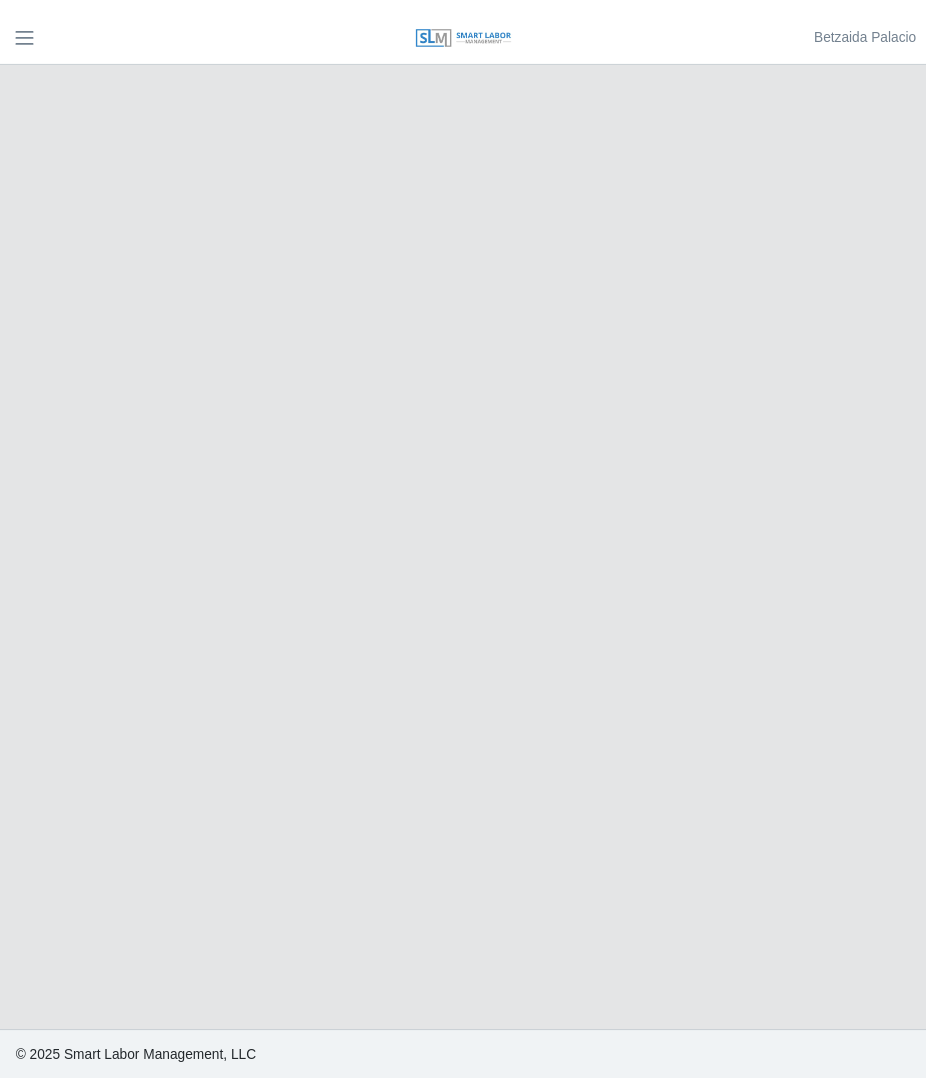 scroll, scrollTop: 0, scrollLeft: 0, axis: both 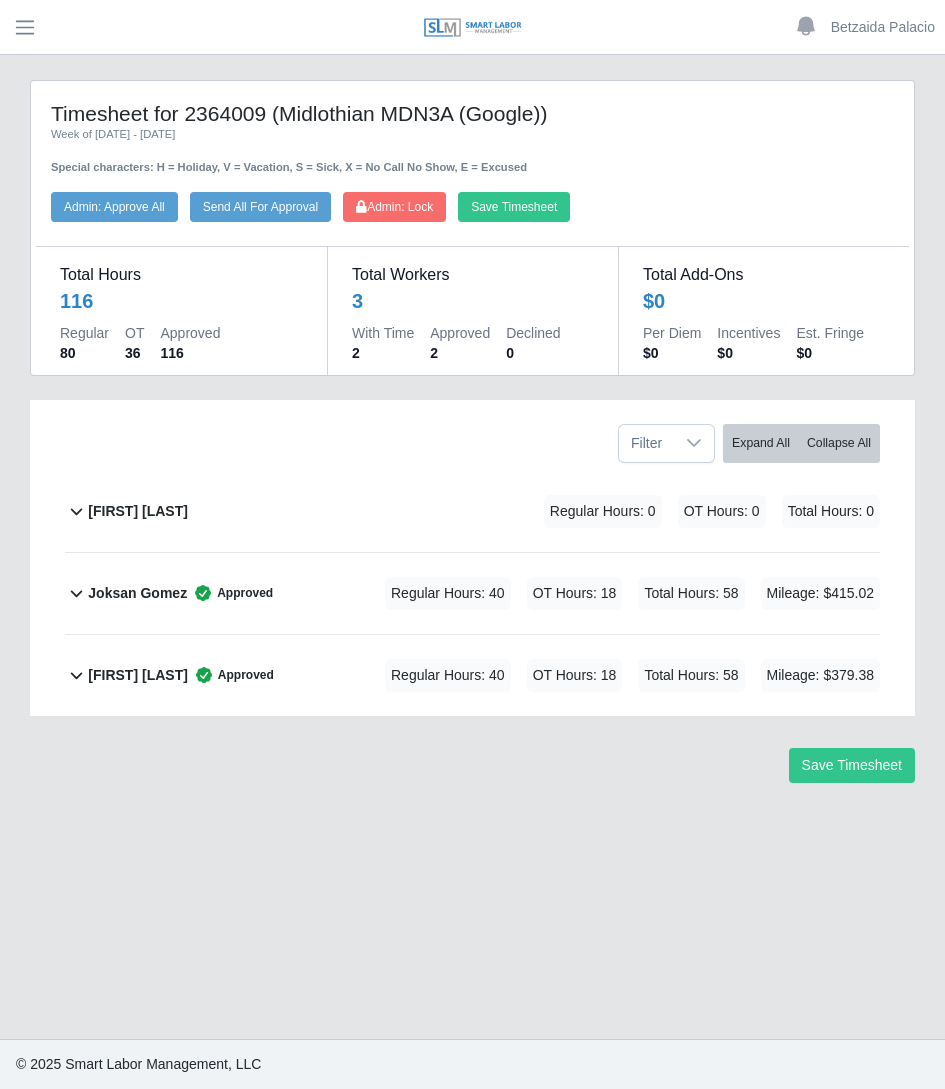 click on "[FIRST] [LAST]        Approved
Regular Hours: 40   OT Hours: 18   Total Hours: 58     Mileage: $415.02" 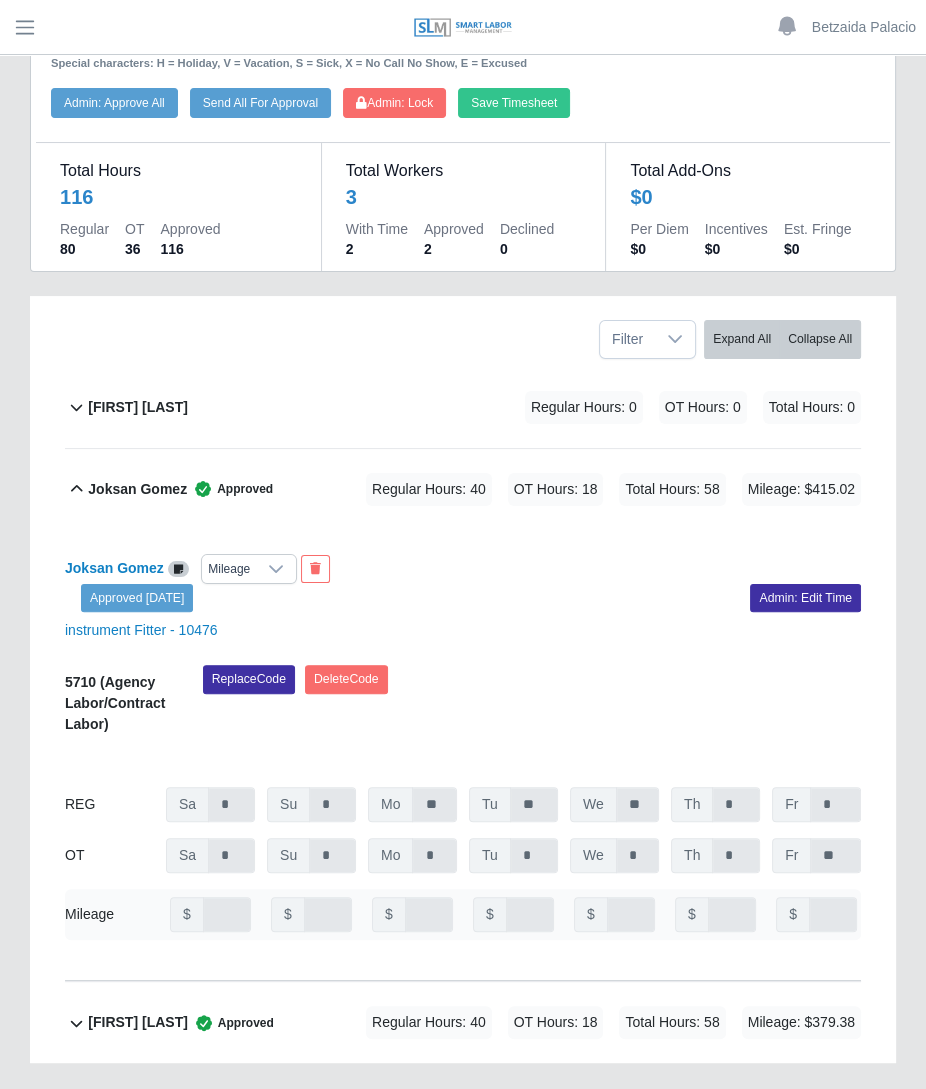 scroll, scrollTop: 108, scrollLeft: 0, axis: vertical 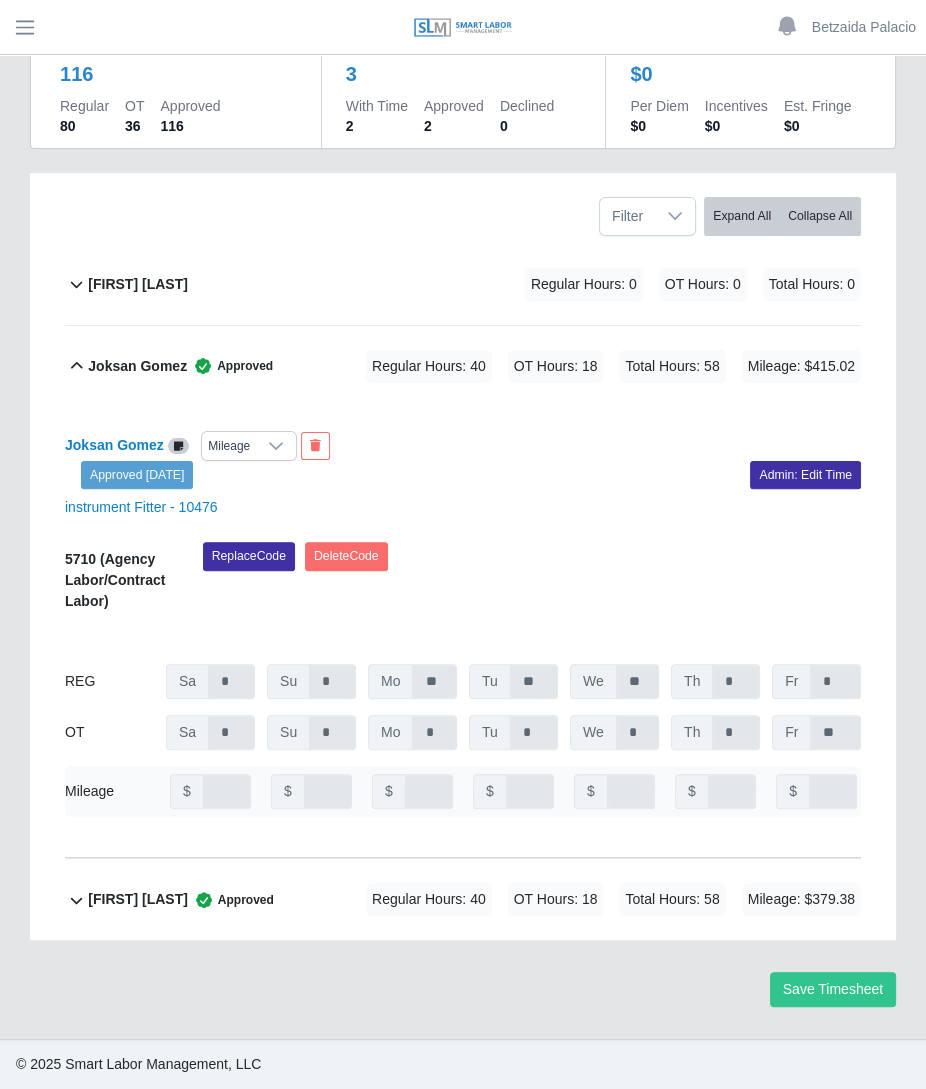 click on "Regular Hours: 40   OT Hours: 18   Total Hours: 58     Mileage: $379.38" at bounding box center [585, 899] 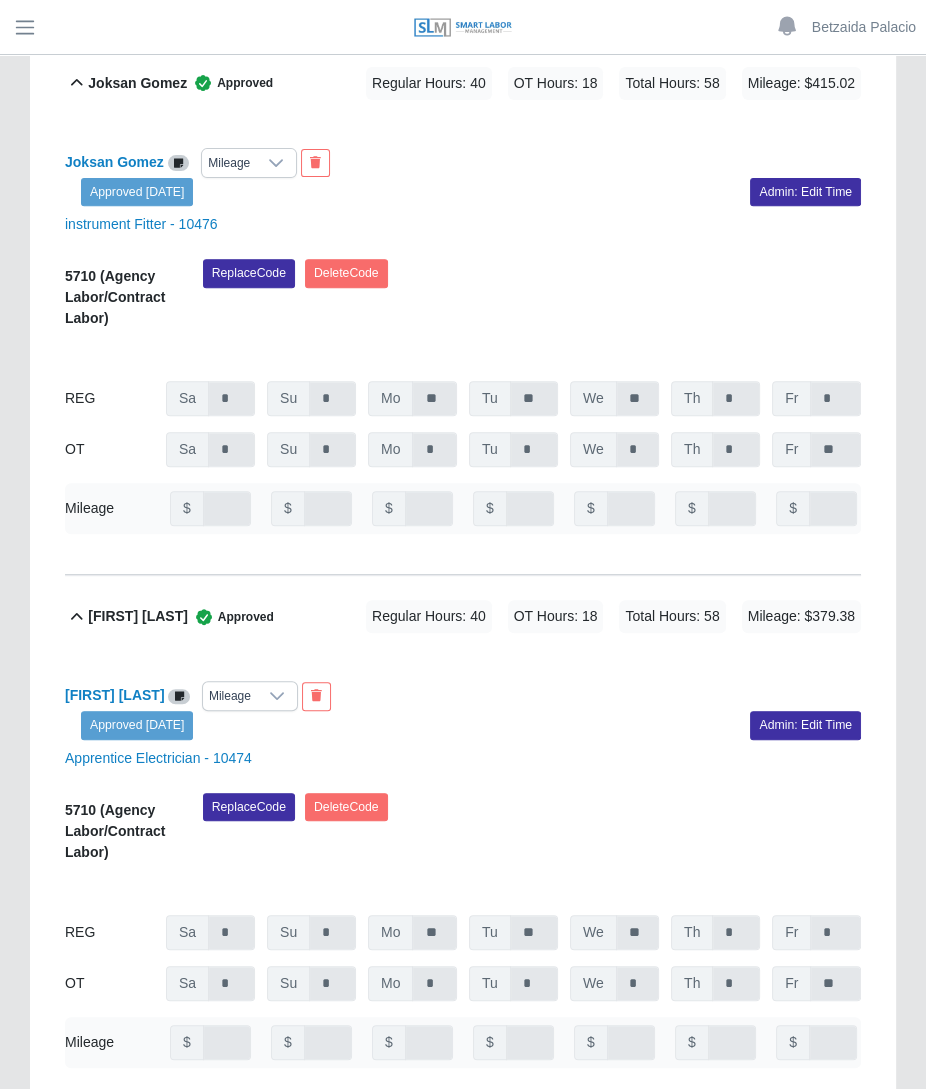 scroll, scrollTop: 511, scrollLeft: 0, axis: vertical 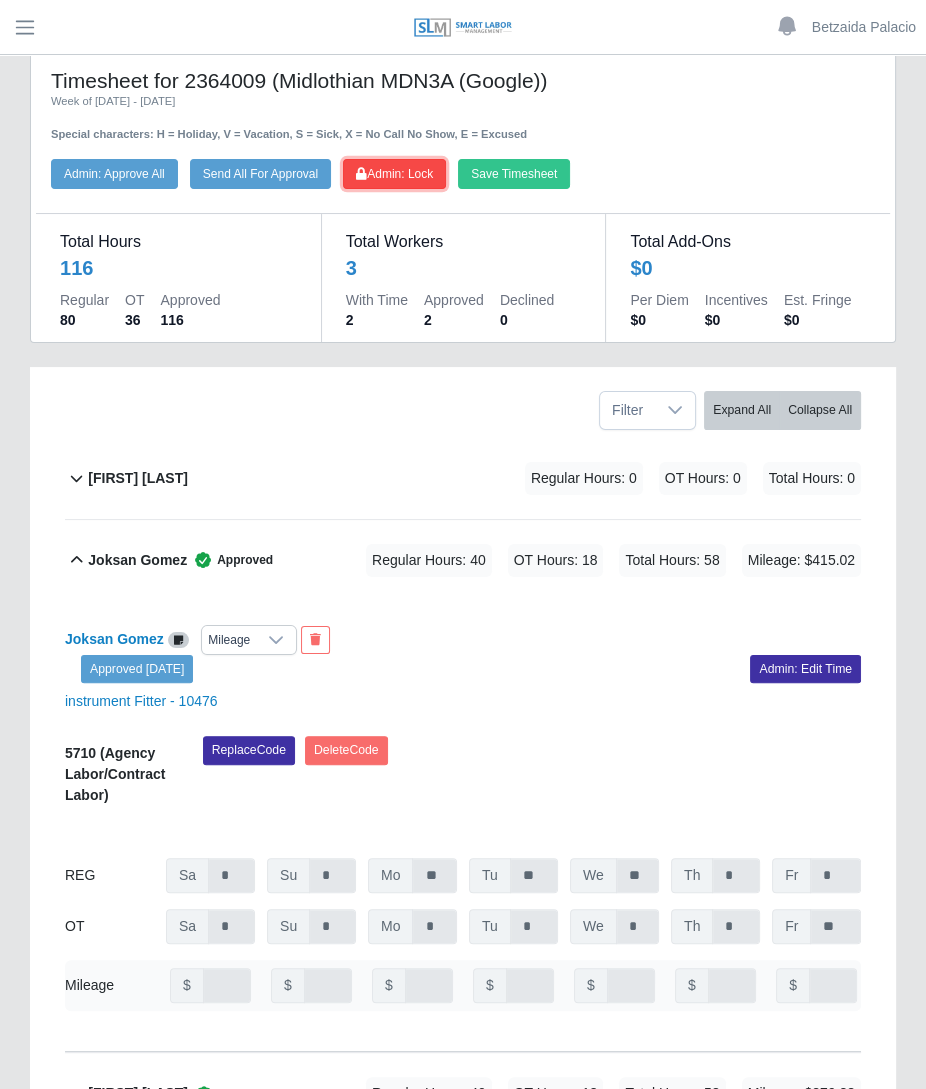 click on "Admin: Lock" 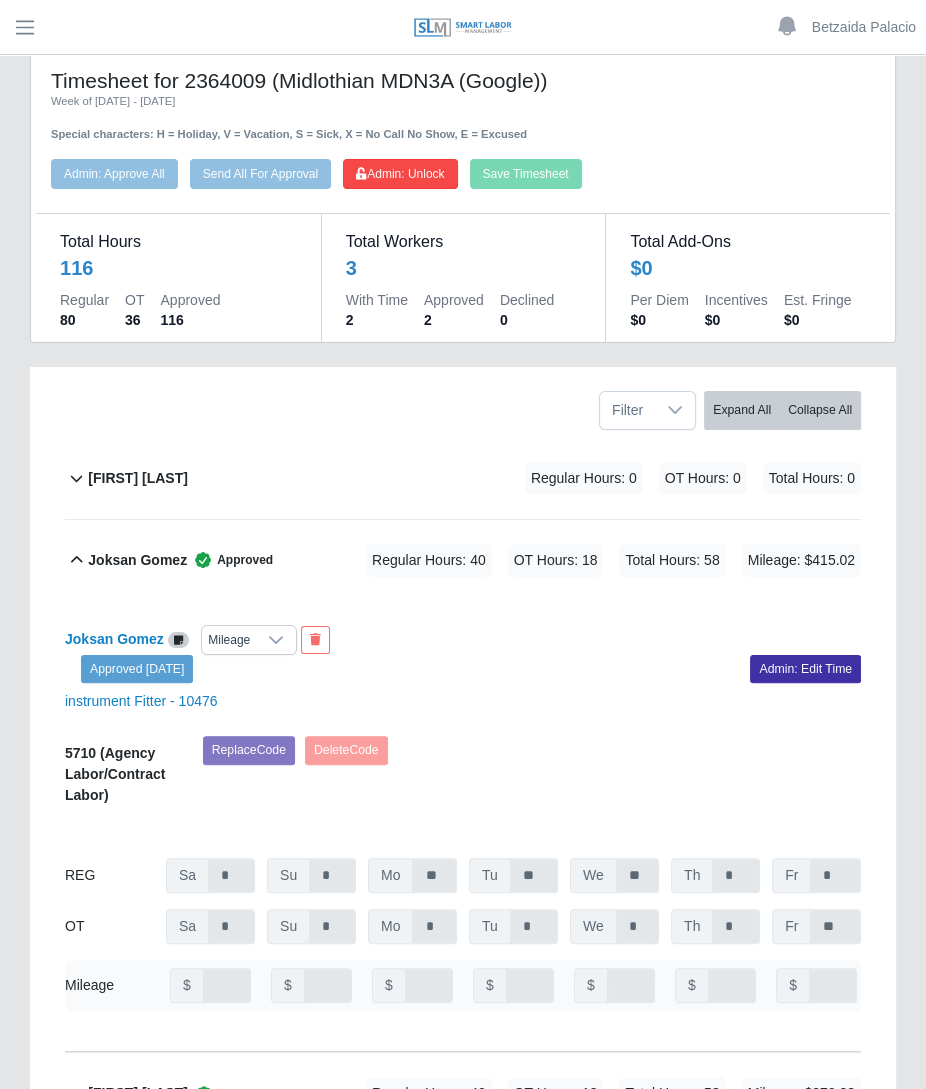 click on "Timesheet for 2364009
(Midlothian MDN3A (Google))
Week of 08/02/2025 -
08/08/2025
Special characters: H = Holiday,  V = Vacation, S = Sick, X = No Call No Show,  E = Excused
Save Timesheet
Admin: Unlock
Send All For Approval
Admin: Approve All
Total Hours   116   Regular   80 OT   36 Approved   116 Total Workers   3   With Time   2 Approved   2 Declined   0 Total Add-Ons   $0   Per Diem   $0 Incentives   $0 Est. Fringe   $0         Filter
Expand All
Collapse All
Brian Rupert             Regular Hours: 0   OT Hours: 0   Total Hours: 0       Brian Rupert     Select Add Ons" at bounding box center (463, 866) 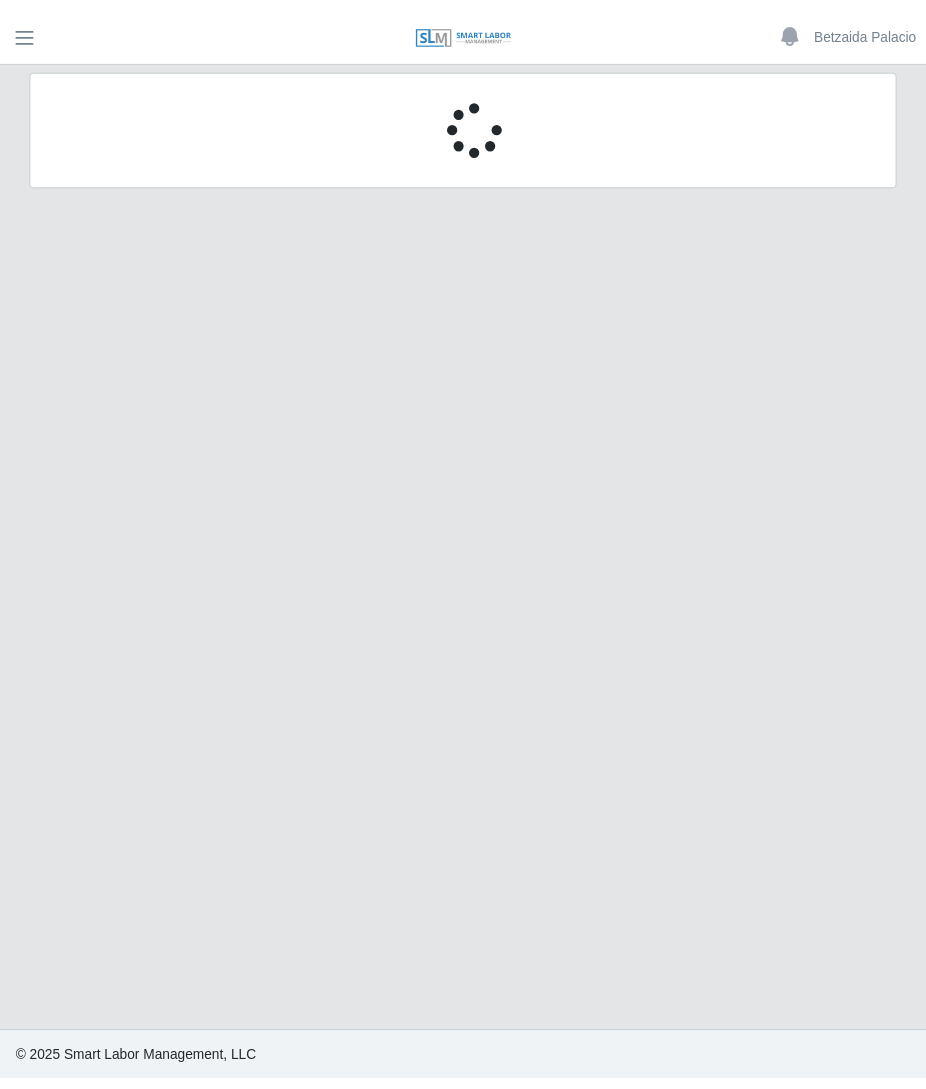 scroll, scrollTop: 0, scrollLeft: 0, axis: both 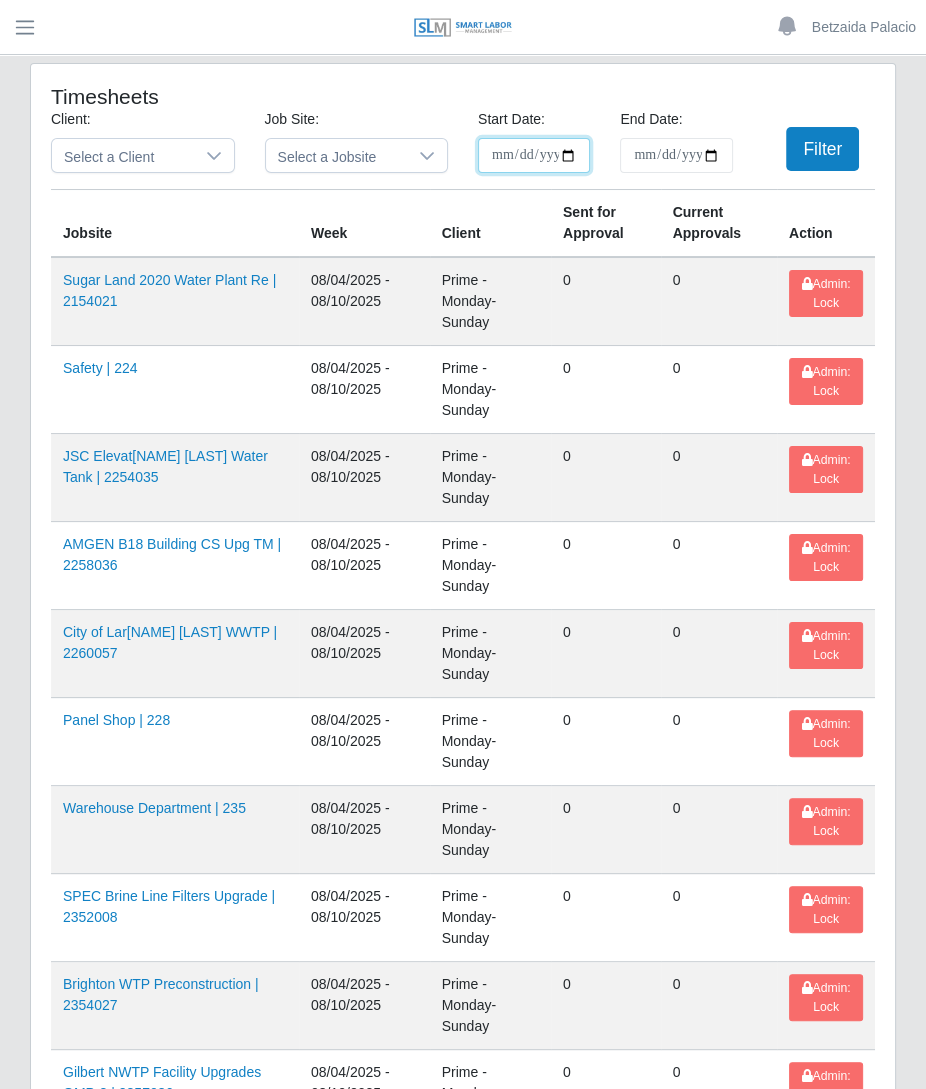 click on "**********" at bounding box center (534, 155) 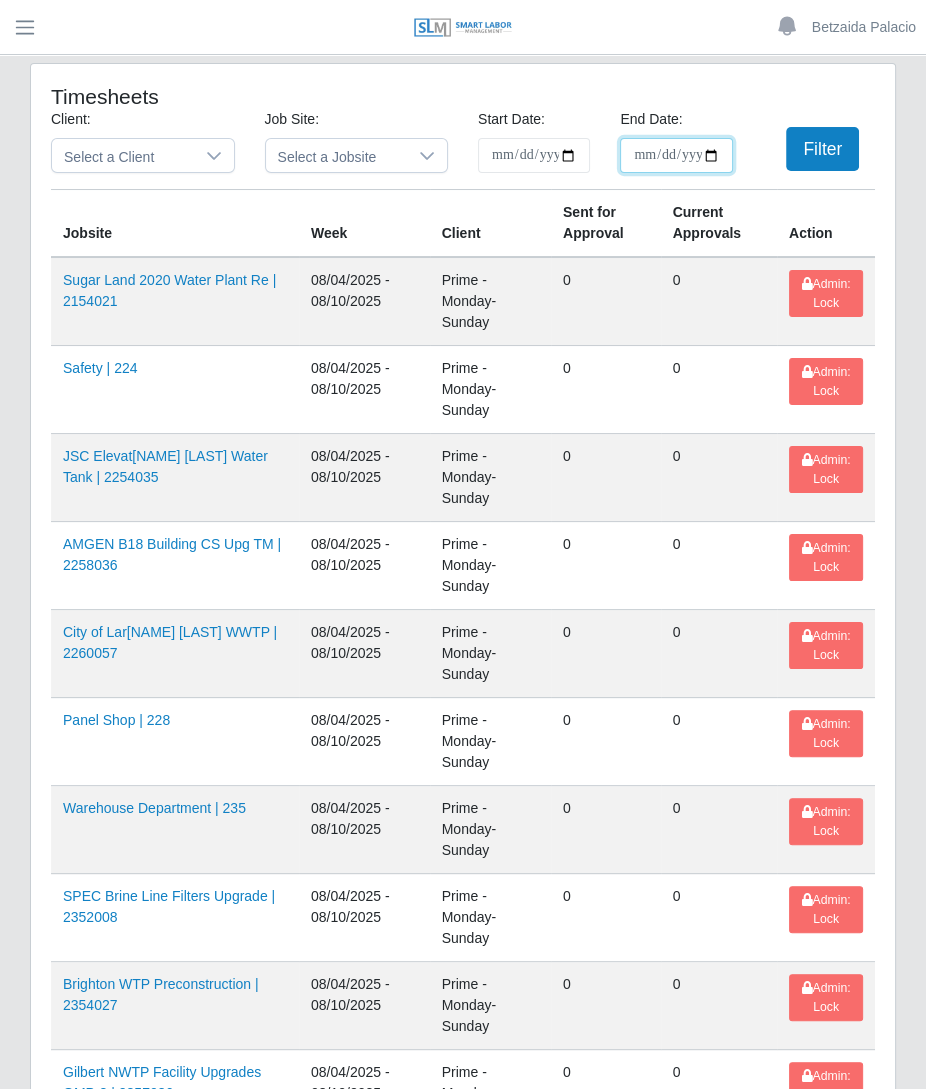 click on "End Date:" at bounding box center [676, 155] 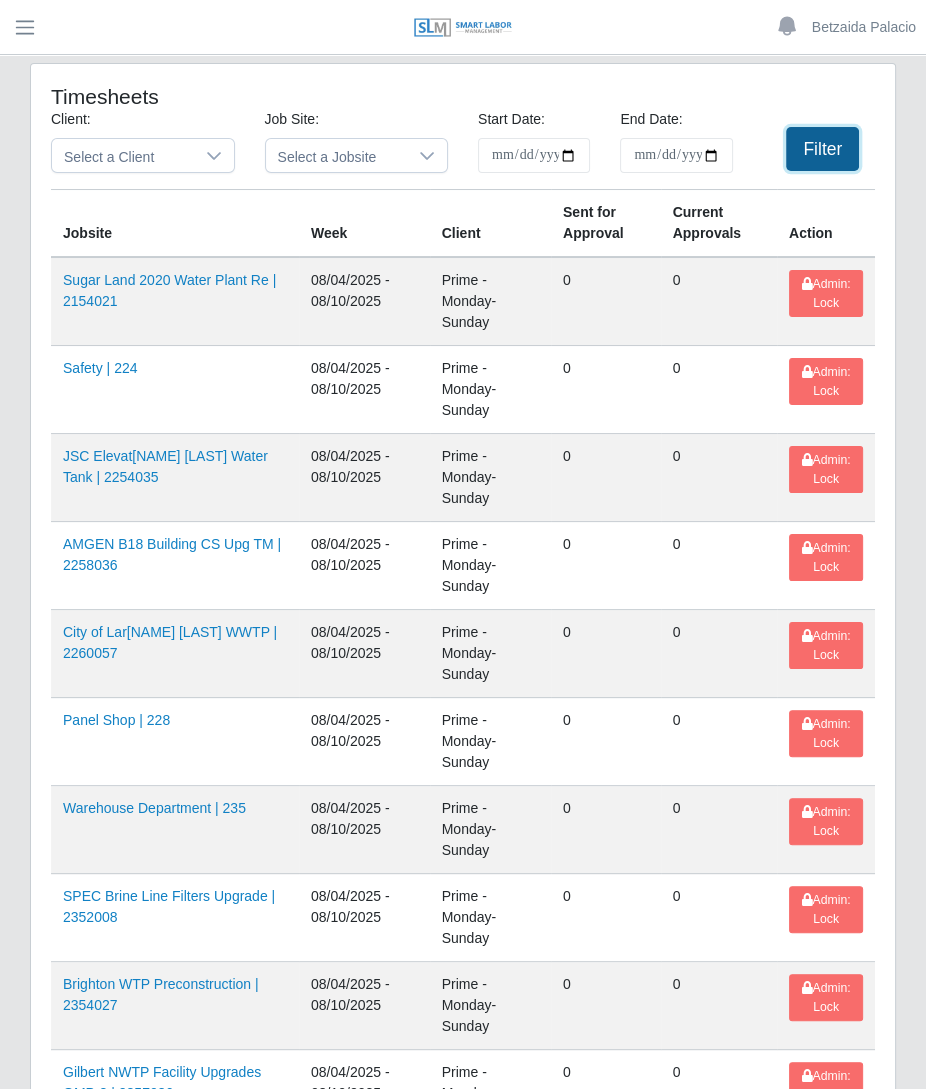 click on "Filter" at bounding box center (822, 149) 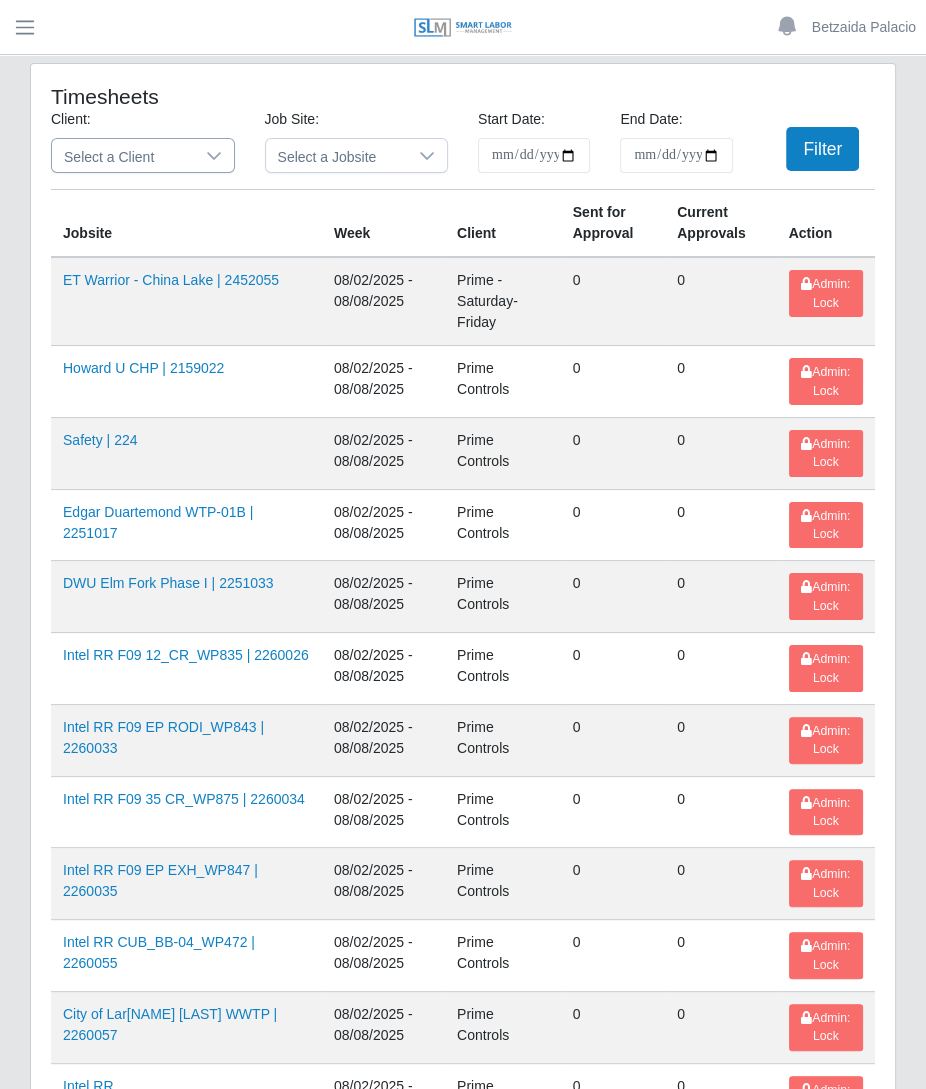 click at bounding box center [214, 155] 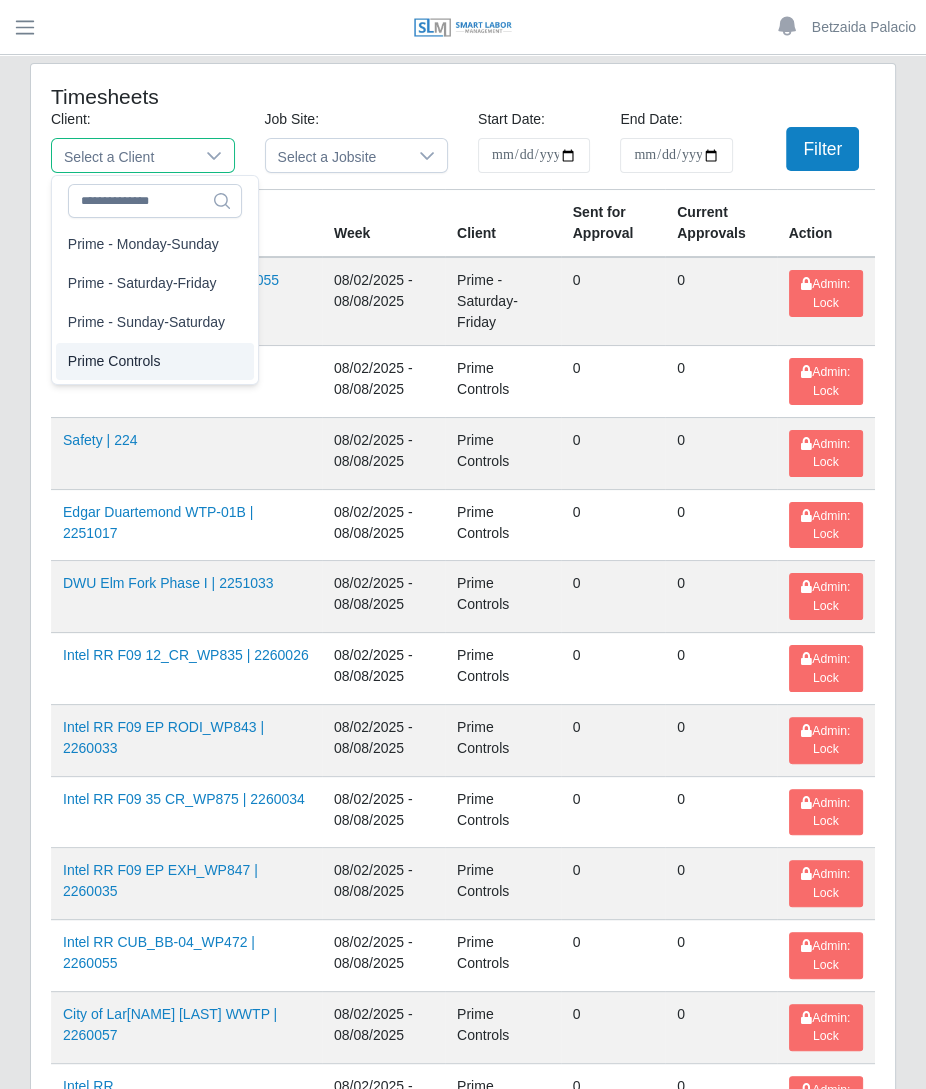click on "Prime Controls" 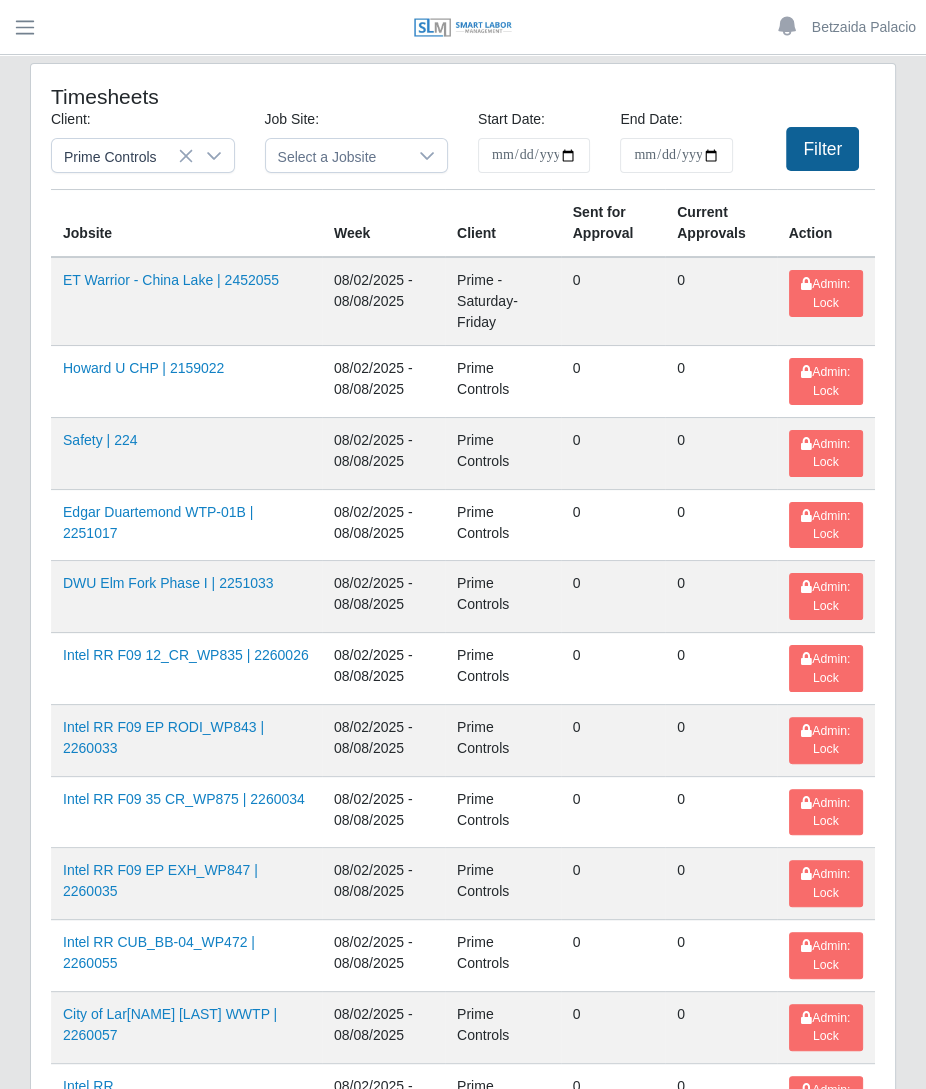 click on "Filter" at bounding box center (822, 149) 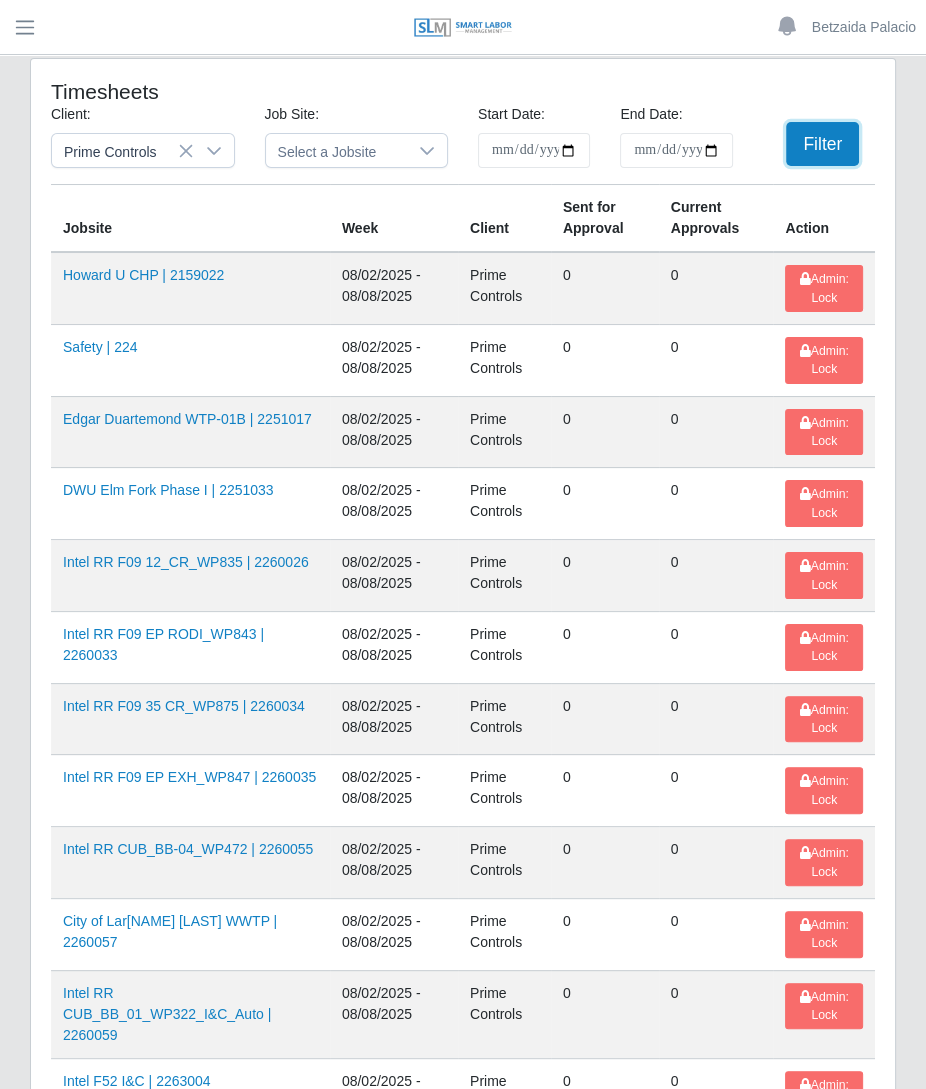 scroll, scrollTop: 0, scrollLeft: 0, axis: both 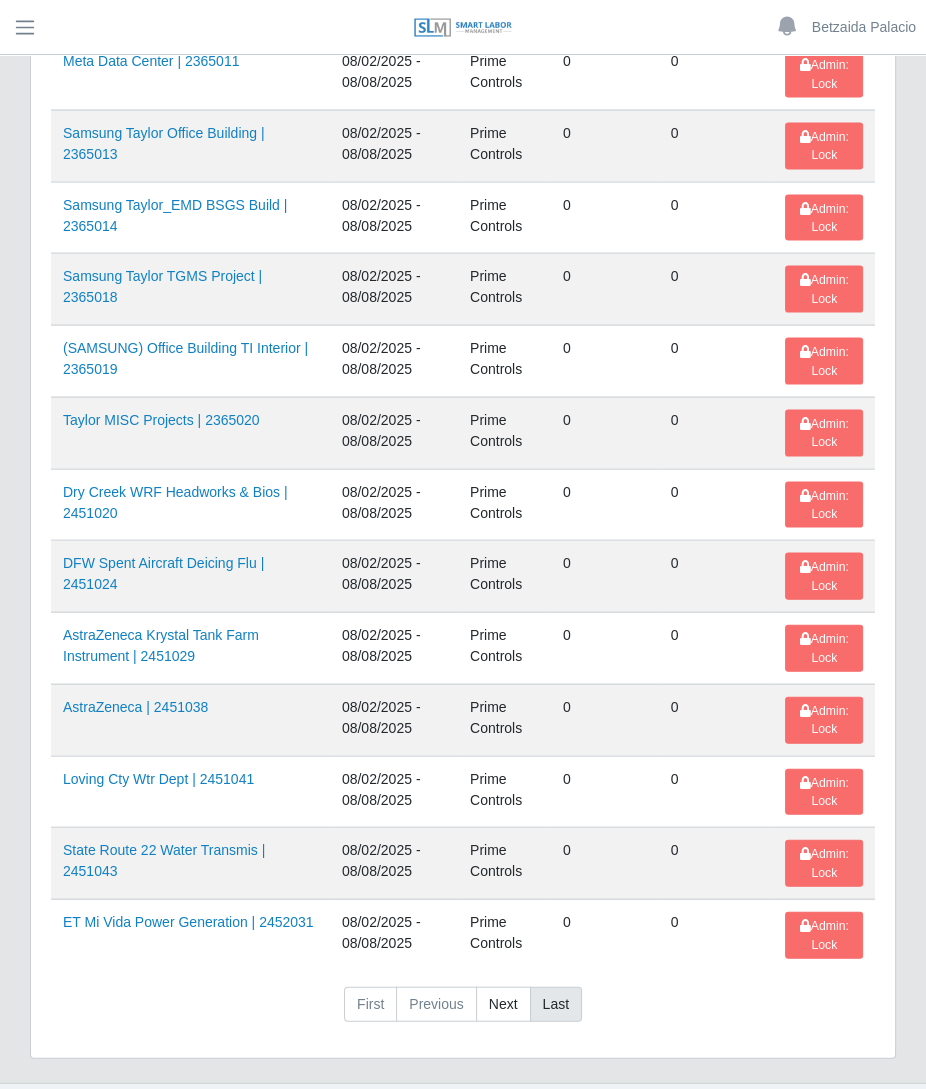click on "Last" at bounding box center (556, 1005) 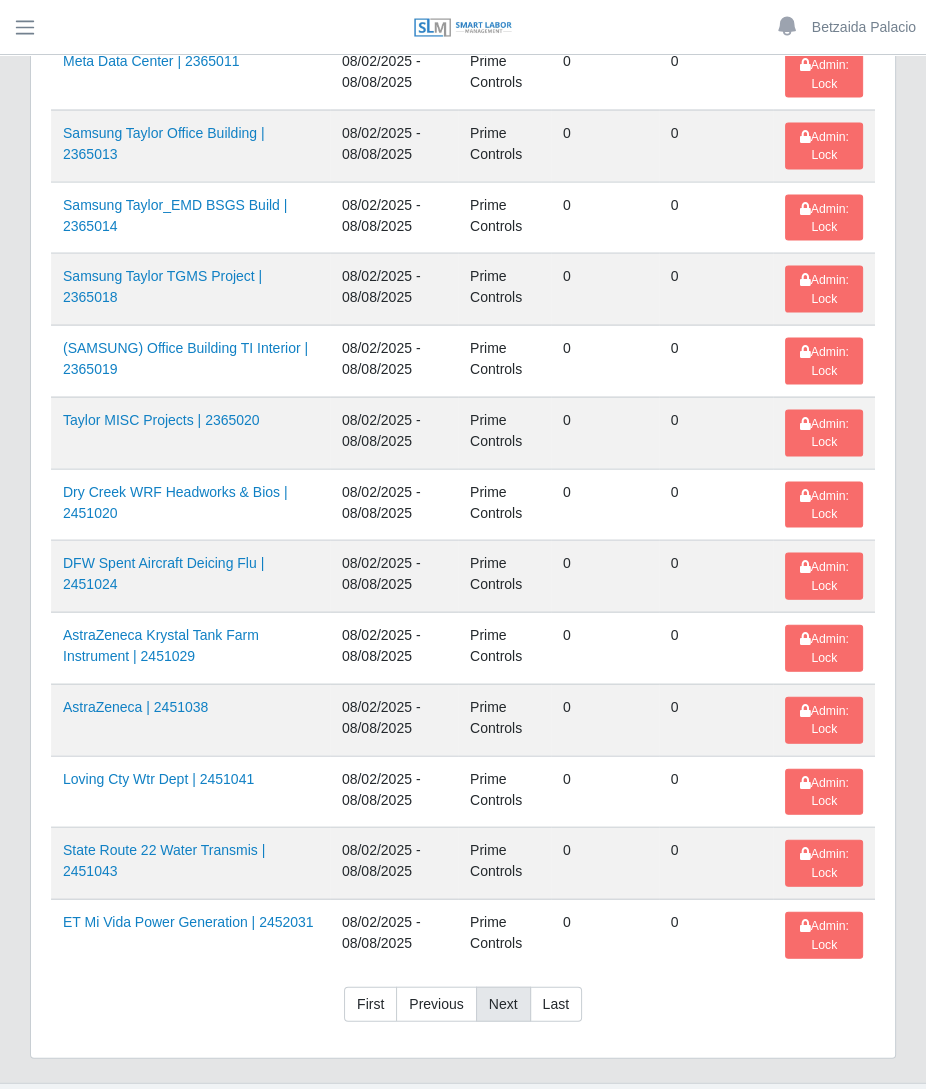 click on "Next" at bounding box center (503, 1005) 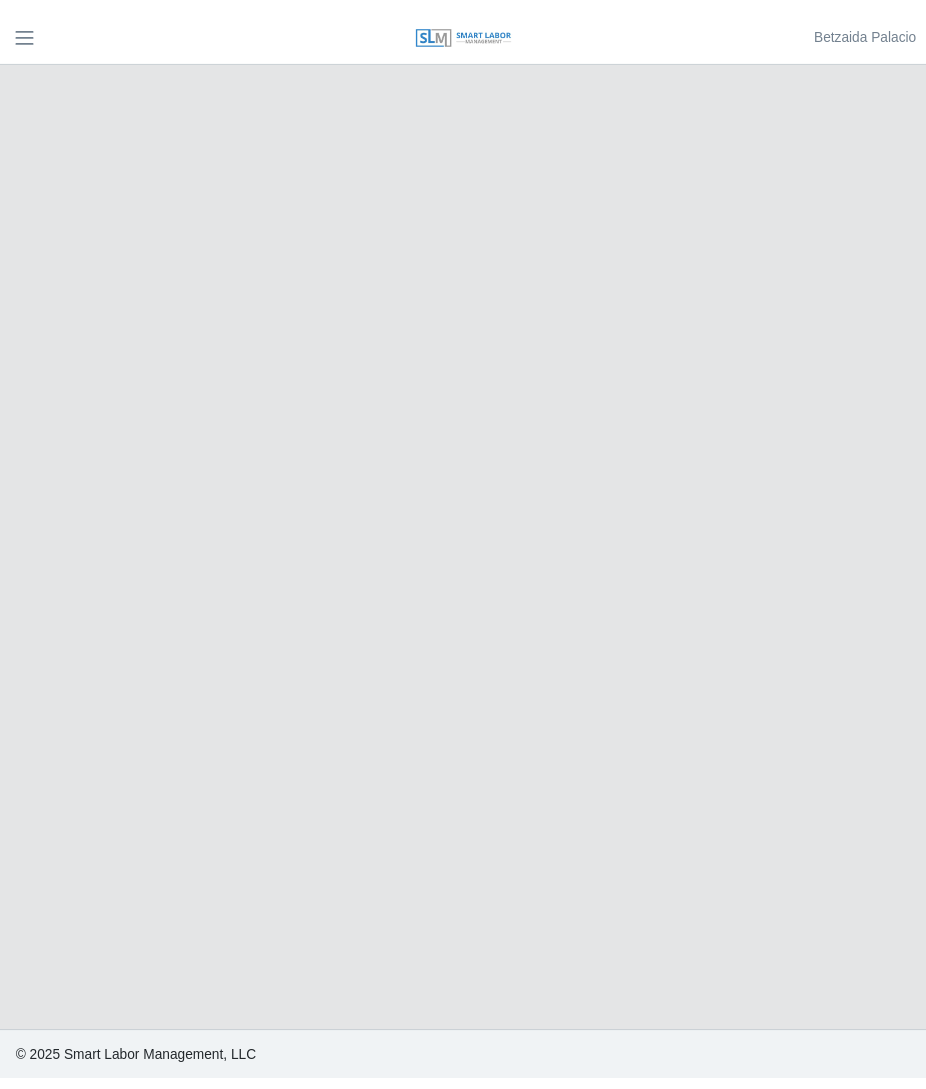 scroll, scrollTop: 0, scrollLeft: 0, axis: both 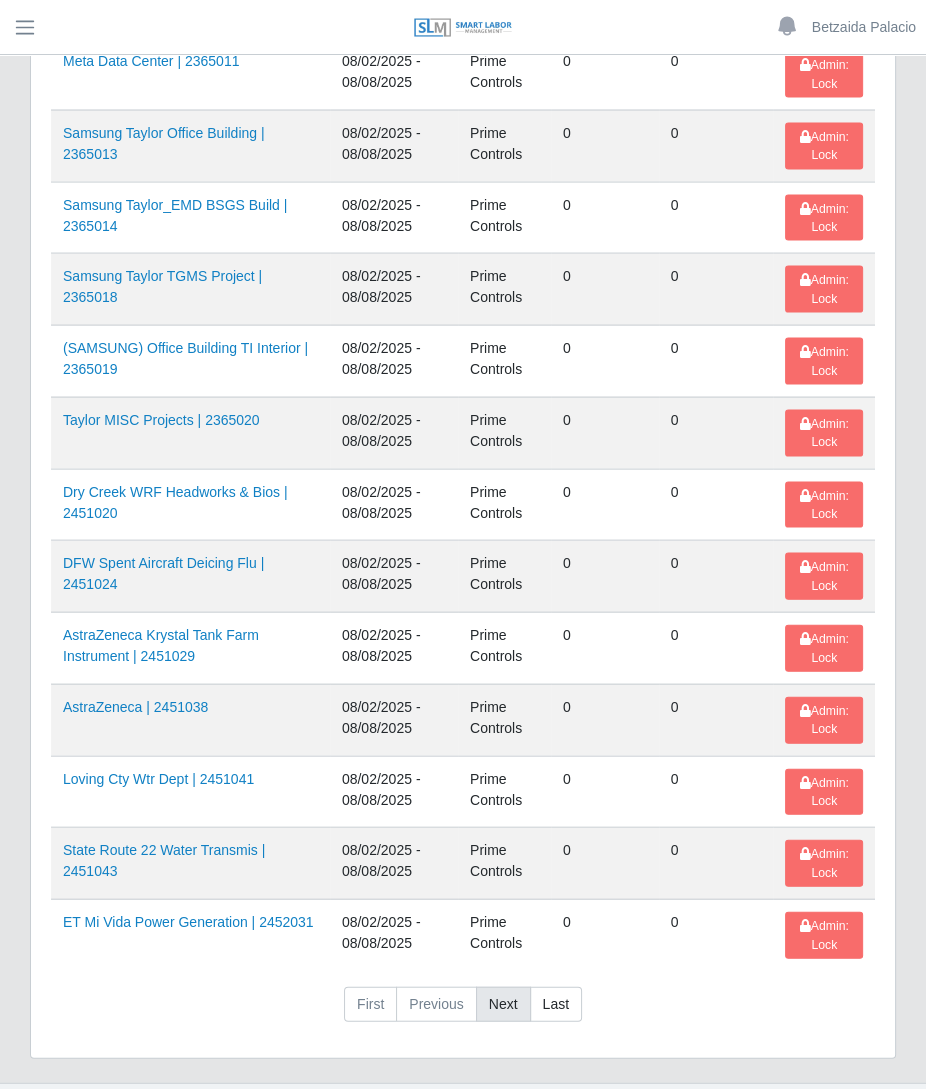click on "Next" at bounding box center [503, 1005] 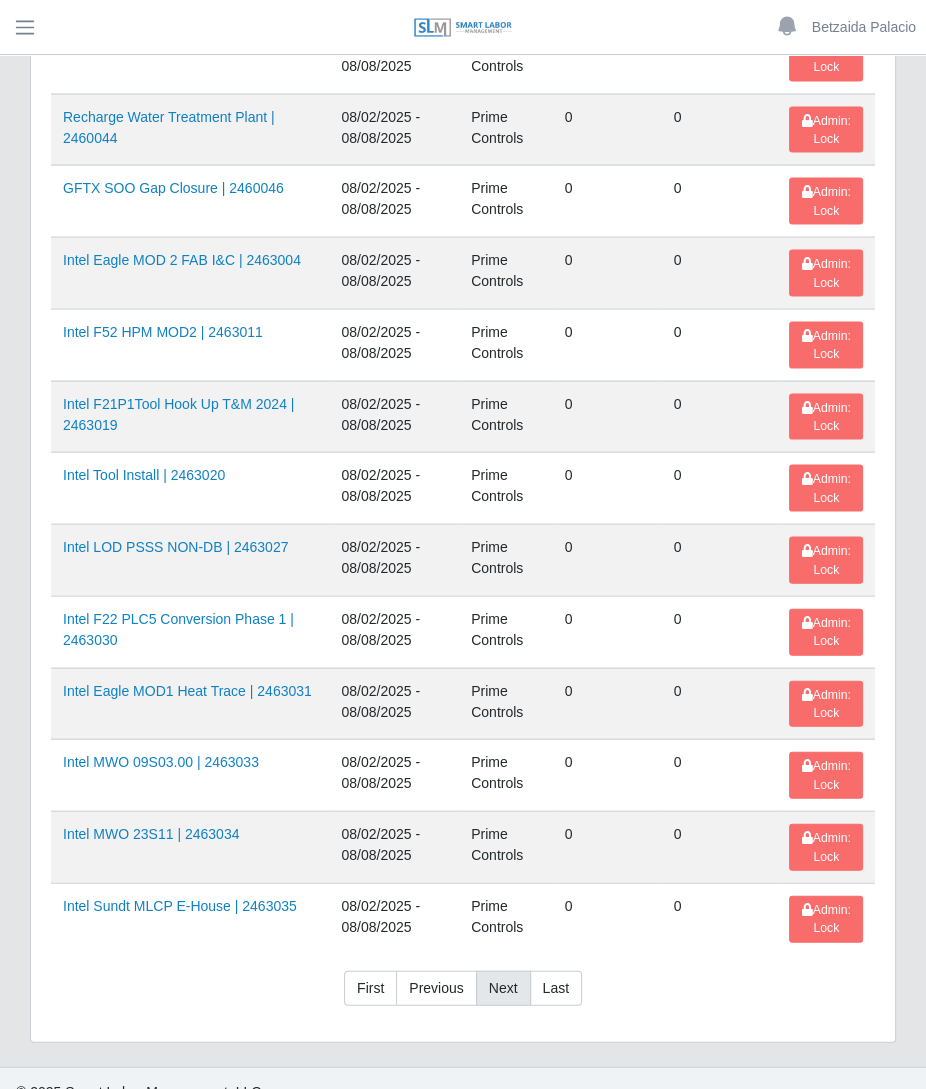 click on "Next" at bounding box center [503, 989] 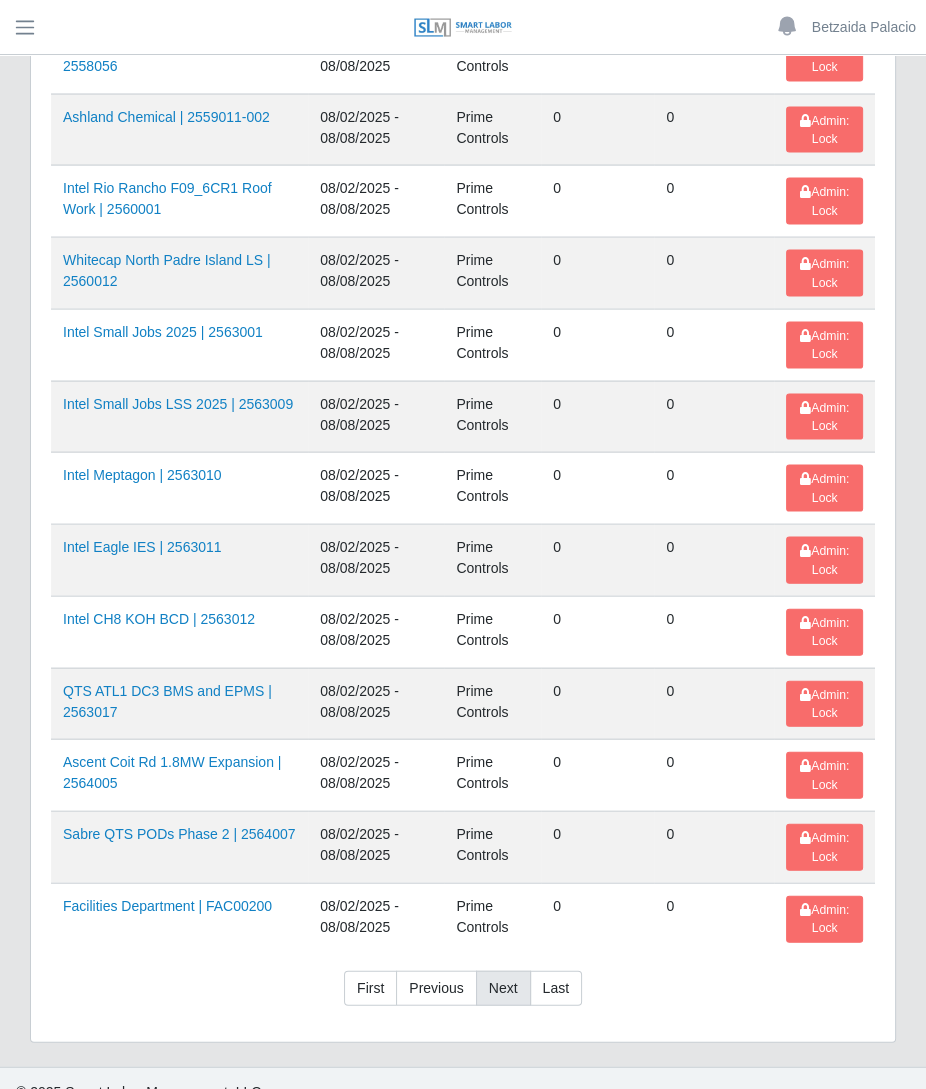 click on "Next" at bounding box center (503, 989) 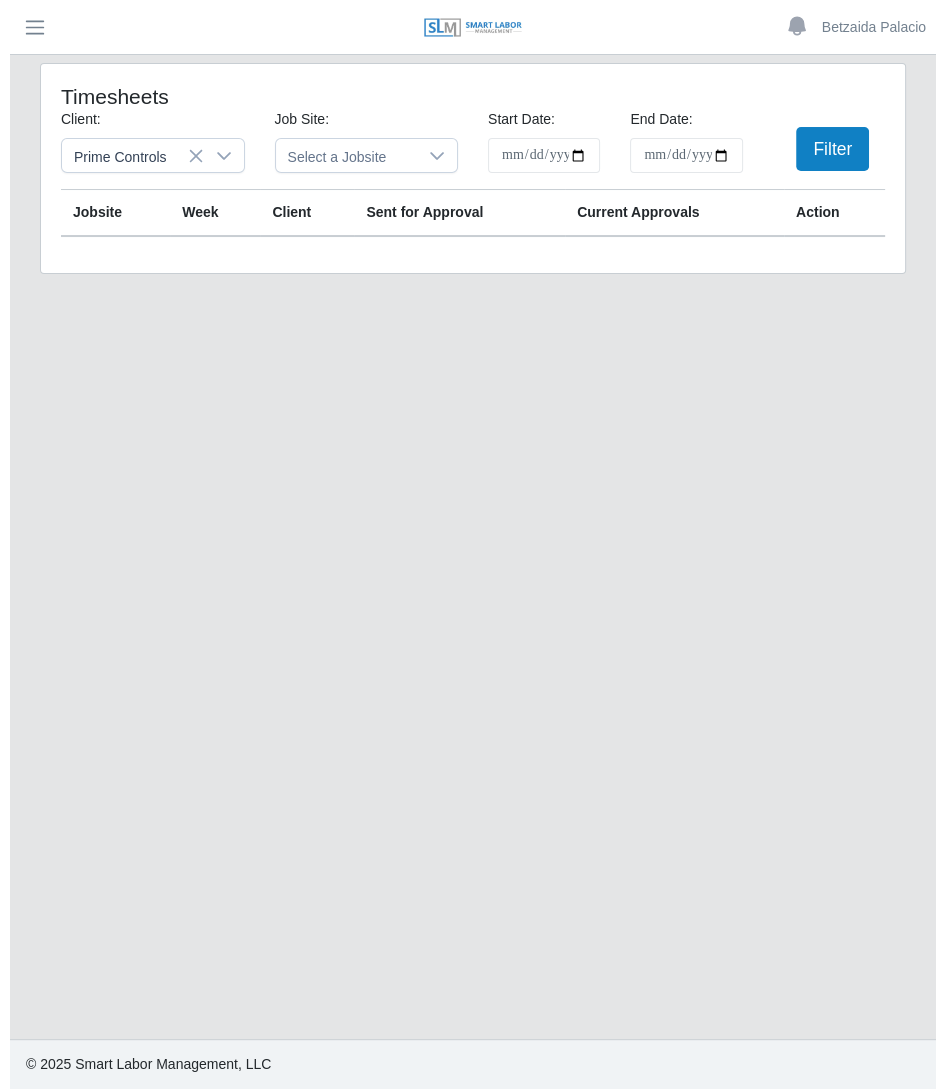 scroll, scrollTop: 0, scrollLeft: 0, axis: both 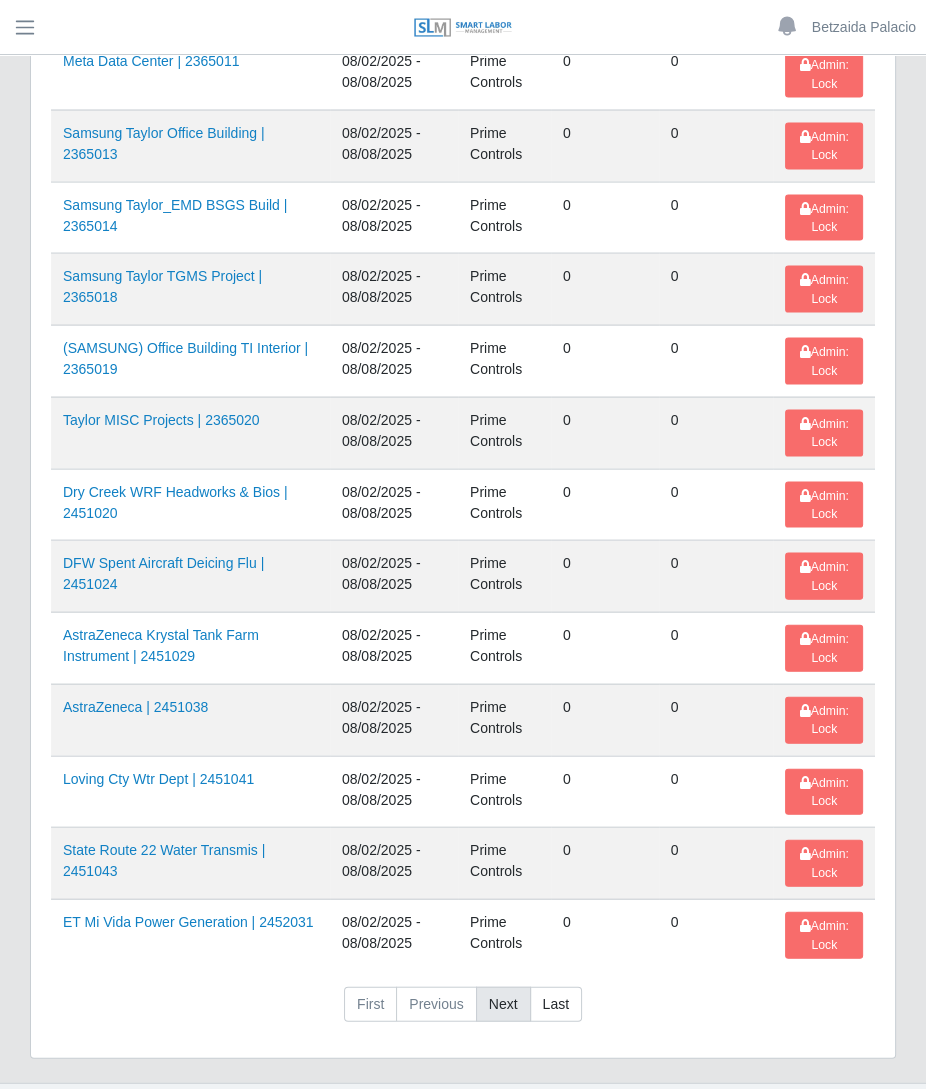 click on "Next" at bounding box center (503, 1005) 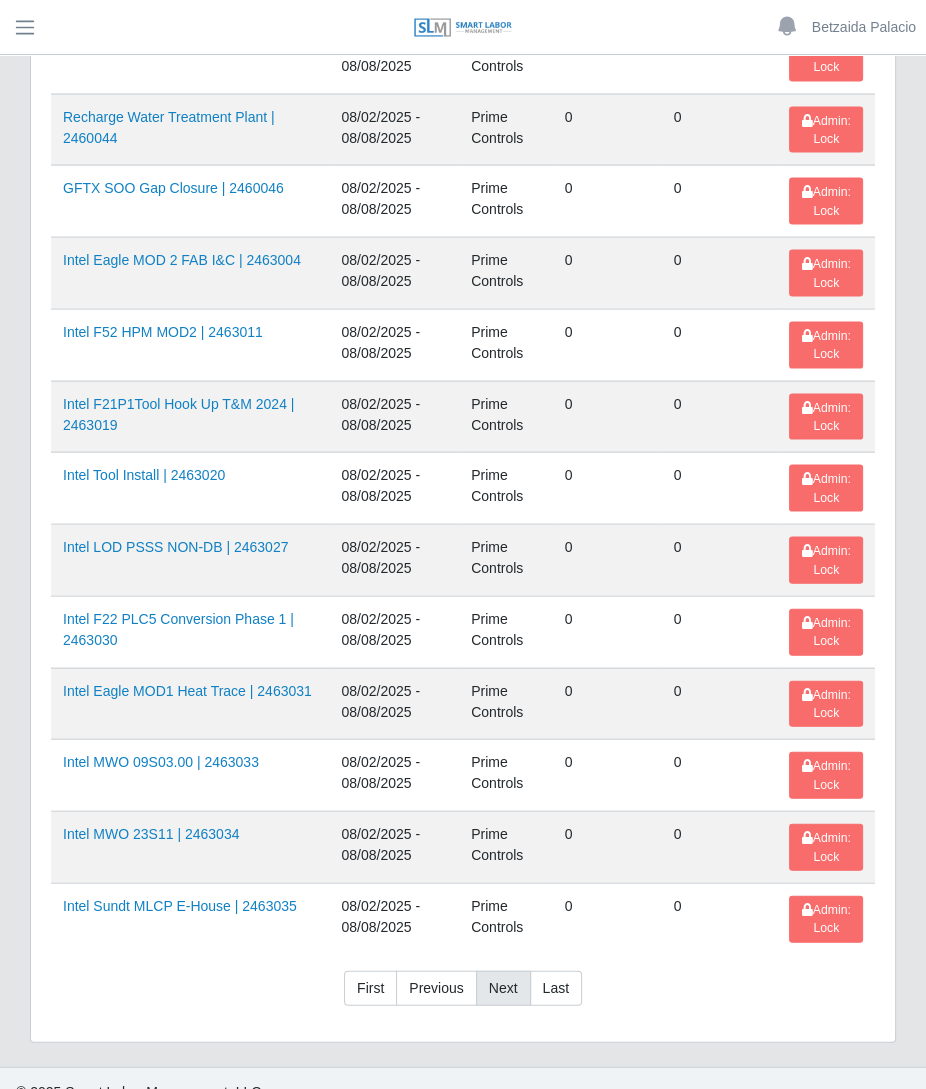 click on "Next" at bounding box center (503, 989) 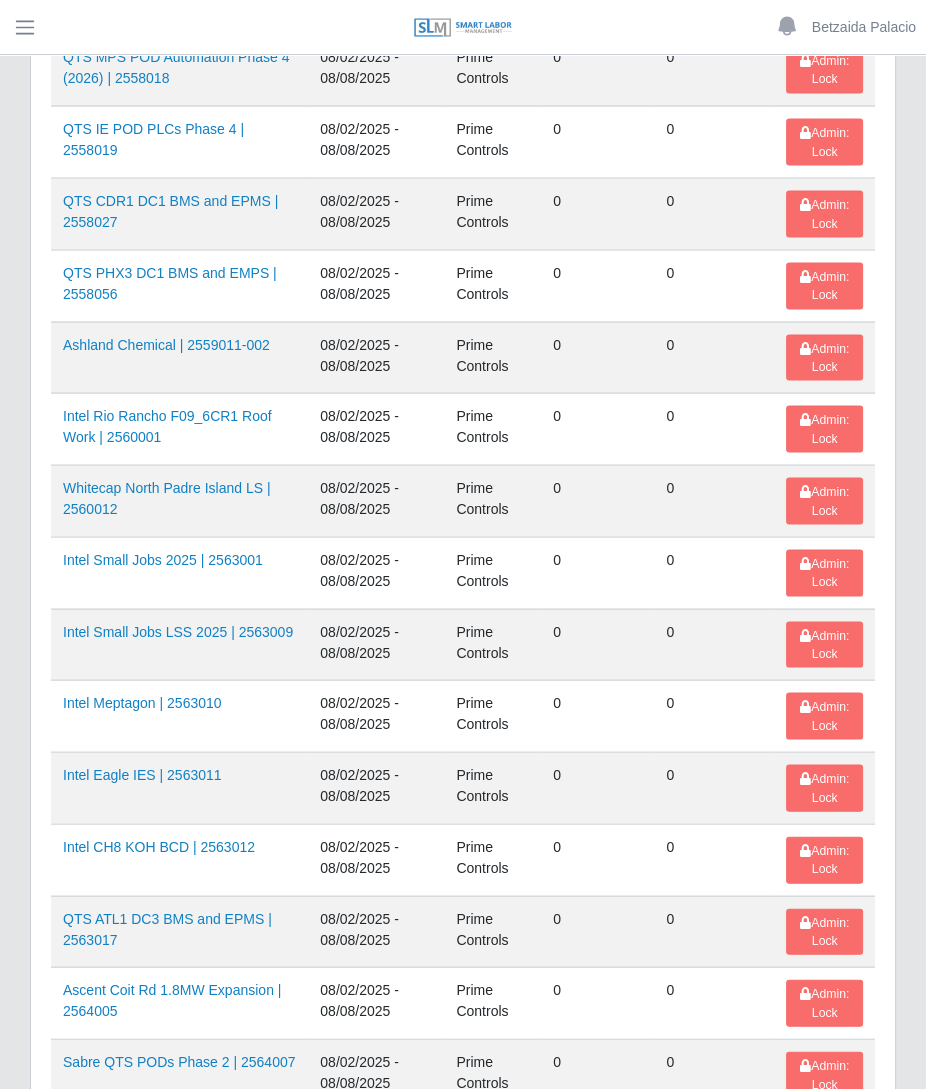 scroll, scrollTop: 2890, scrollLeft: 0, axis: vertical 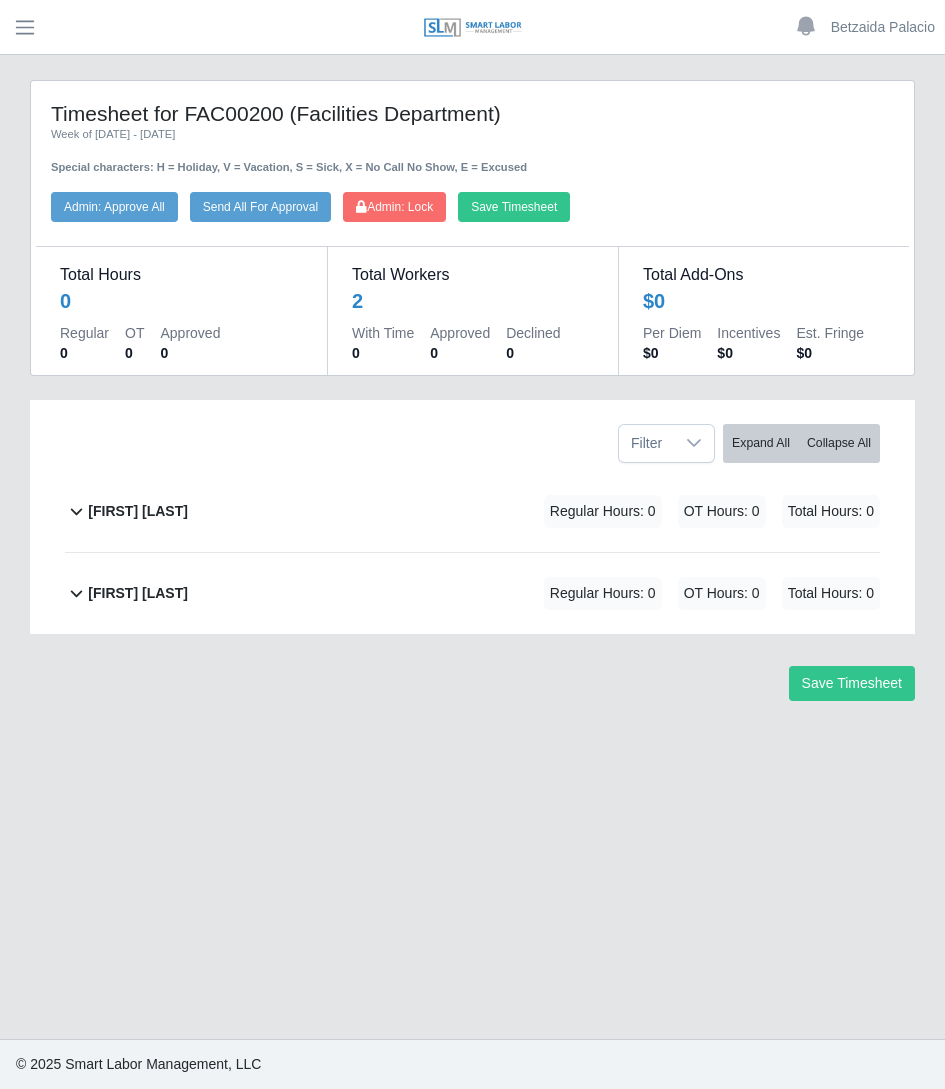 click on "Armando Lopez             Regular Hours: 0   OT Hours: 0   Total Hours: 0" 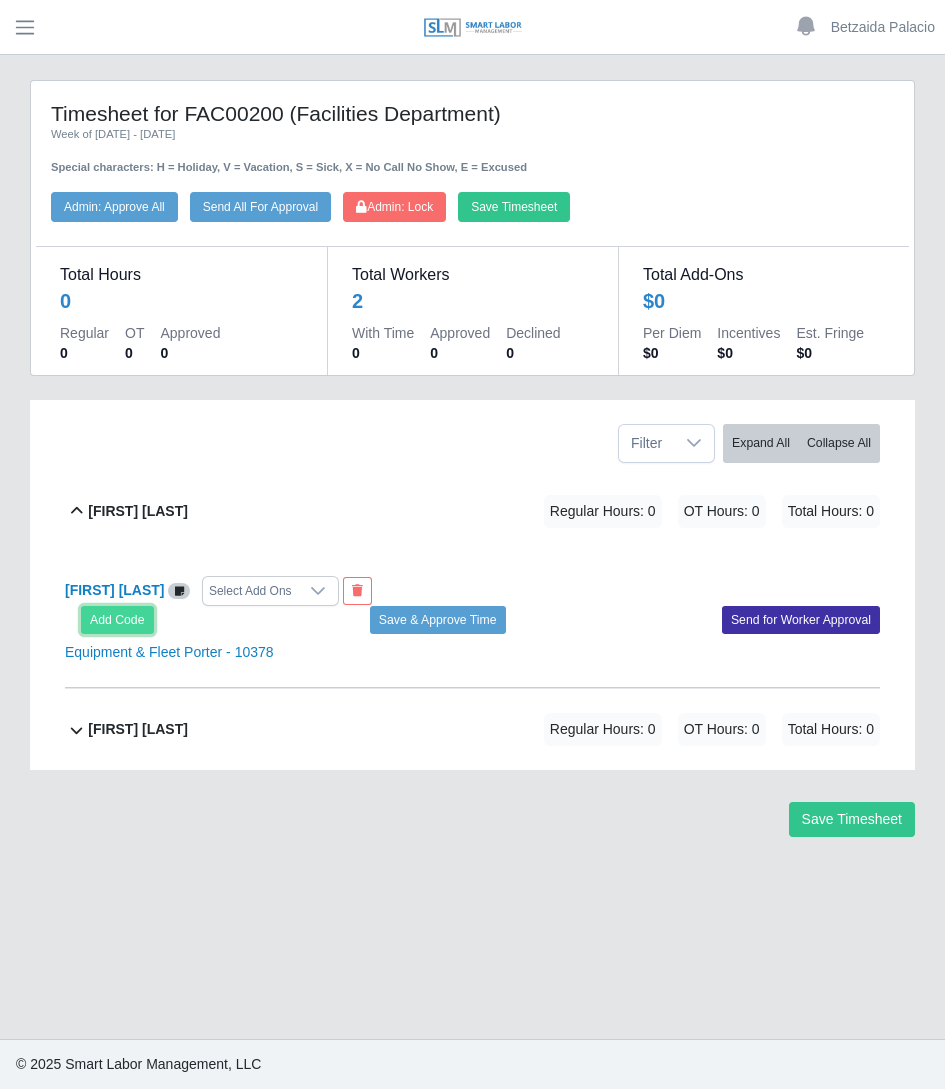 click on "Add Code" 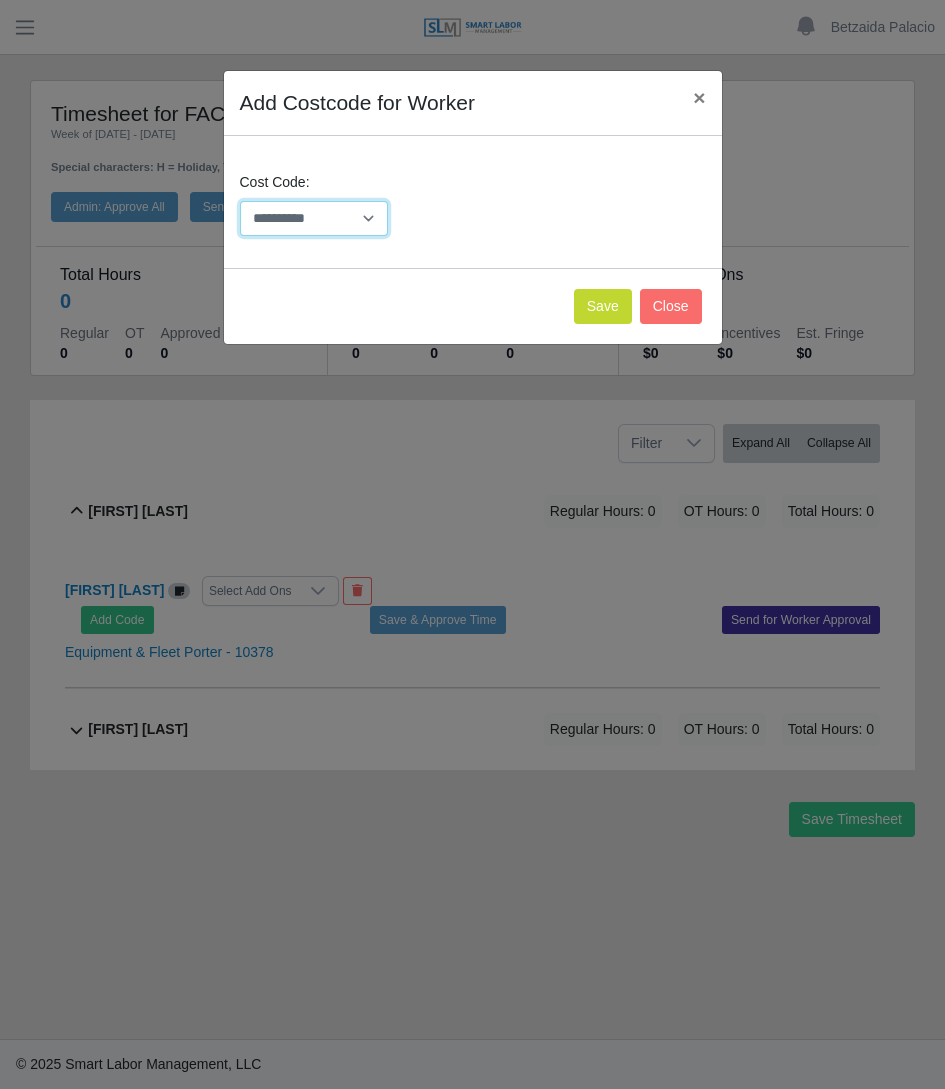 click on "**********" at bounding box center (314, 218) 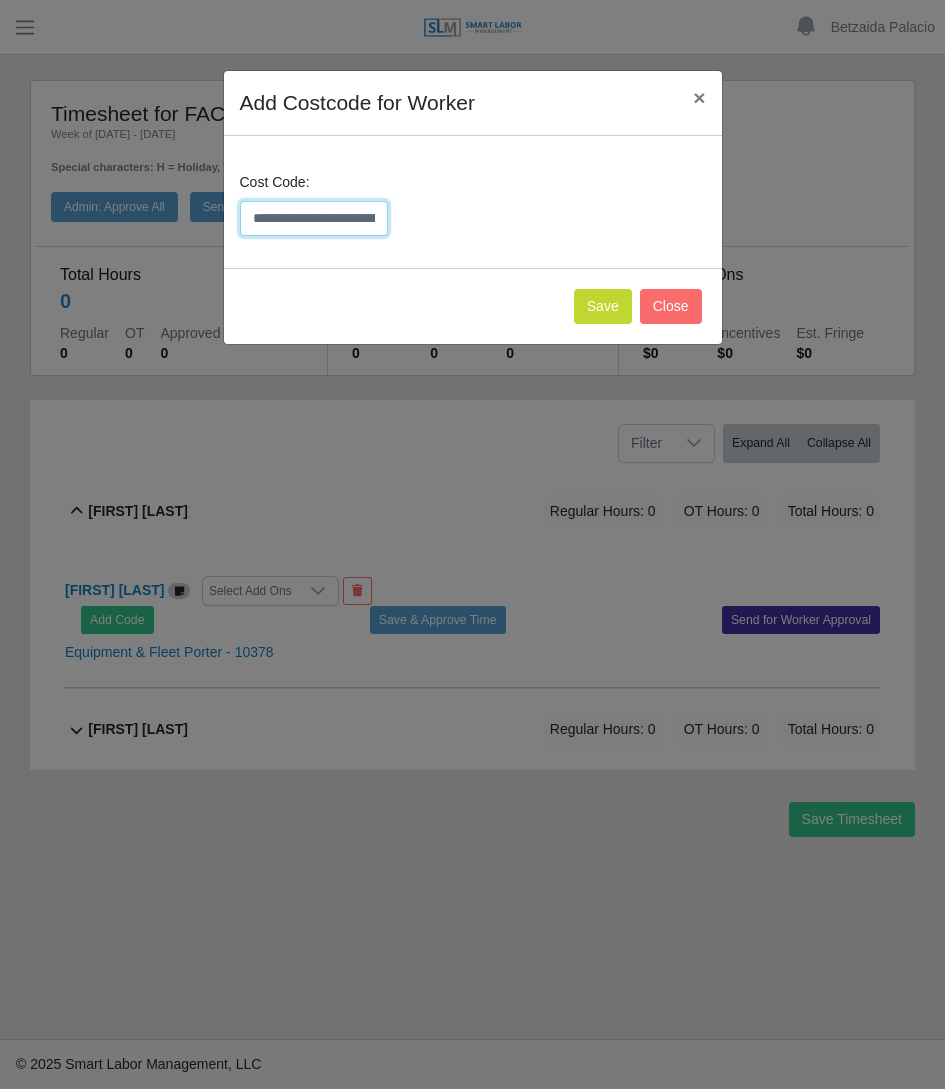 click on "**********" at bounding box center [314, 218] 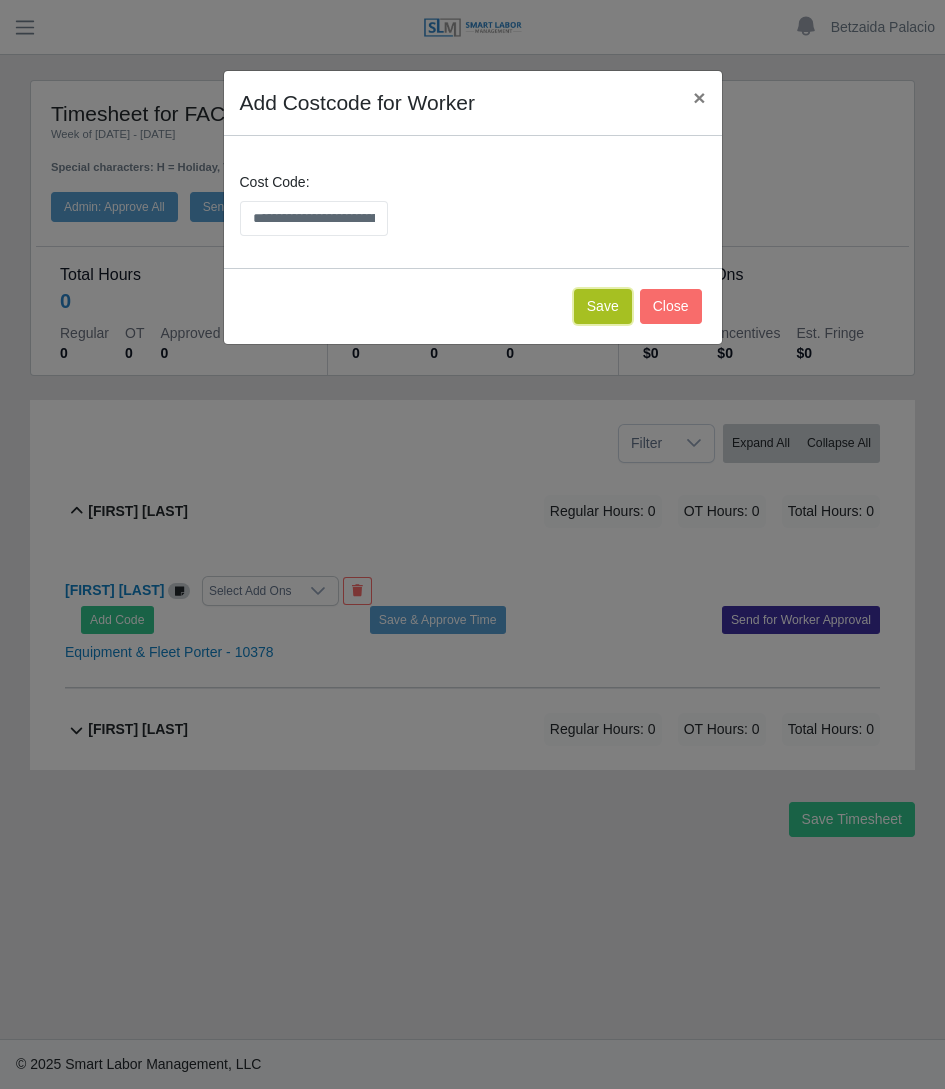 click on "Save" 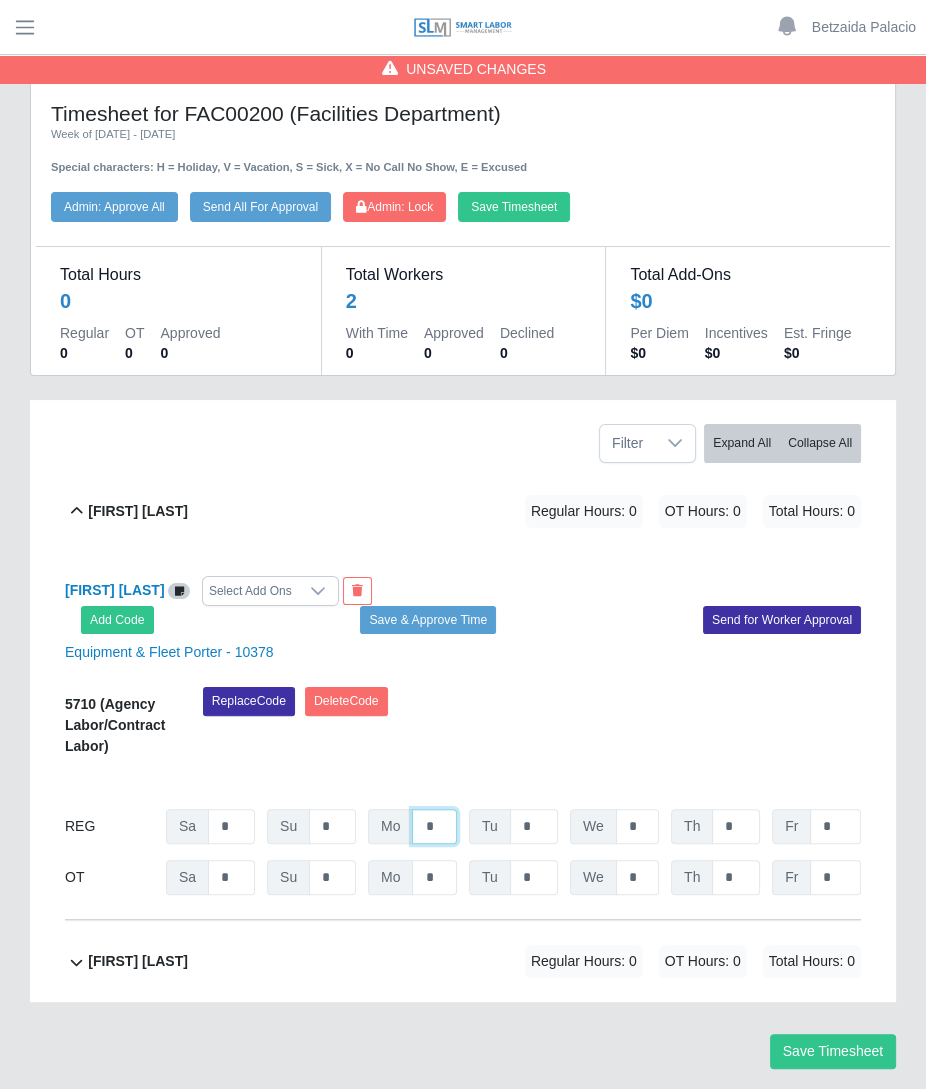 click on "*" at bounding box center (434, 826) 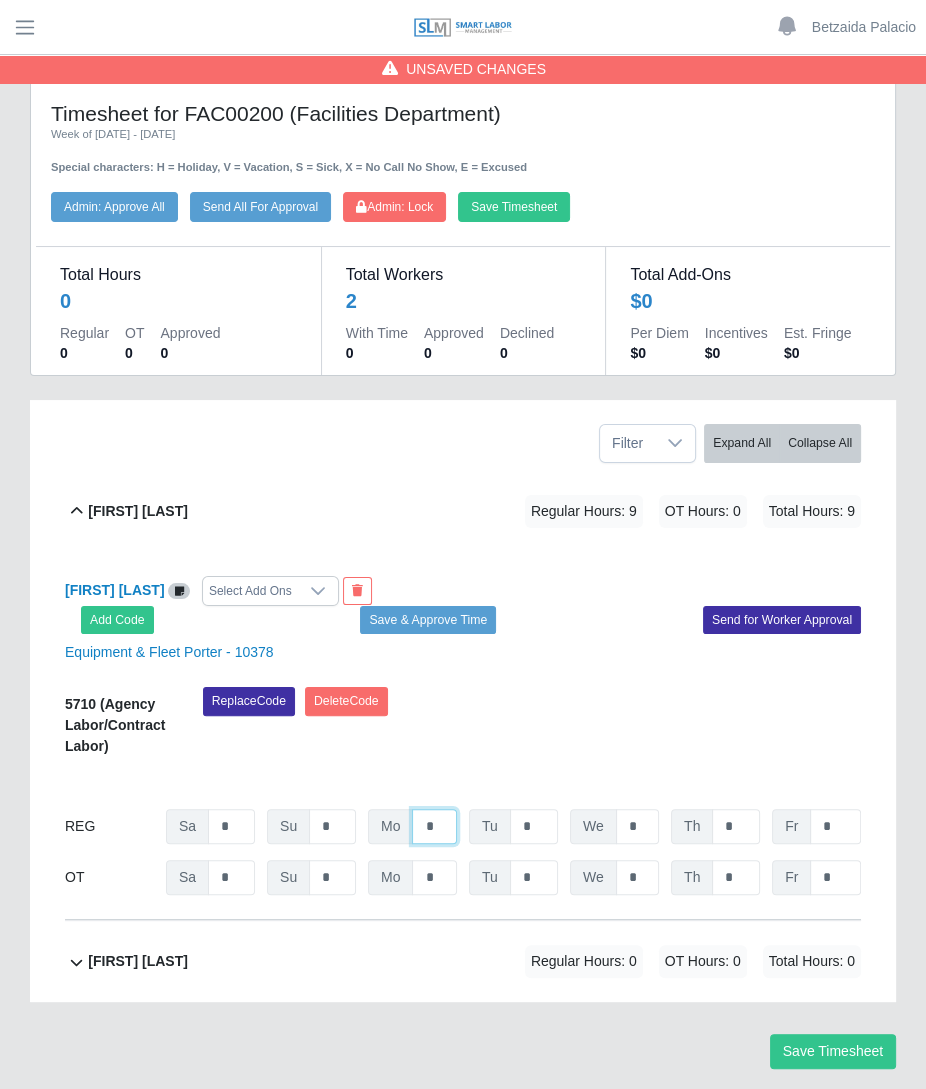 type on "*" 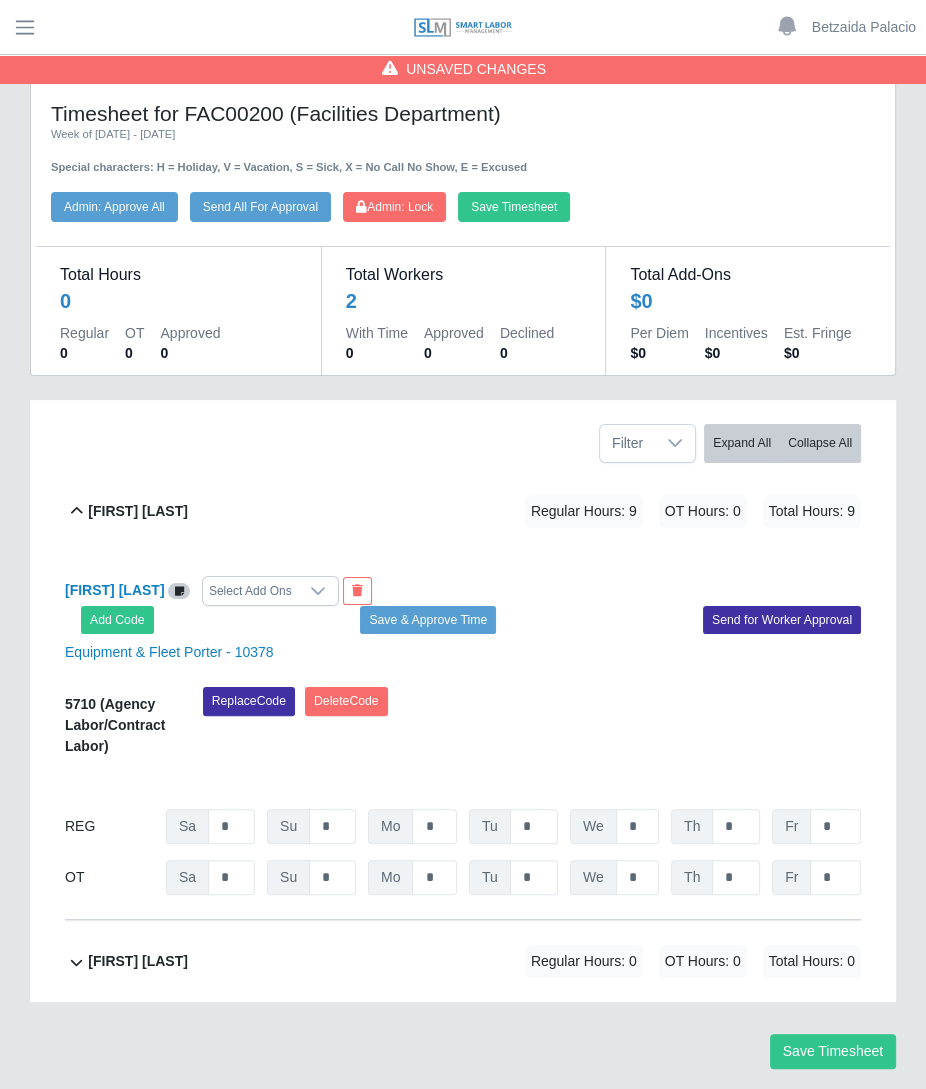 click on "REG
Sa   *   Su   *   Mo   *   Tu   *   We   *   Th   *   Fr   *" at bounding box center (463, 826) 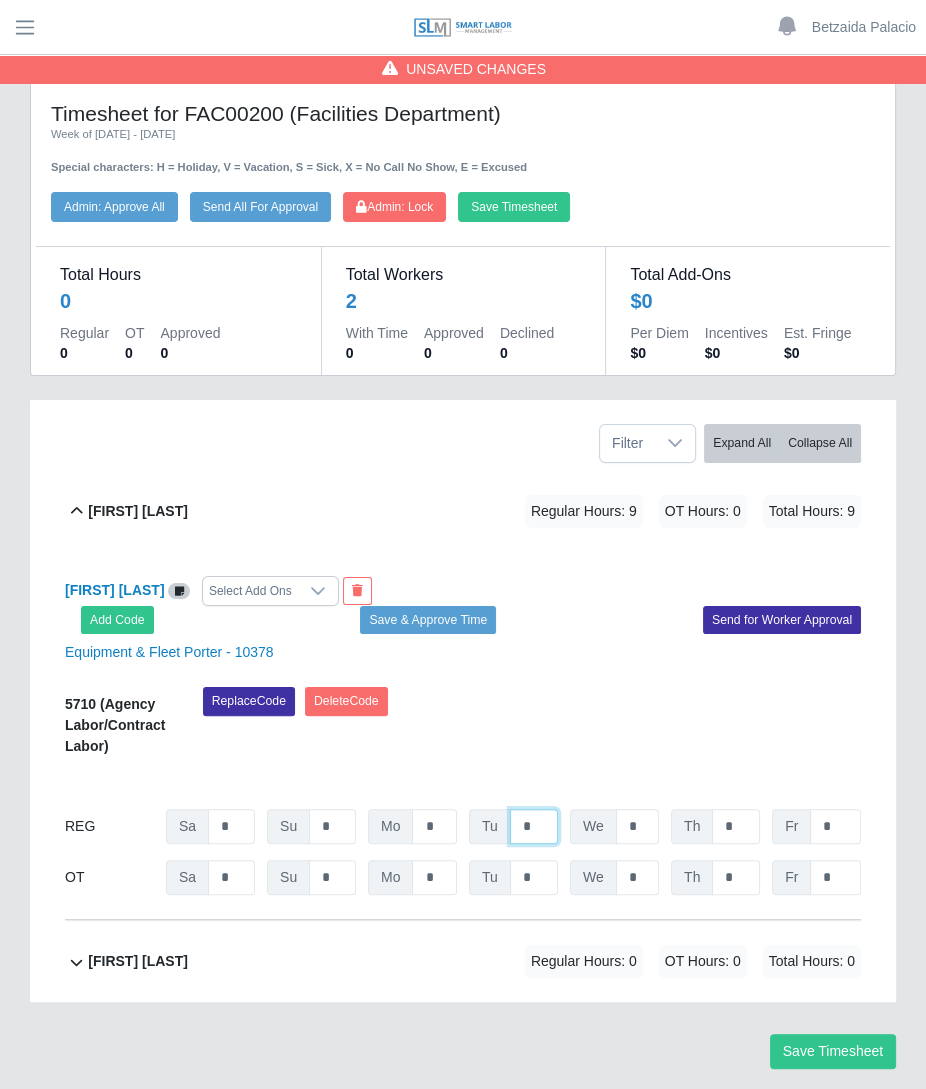 click on "*" at bounding box center (534, 826) 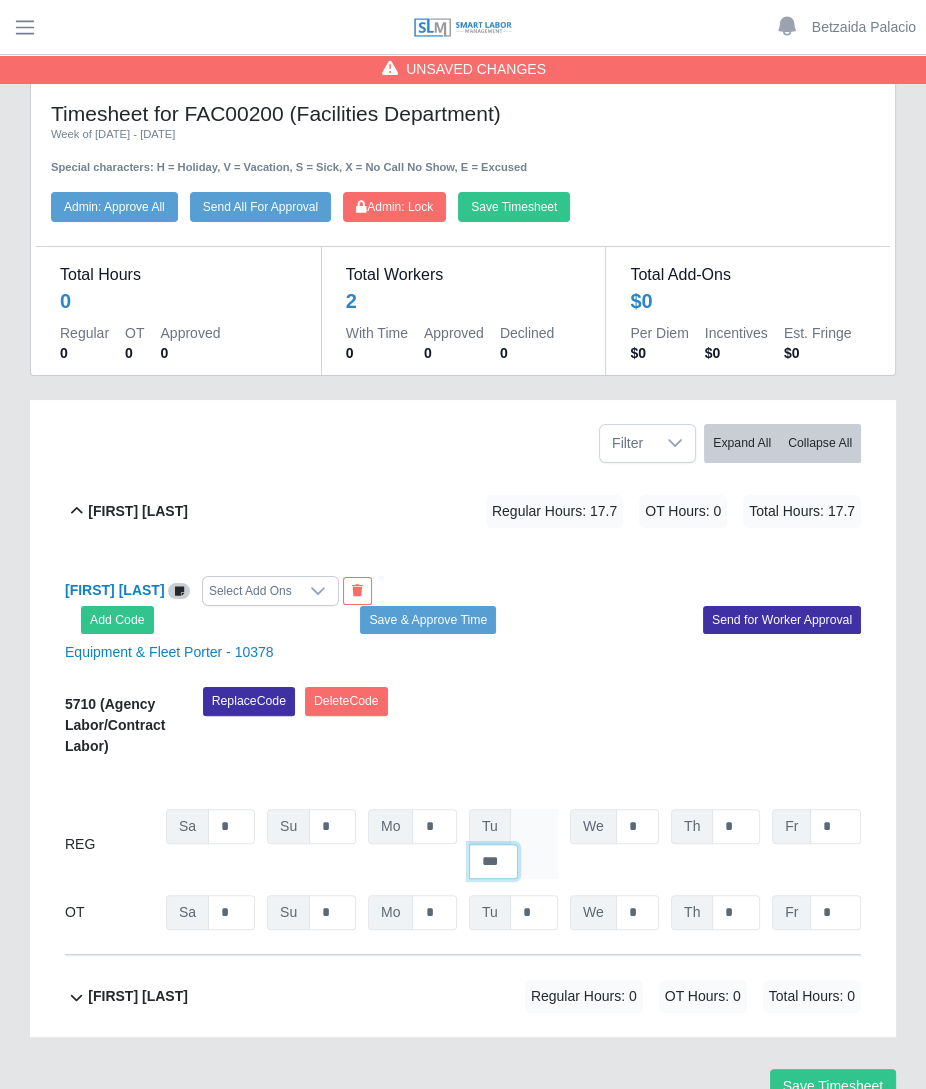 scroll, scrollTop: 0, scrollLeft: 0, axis: both 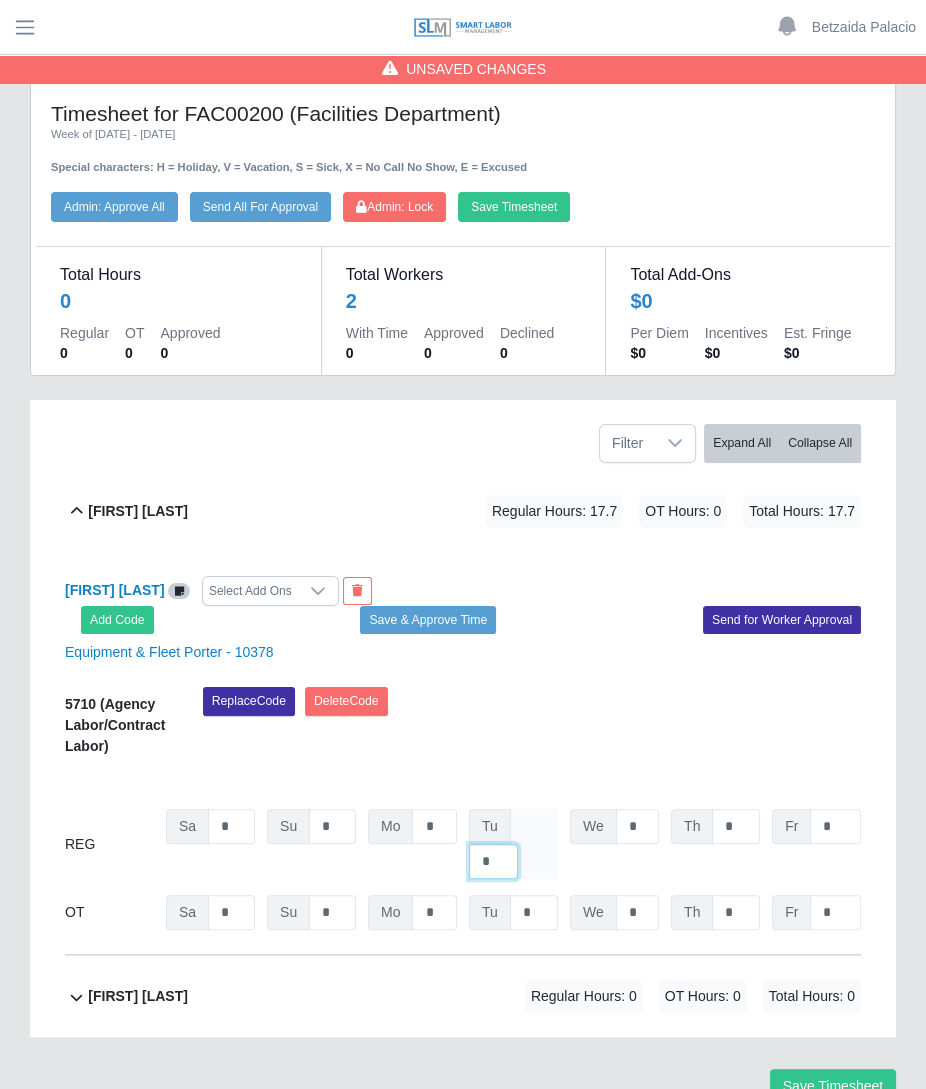 type on "*" 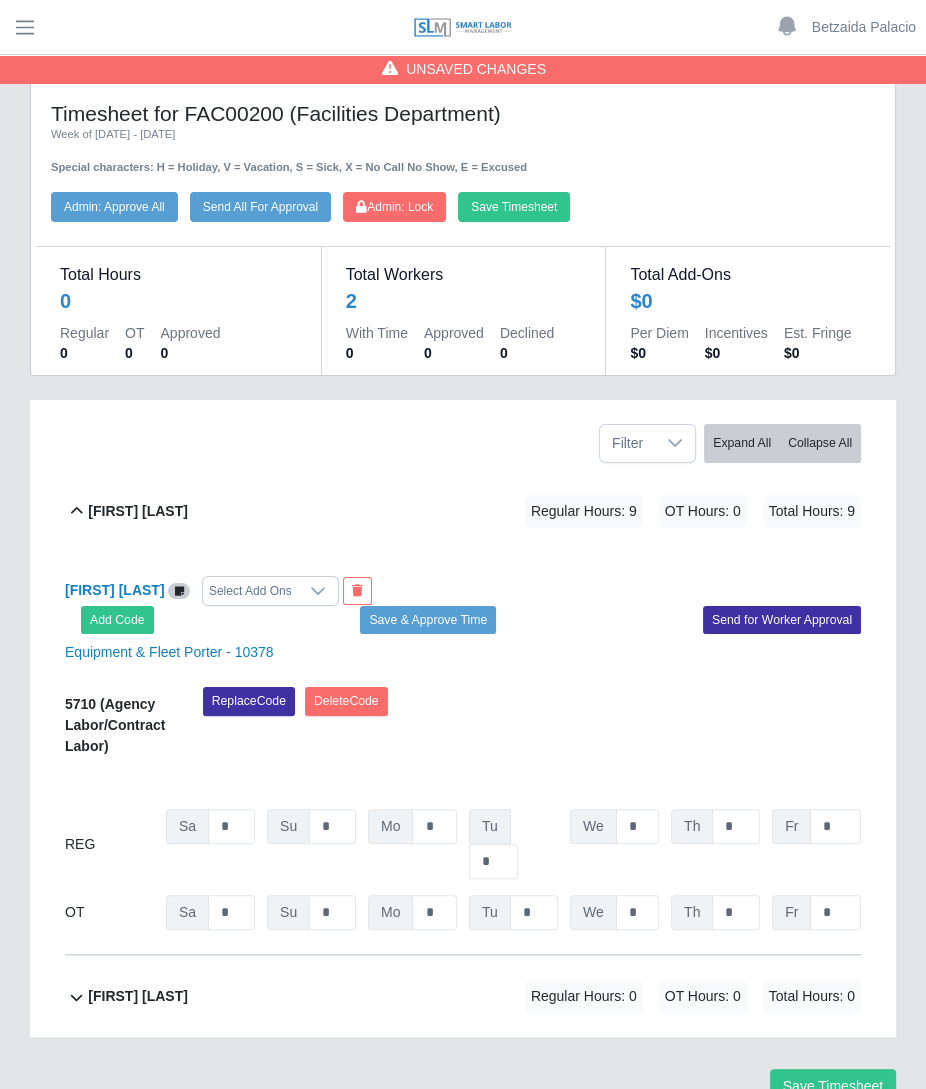 click on "Manuel Soto             Regular Hours: 0   OT Hours: 0   Total Hours: 0" 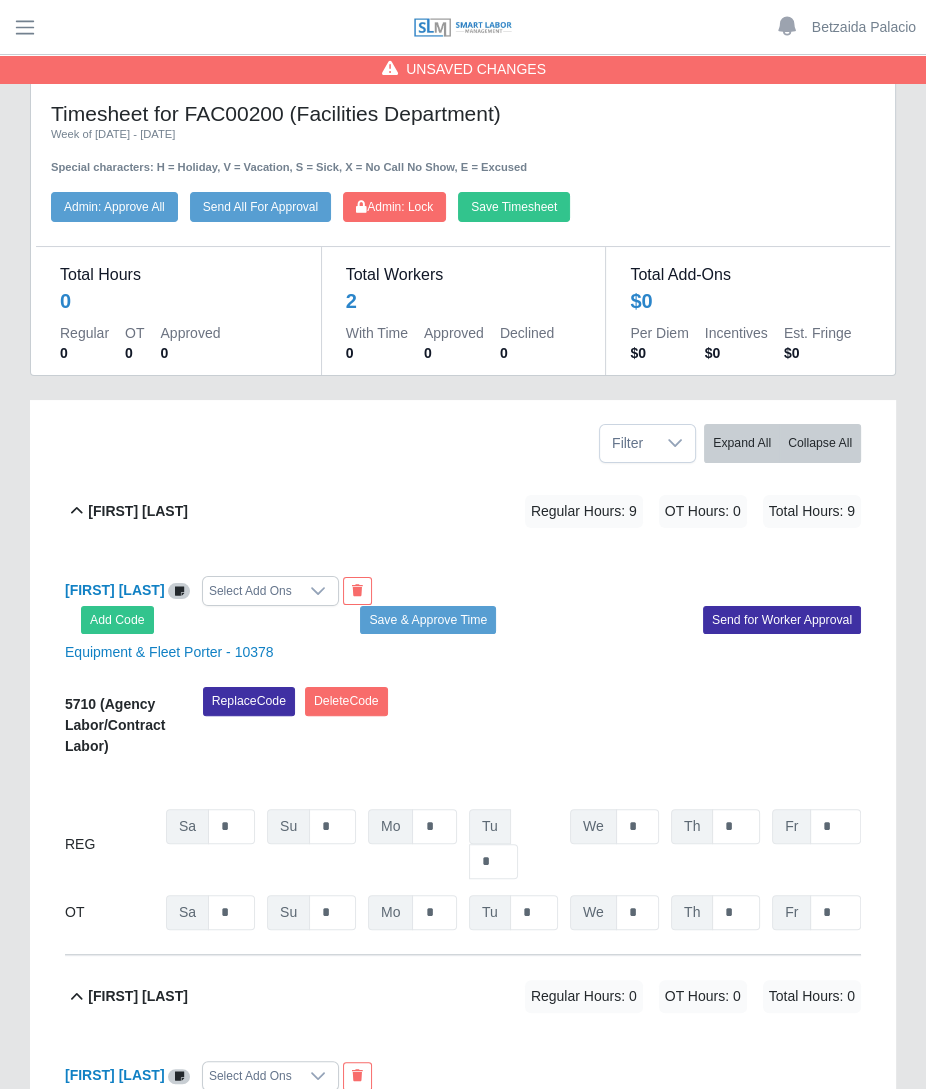scroll, scrollTop: 194, scrollLeft: 0, axis: vertical 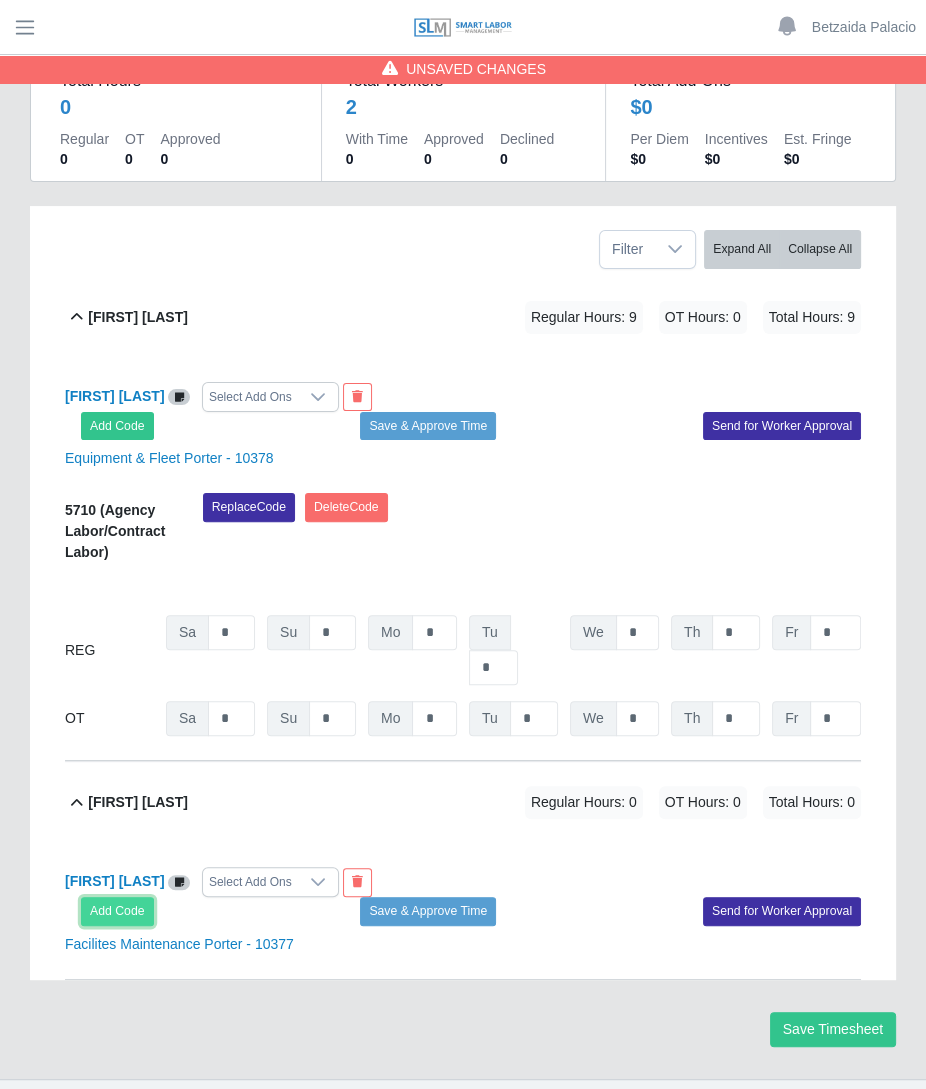 click on "Add Code" 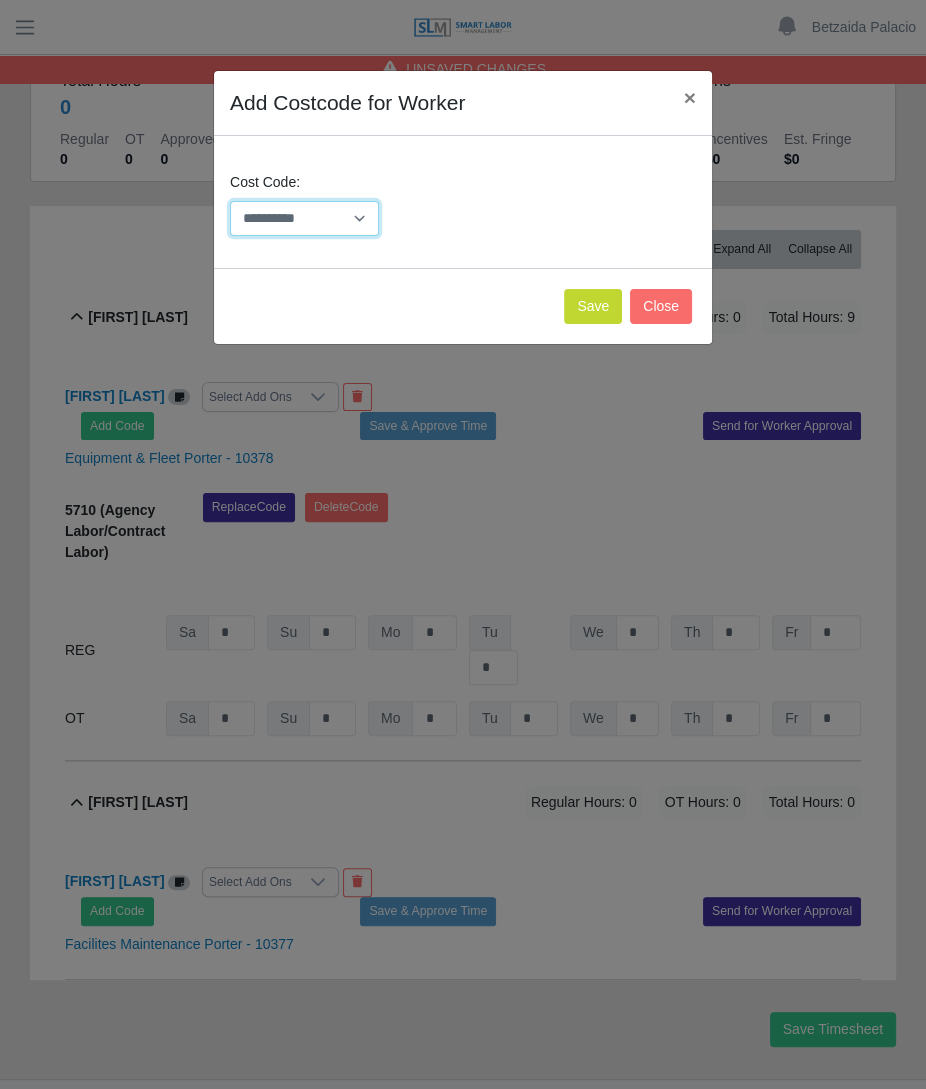 click on "**********" at bounding box center (304, 218) 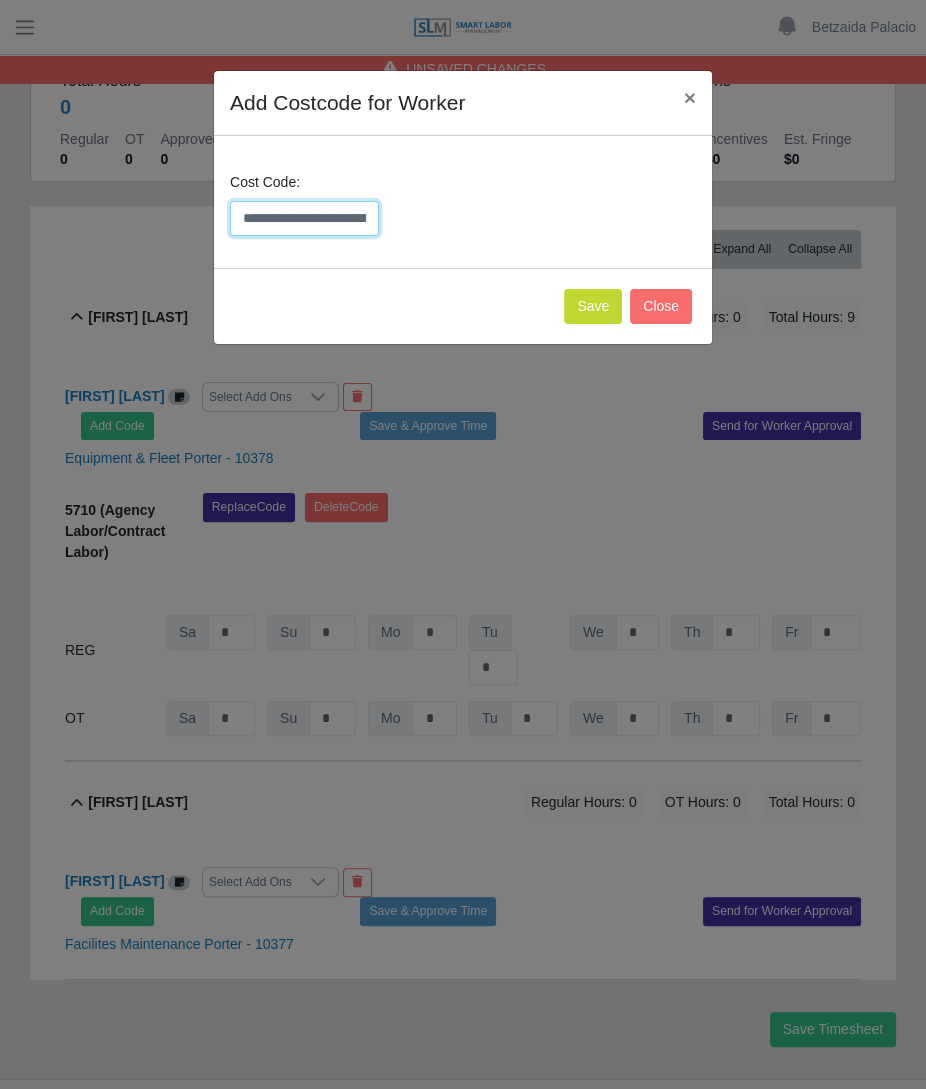 click on "**********" at bounding box center [304, 218] 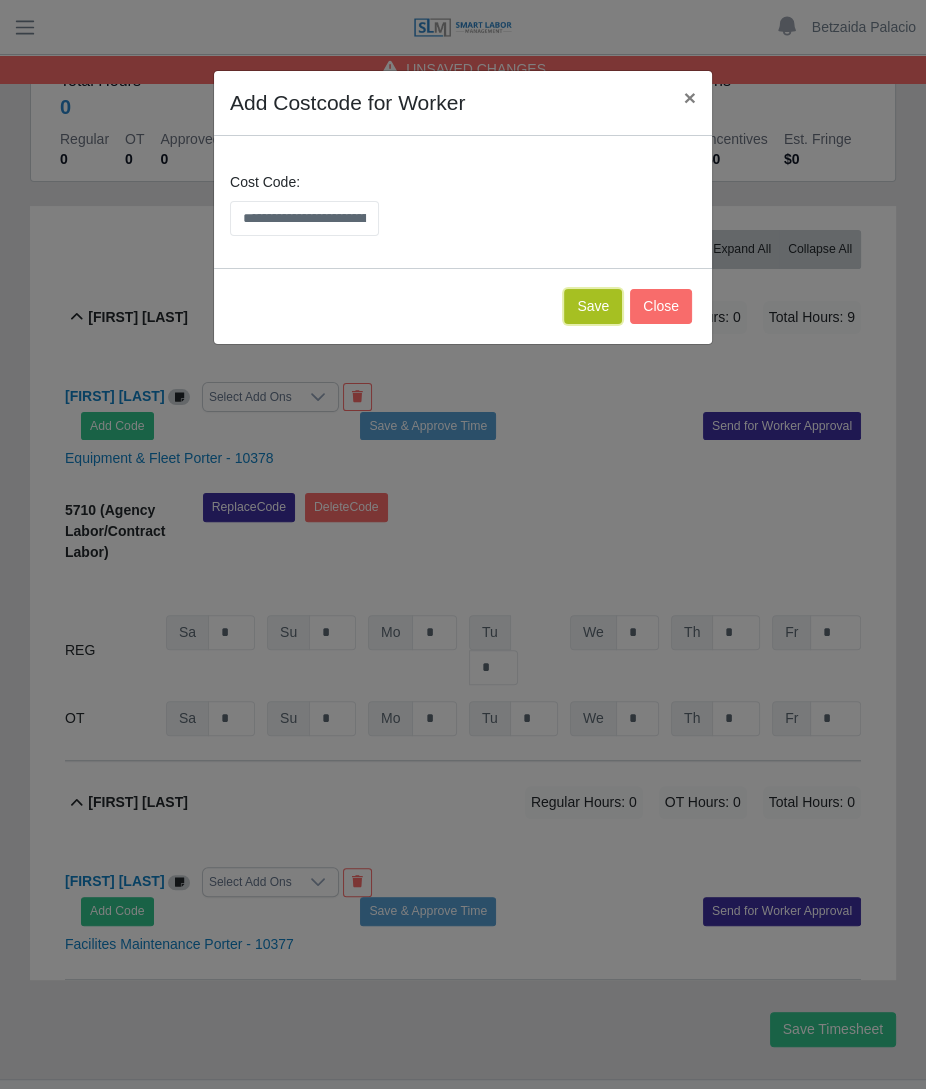 click on "Save" 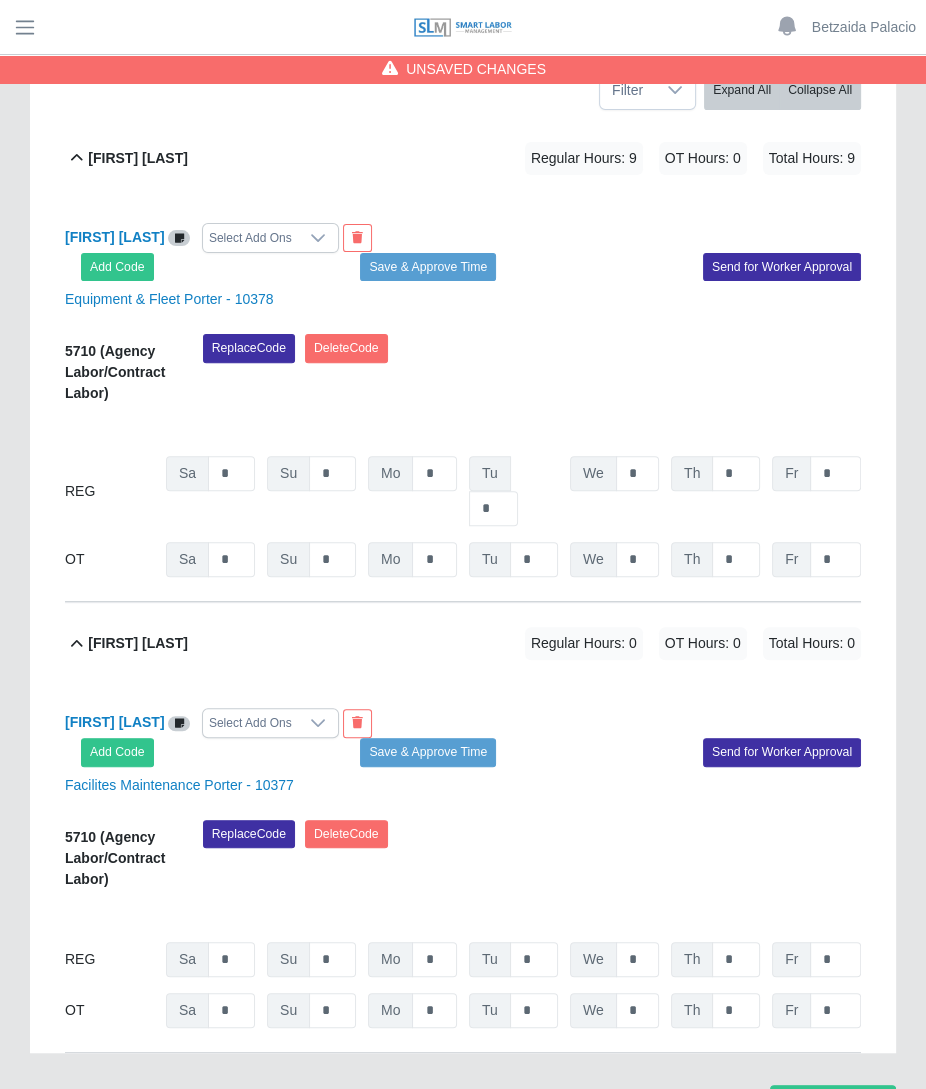 scroll, scrollTop: 372, scrollLeft: 0, axis: vertical 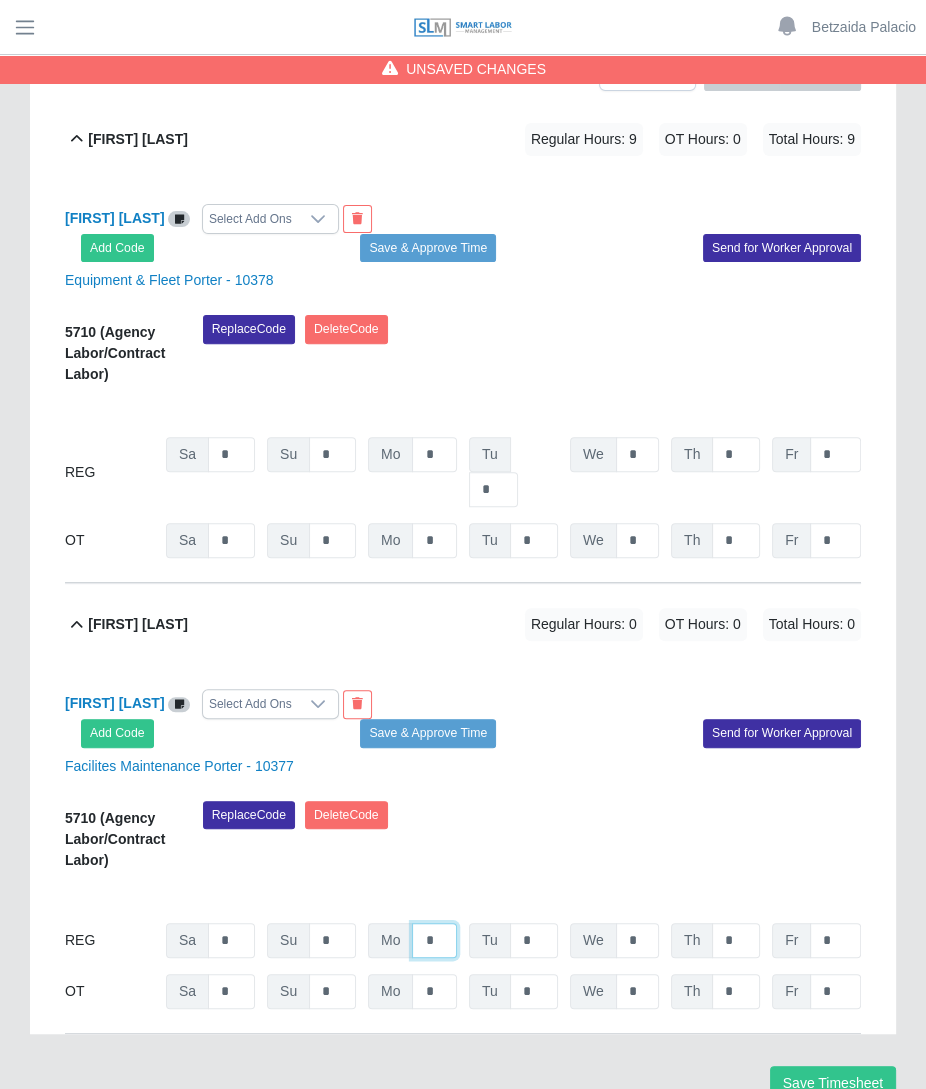click on "*" at bounding box center [434, 454] 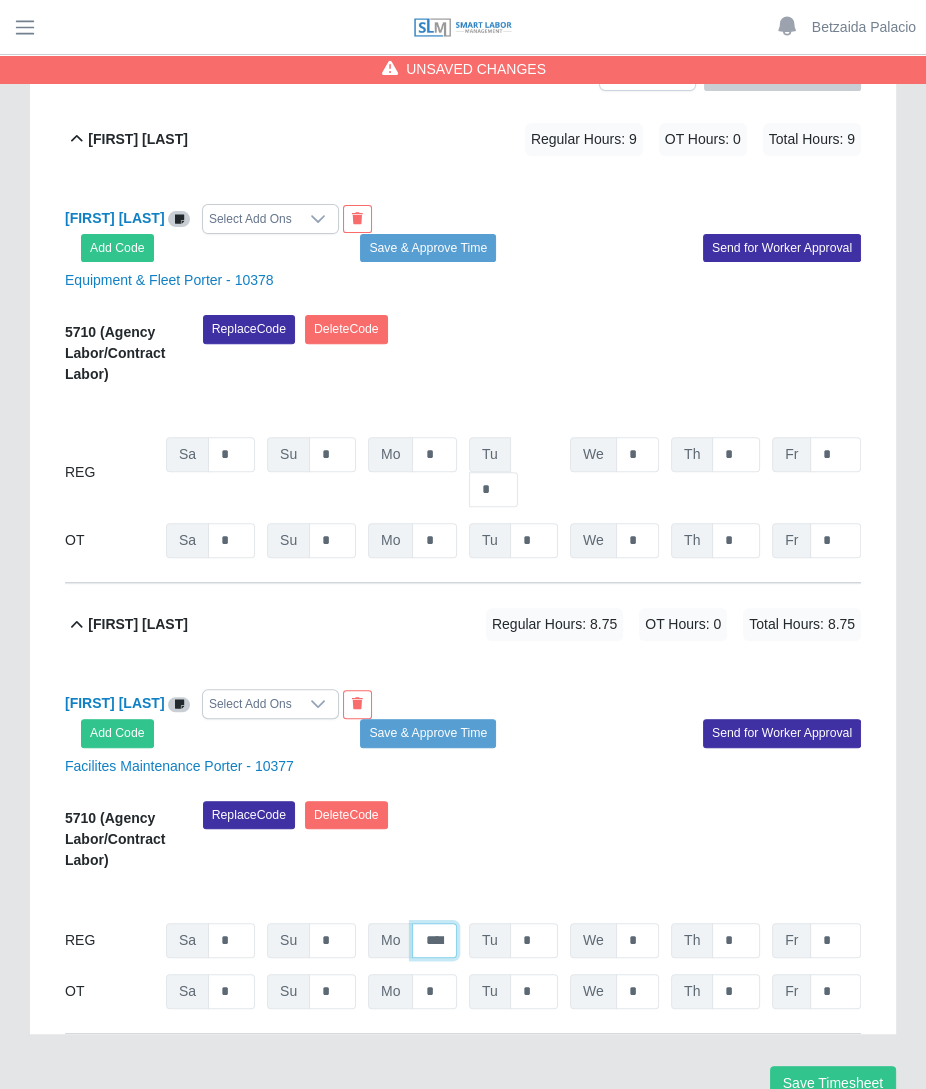 scroll, scrollTop: 0, scrollLeft: 7, axis: horizontal 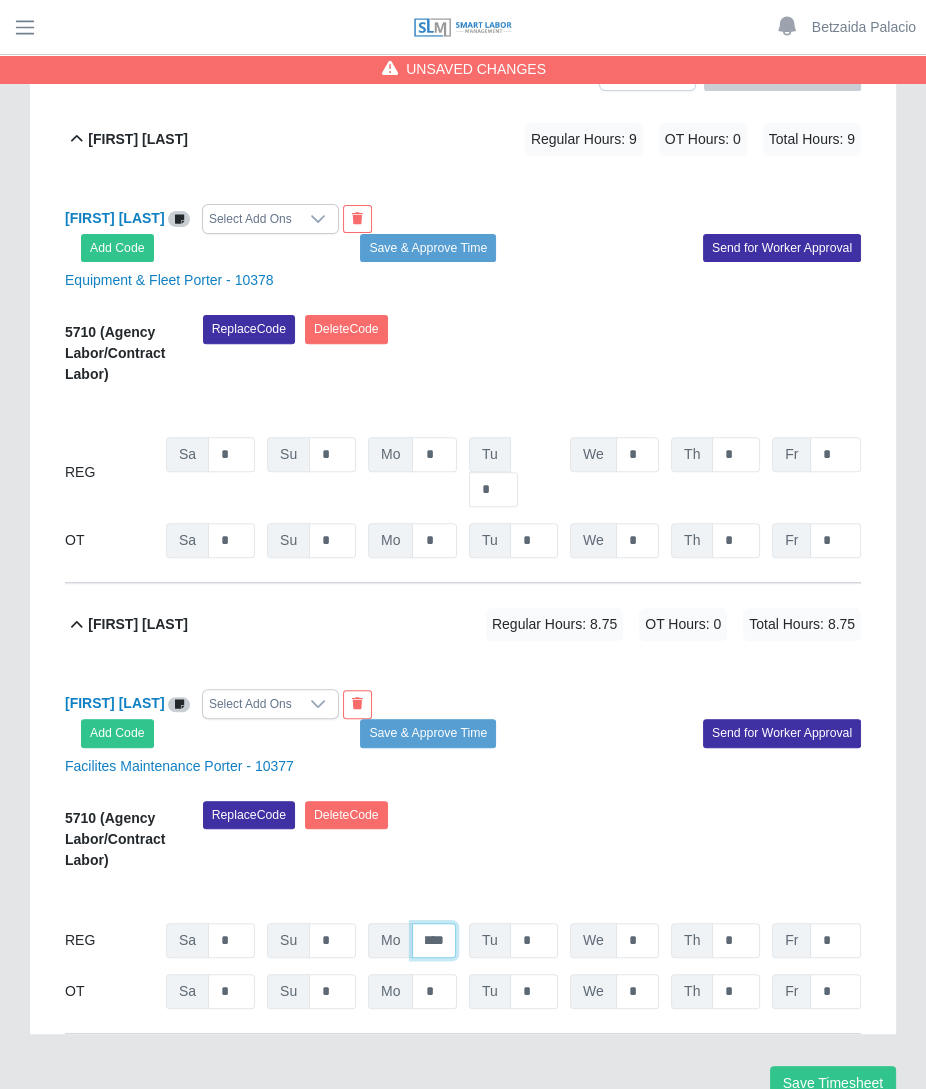 type on "****" 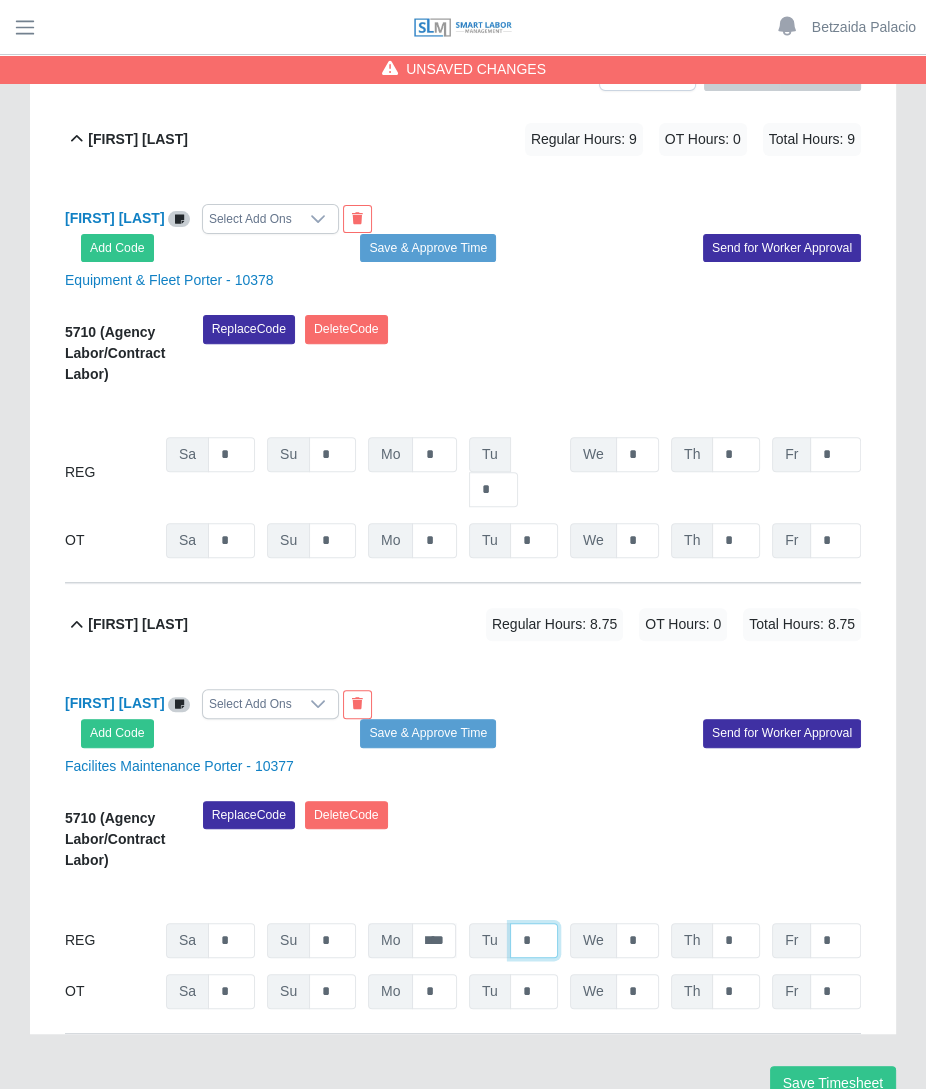 scroll, scrollTop: 0, scrollLeft: 0, axis: both 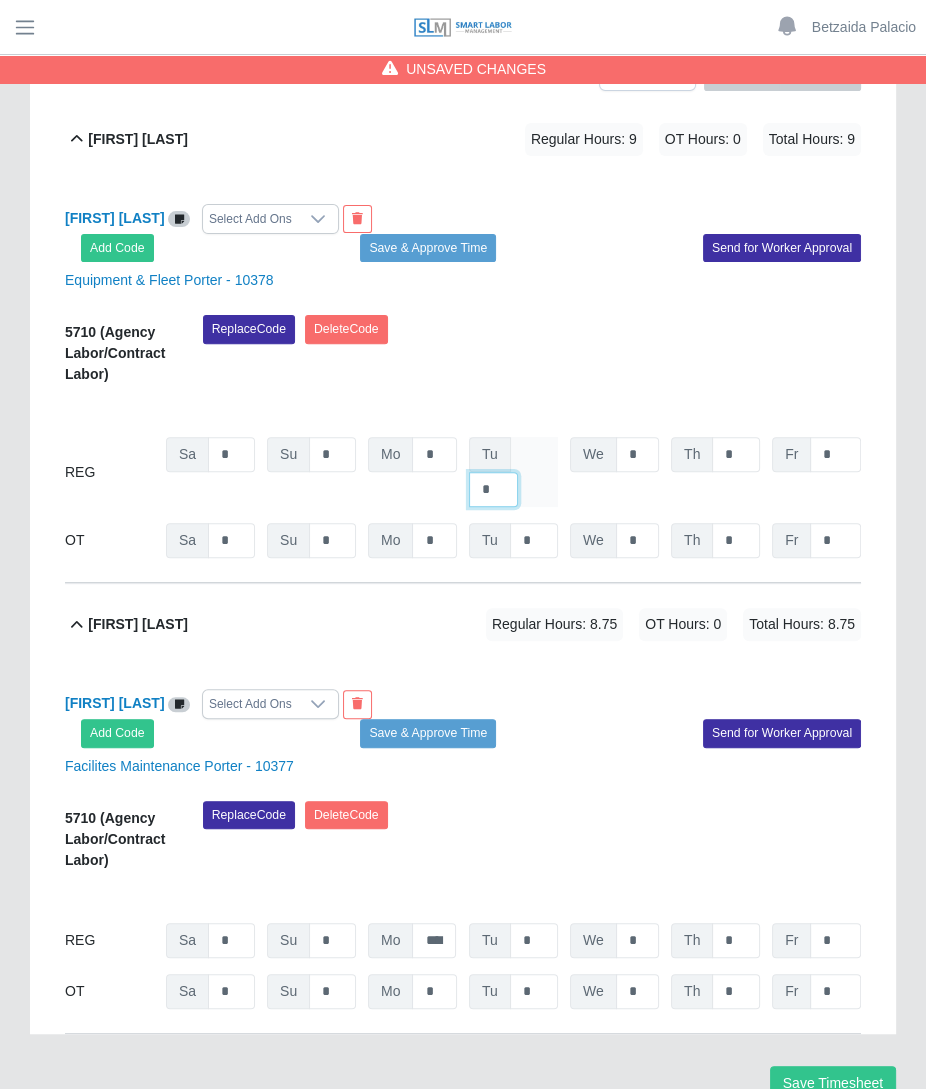 click on "*" at bounding box center (493, 489) 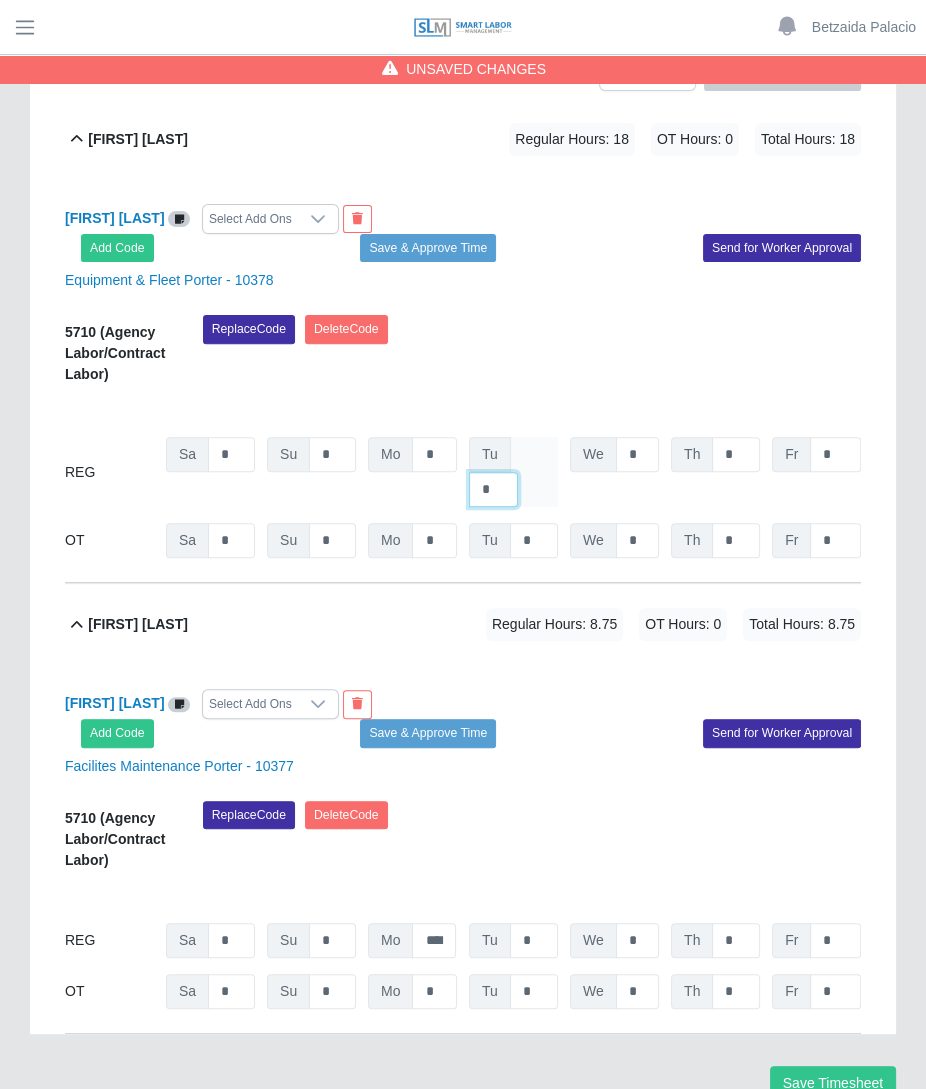 type on "*" 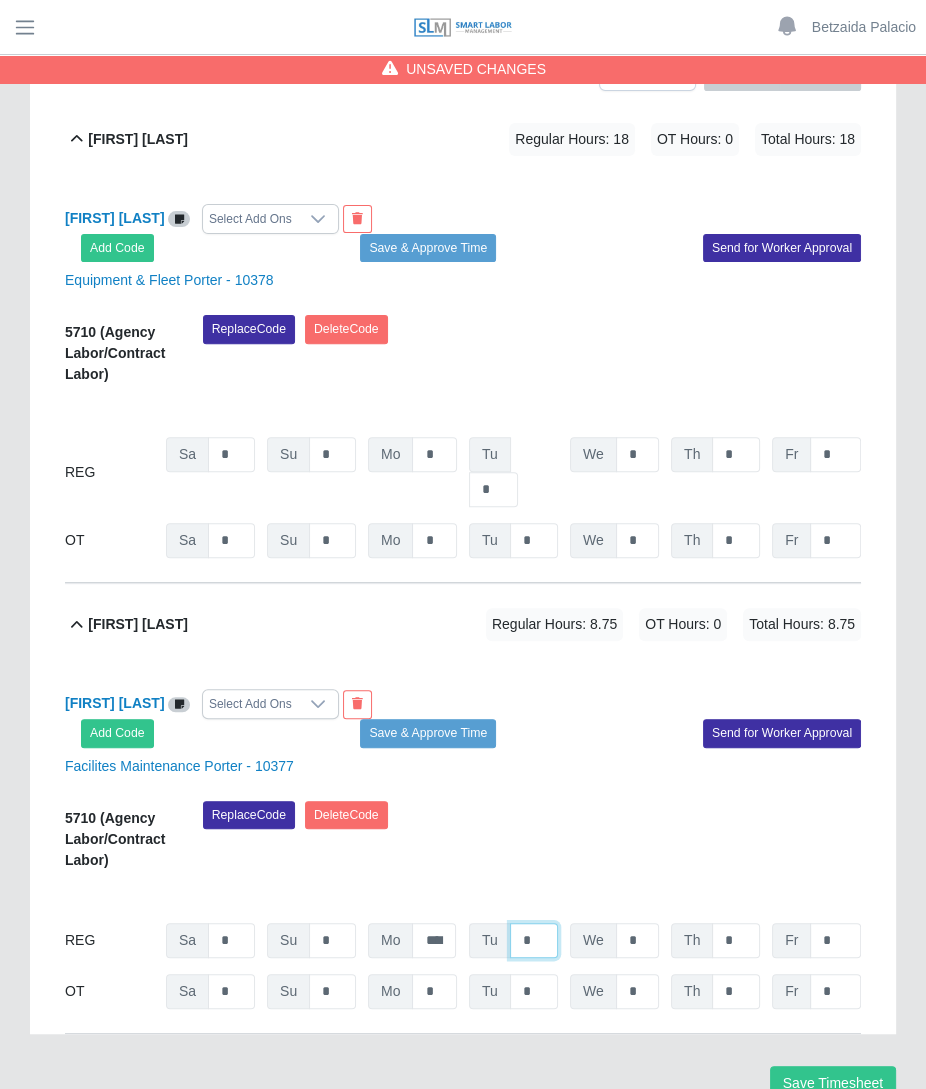 click on "*" at bounding box center [493, 489] 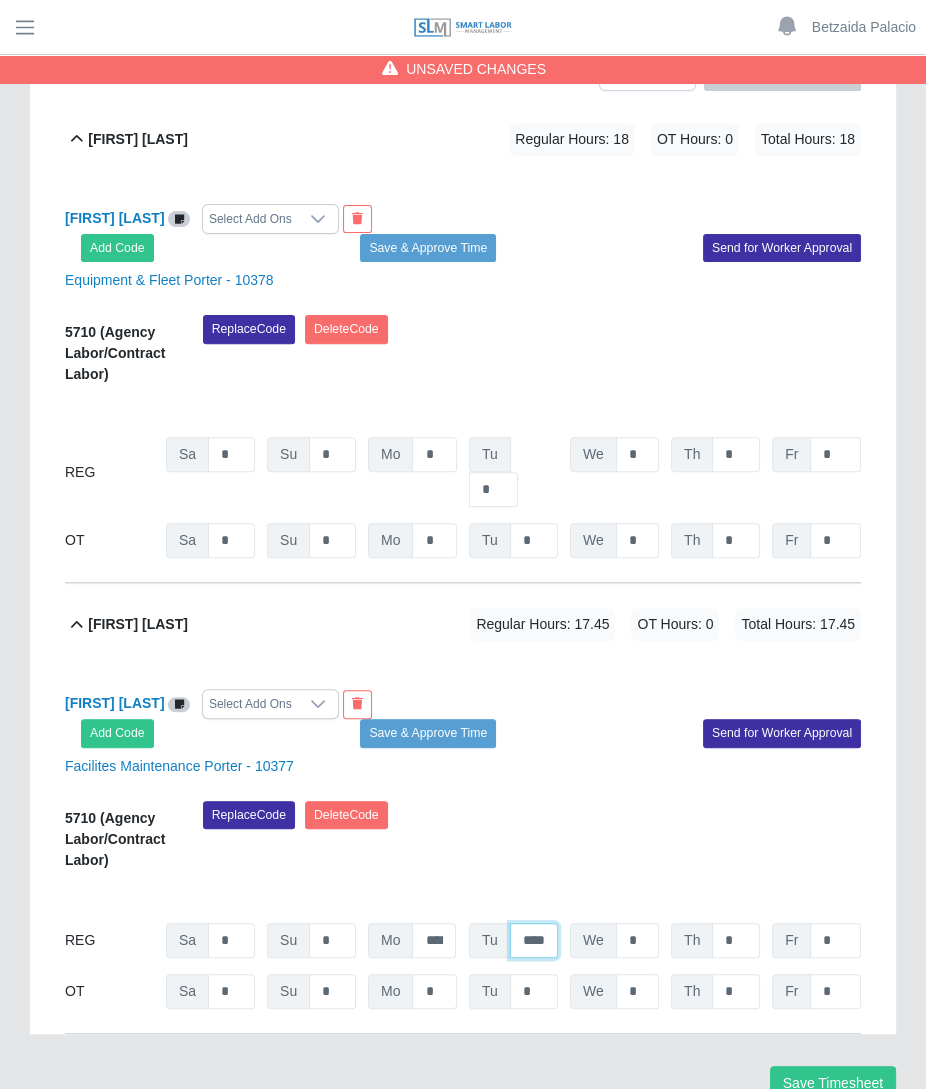 scroll, scrollTop: 0, scrollLeft: 2, axis: horizontal 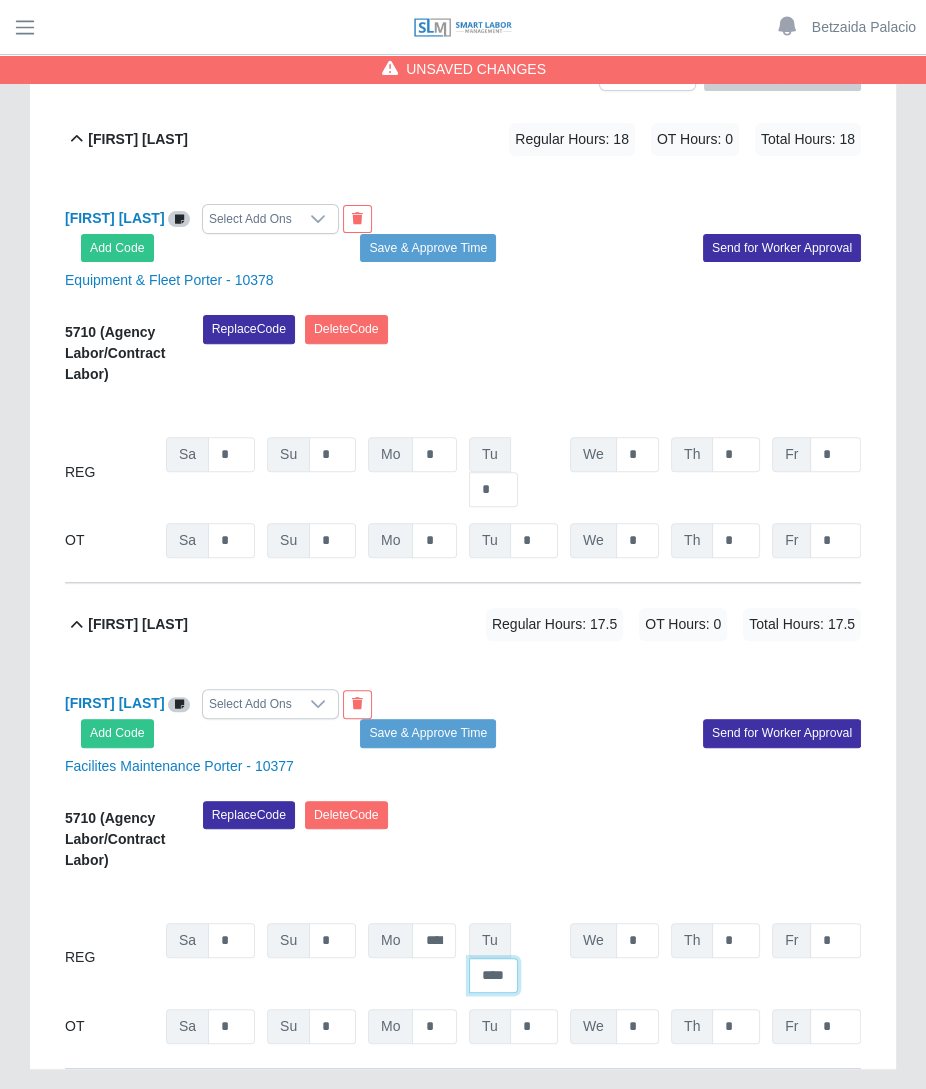 type on "****" 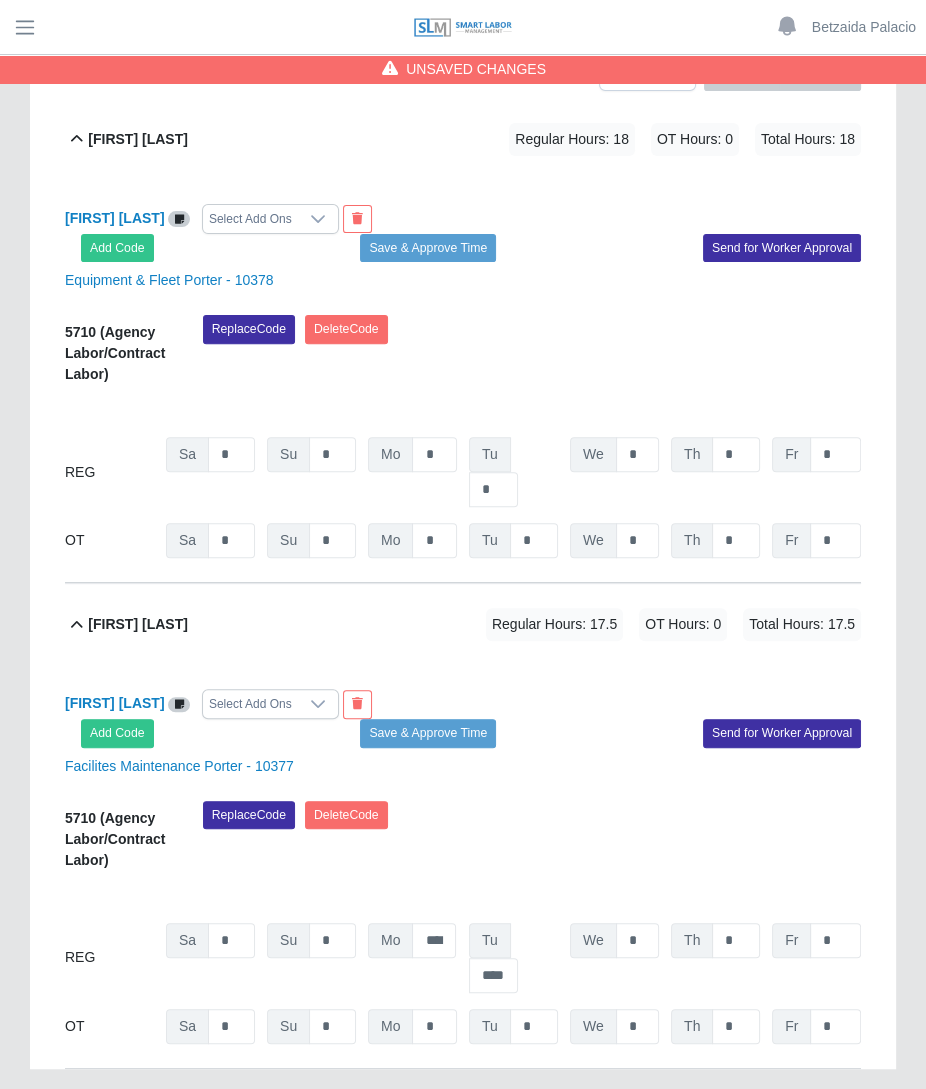 scroll, scrollTop: 0, scrollLeft: 0, axis: both 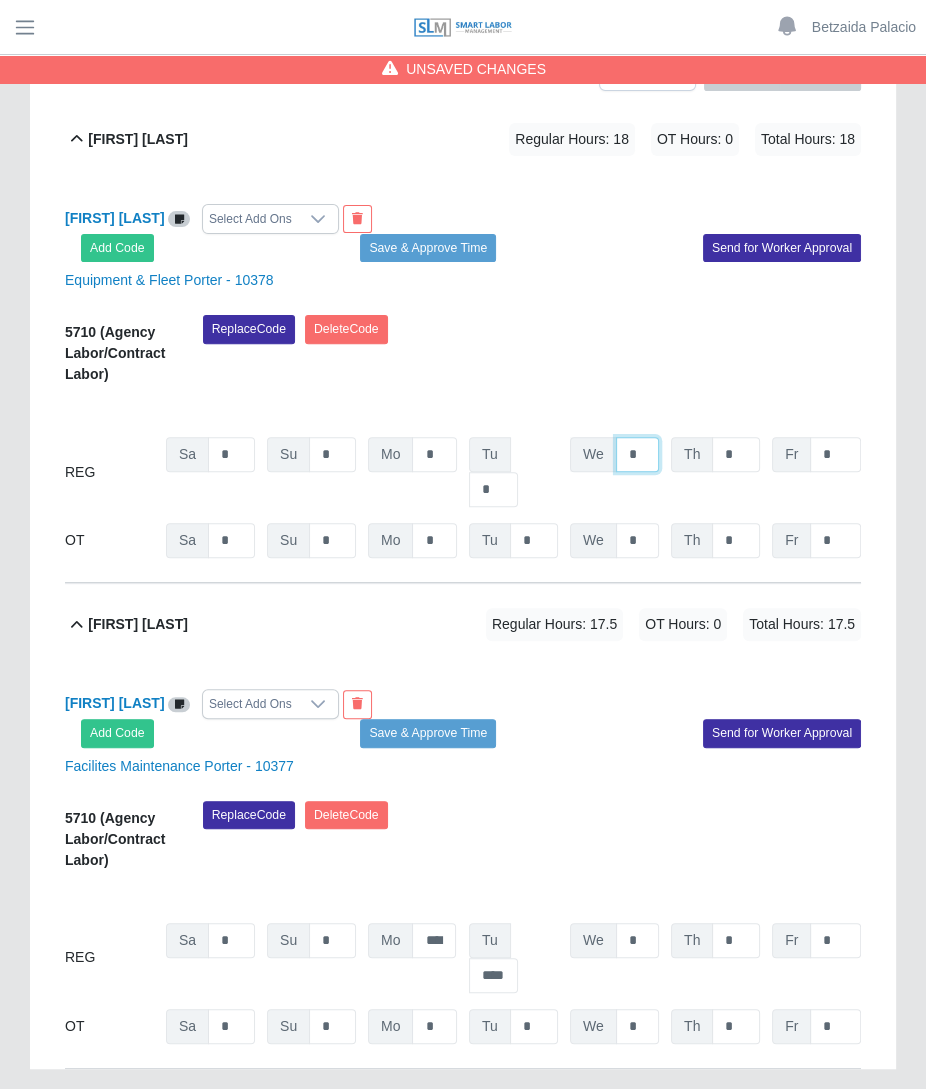 click on "*" at bounding box center [637, 454] 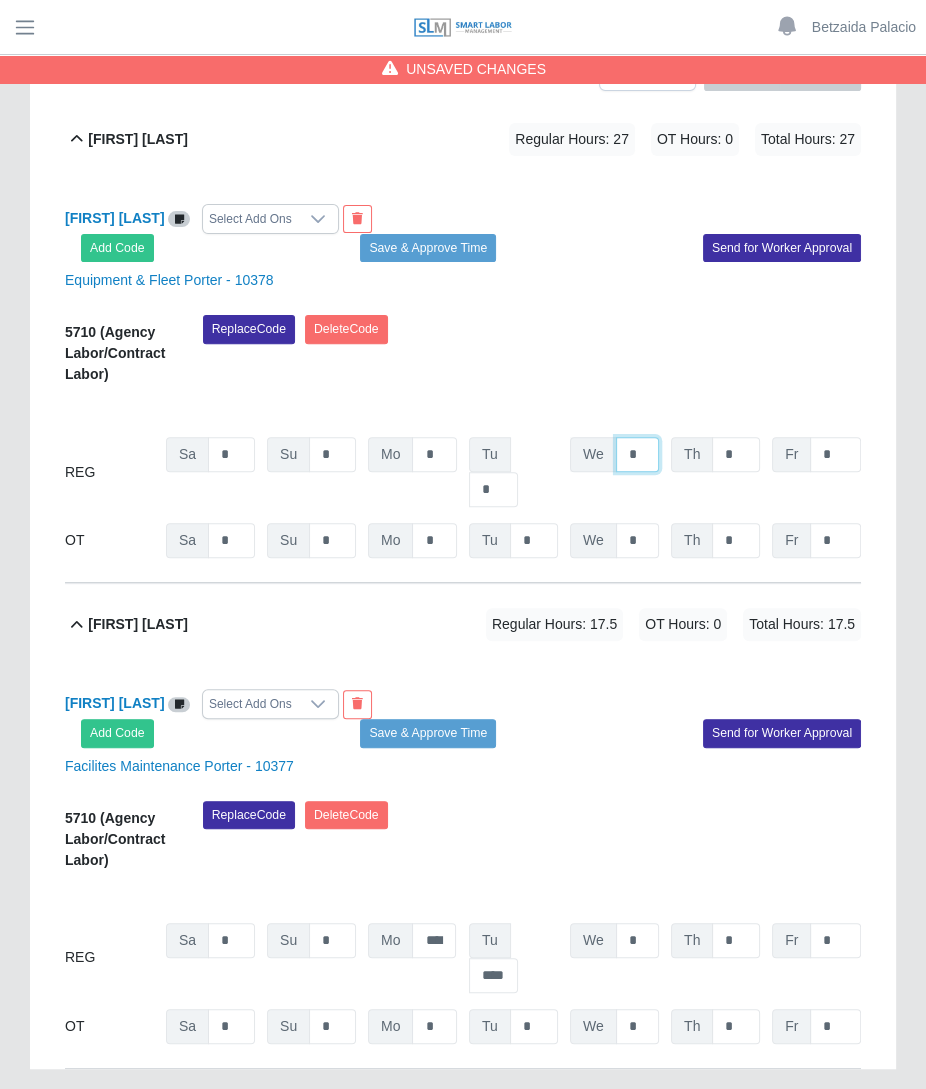 type on "*" 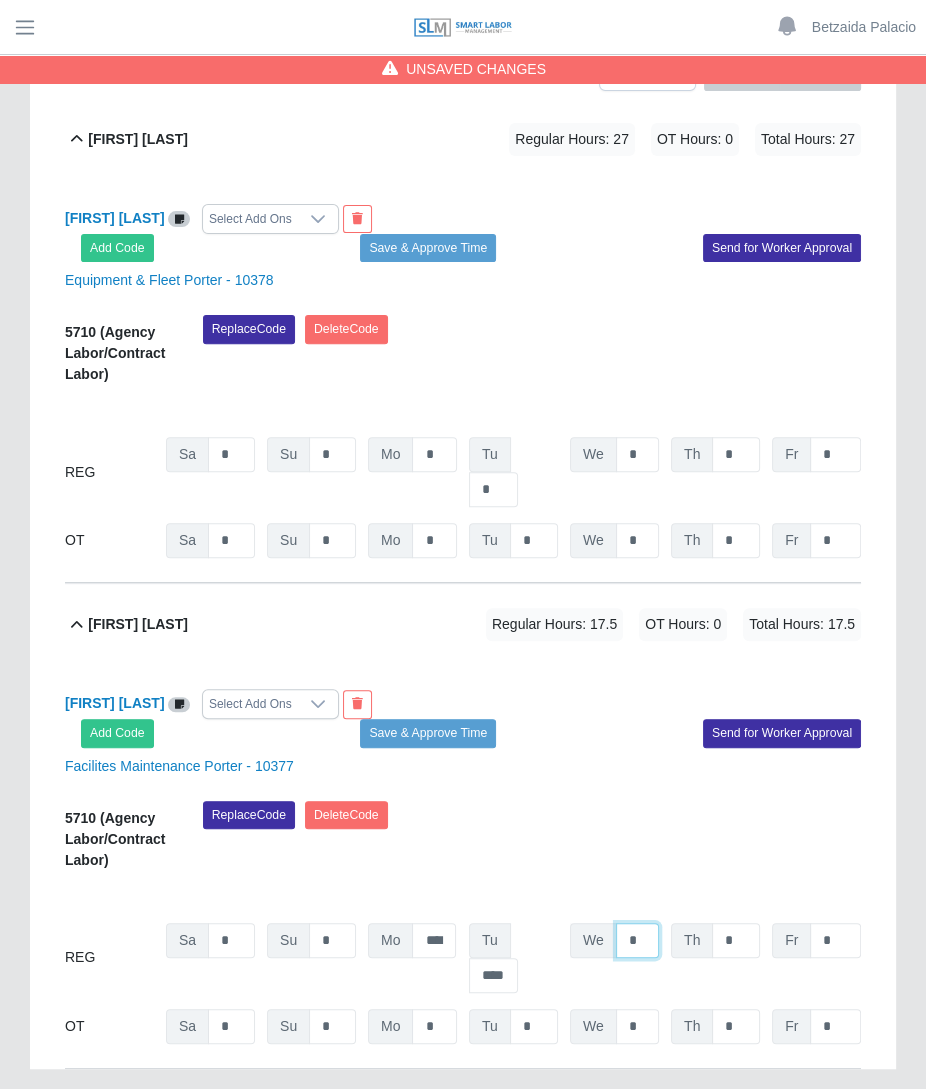 click on "*" at bounding box center [637, 454] 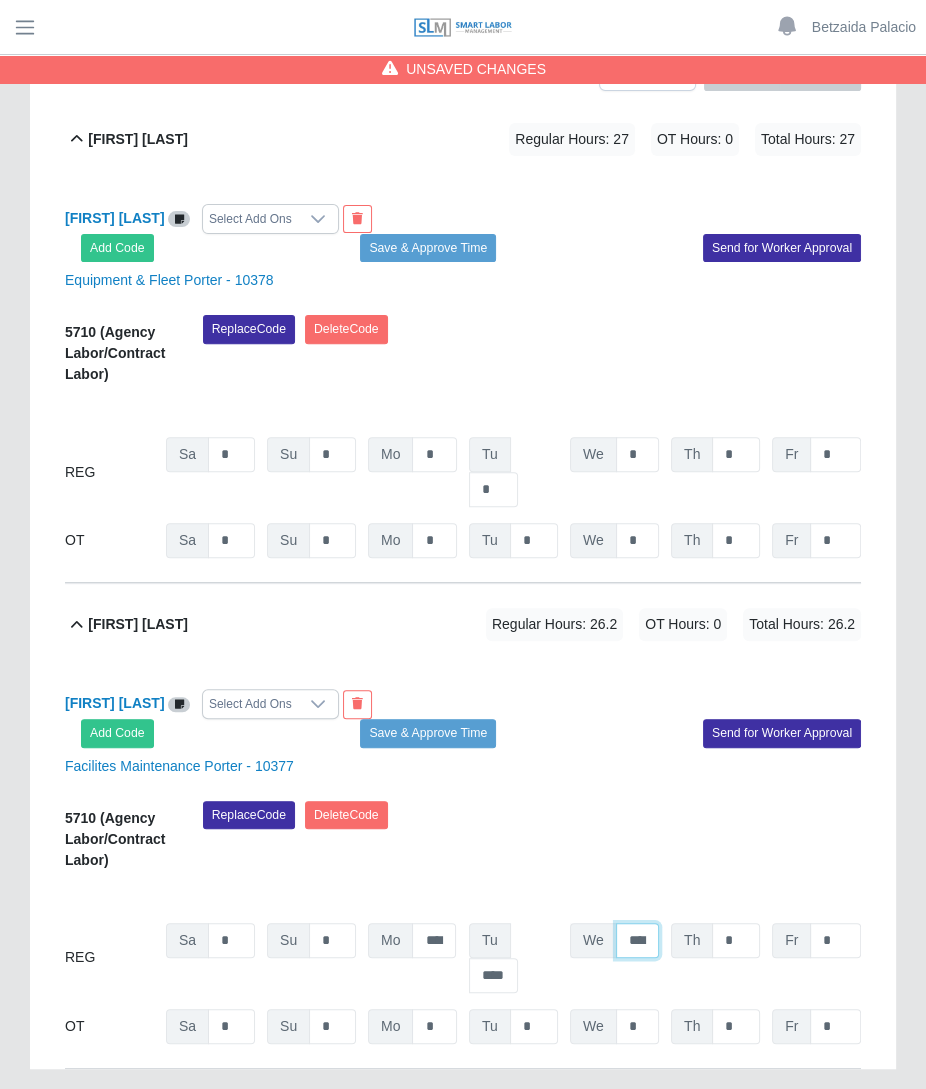 scroll, scrollTop: 0, scrollLeft: 6, axis: horizontal 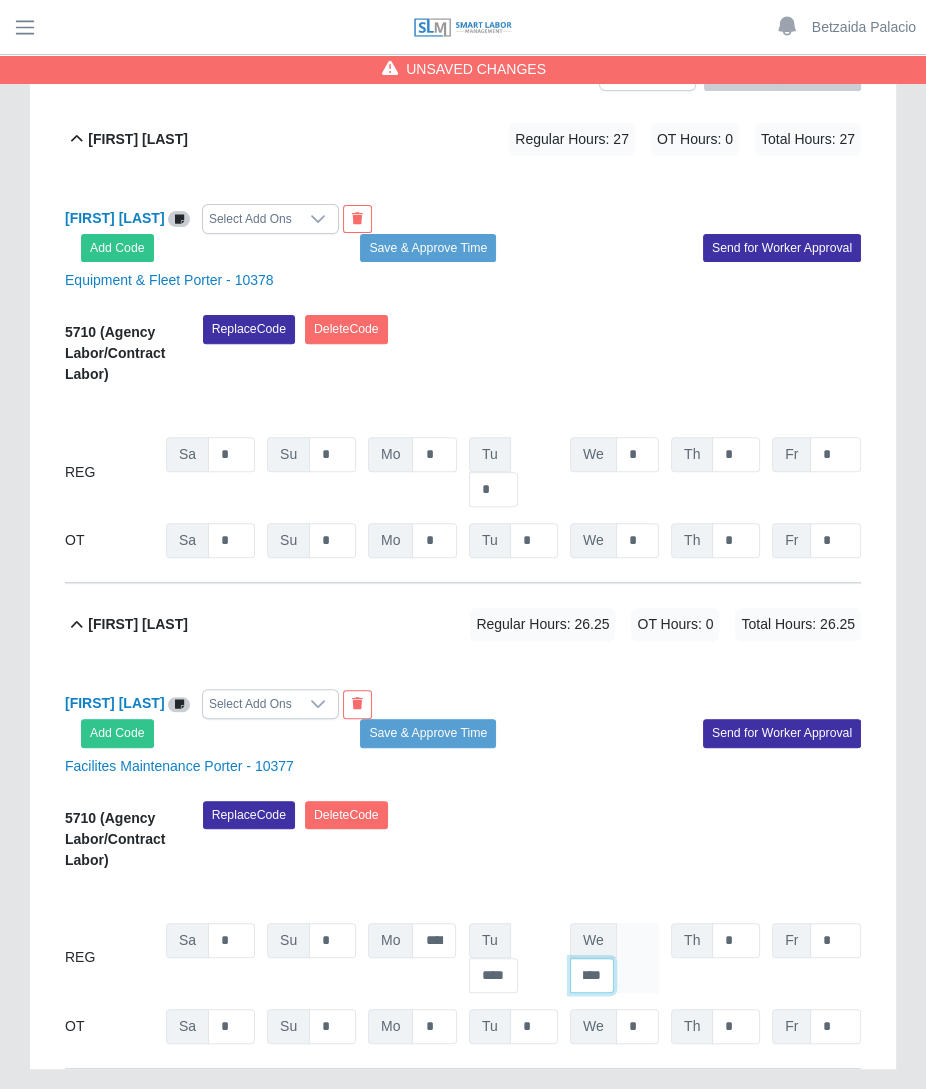 type on "****" 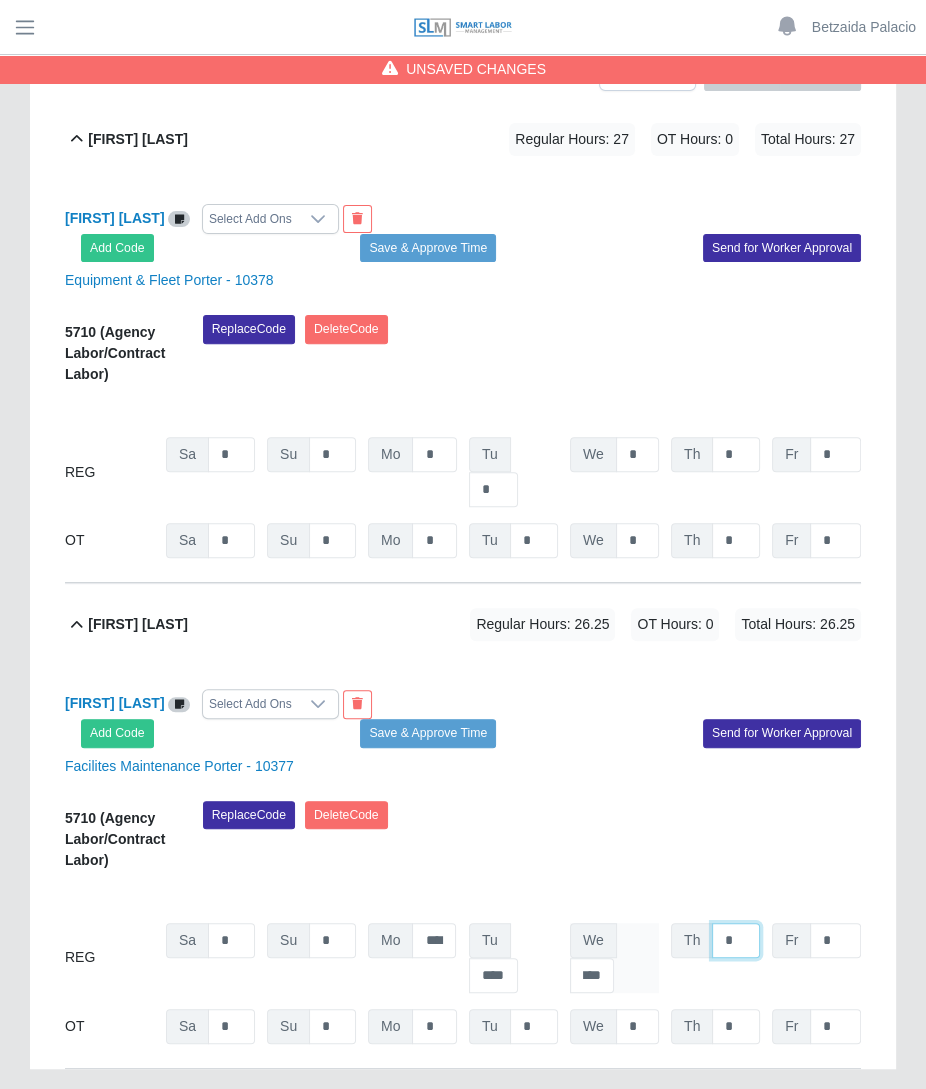 scroll, scrollTop: 0, scrollLeft: 0, axis: both 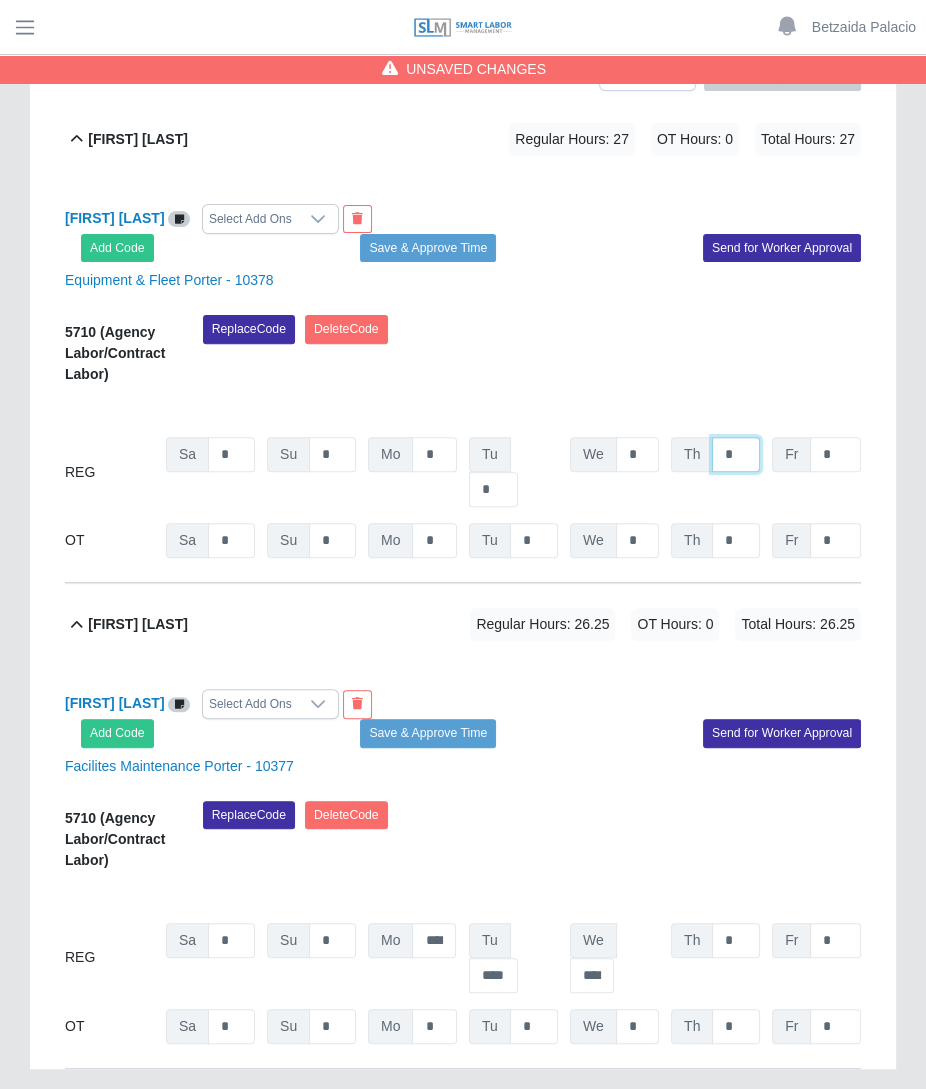 click on "*" at bounding box center (736, 454) 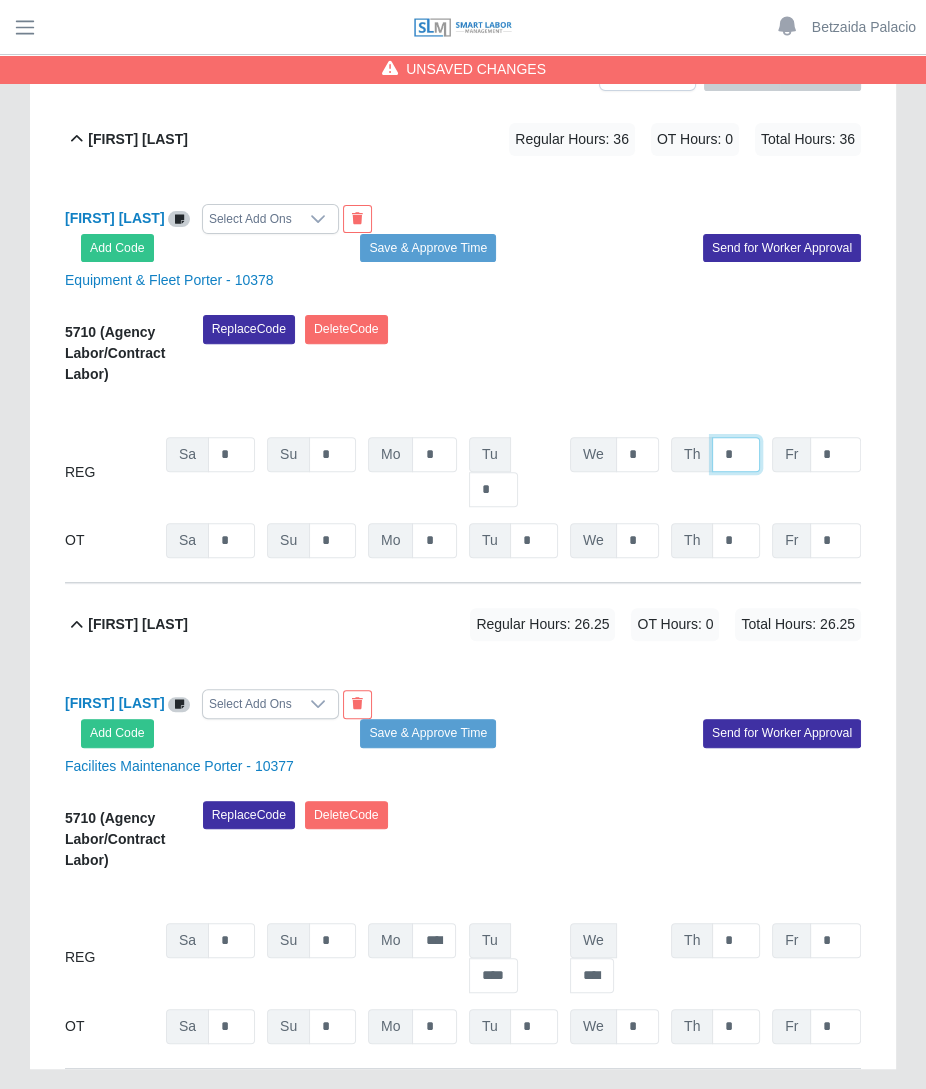 type on "*" 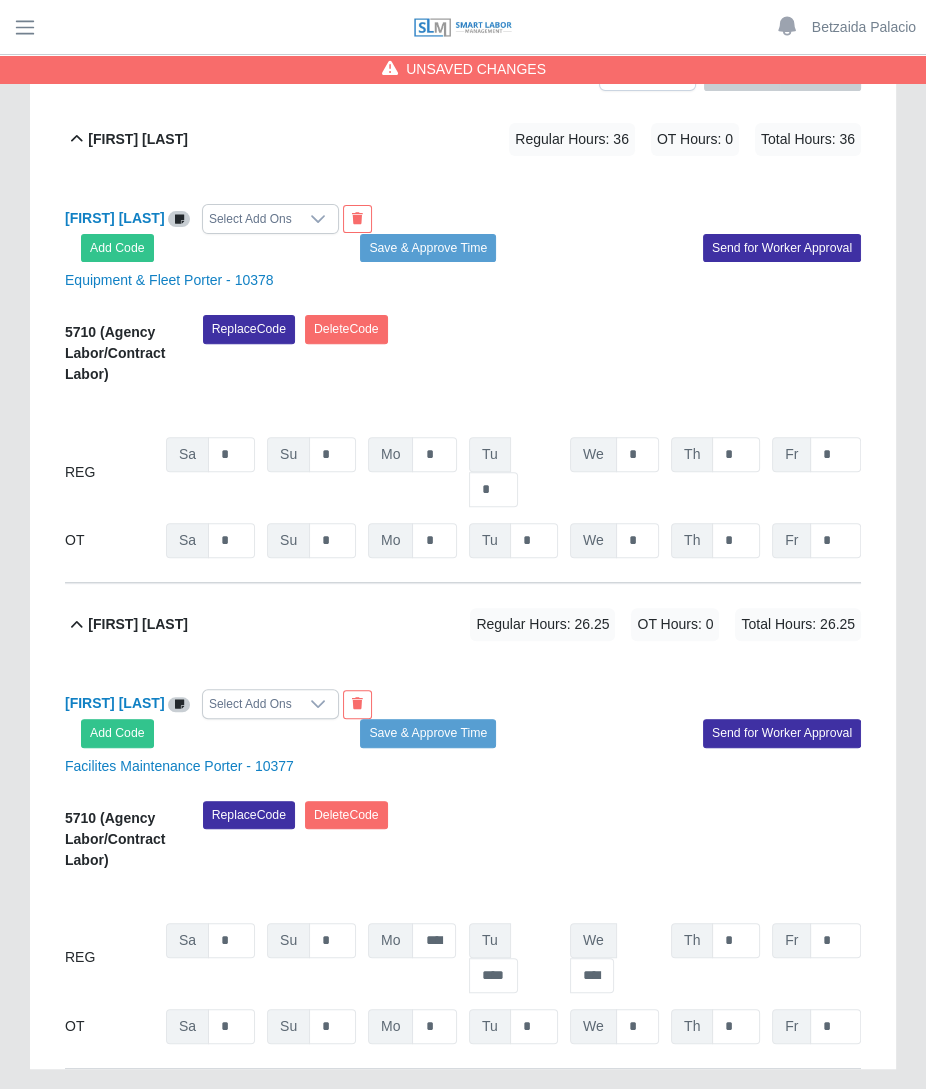 click on "Replace
Code
Delete
Code" at bounding box center (532, 356) 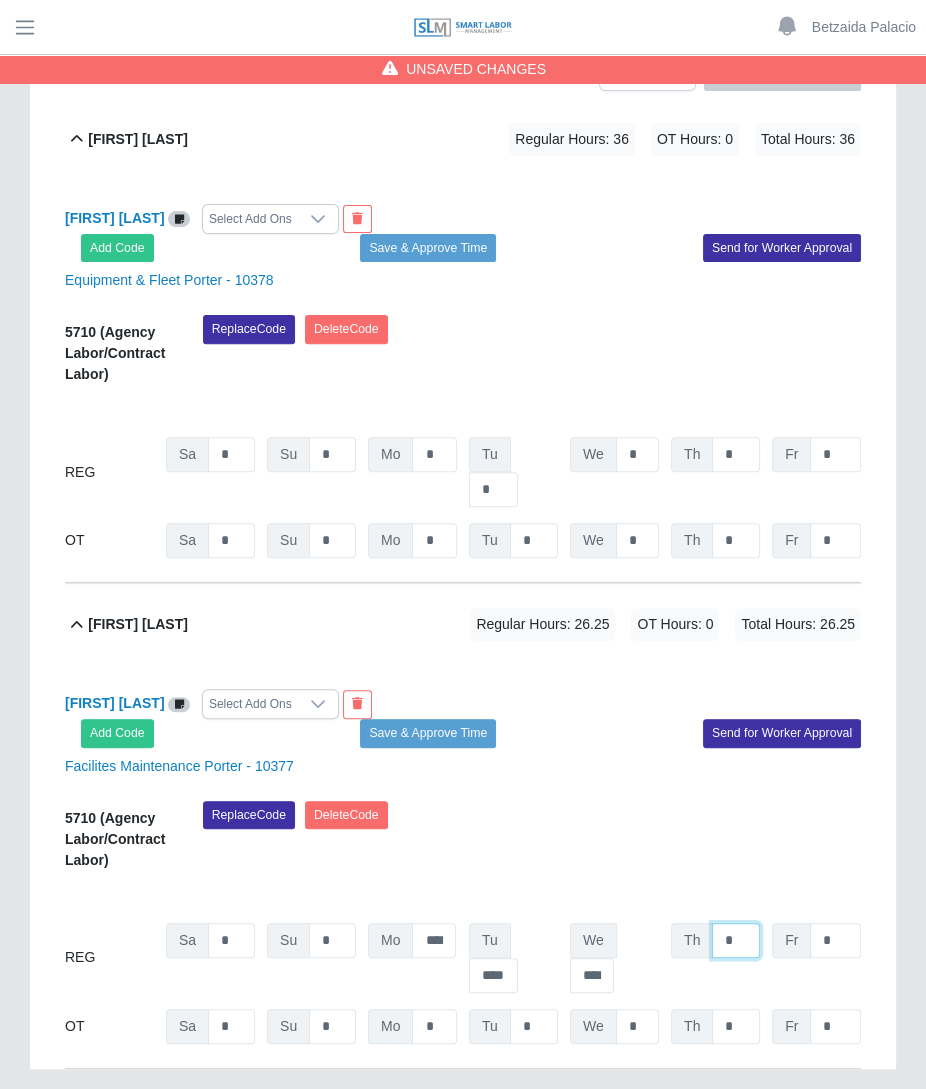 click on "*" at bounding box center (736, 454) 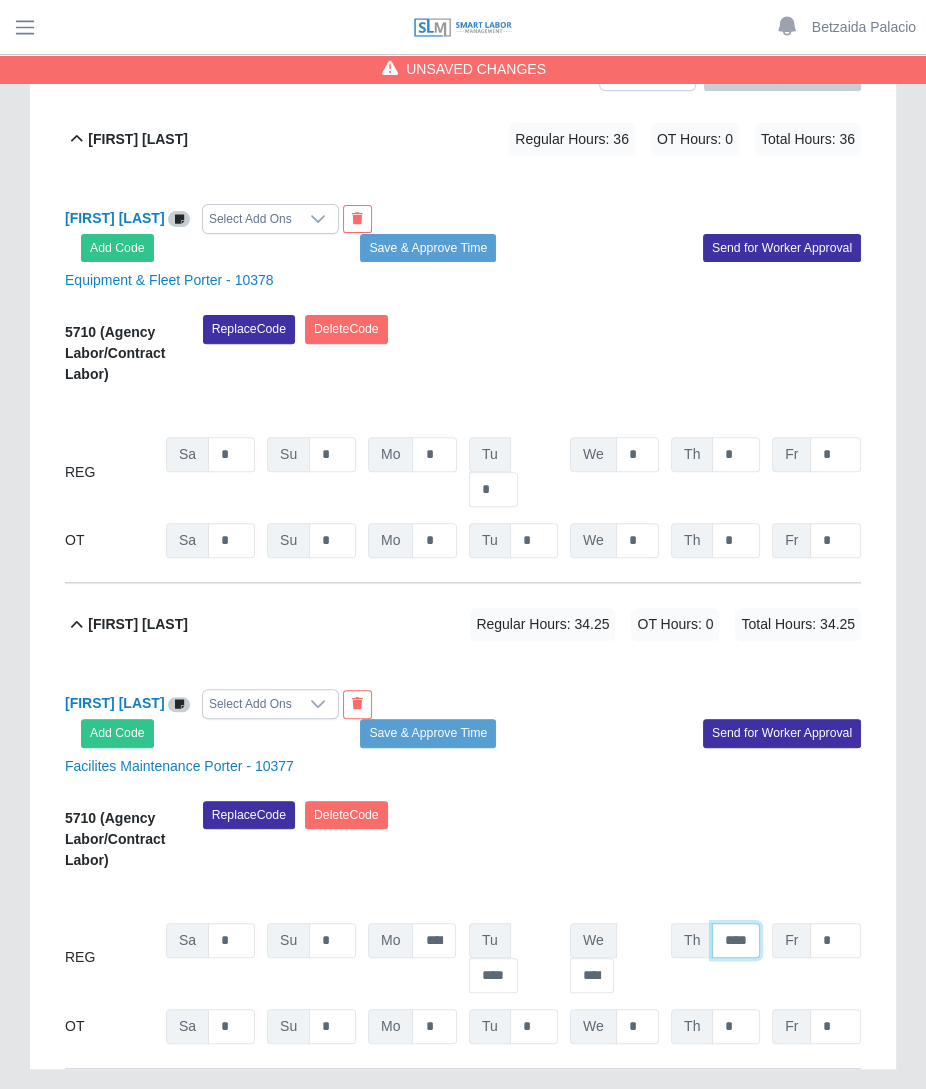 scroll, scrollTop: 0, scrollLeft: 2, axis: horizontal 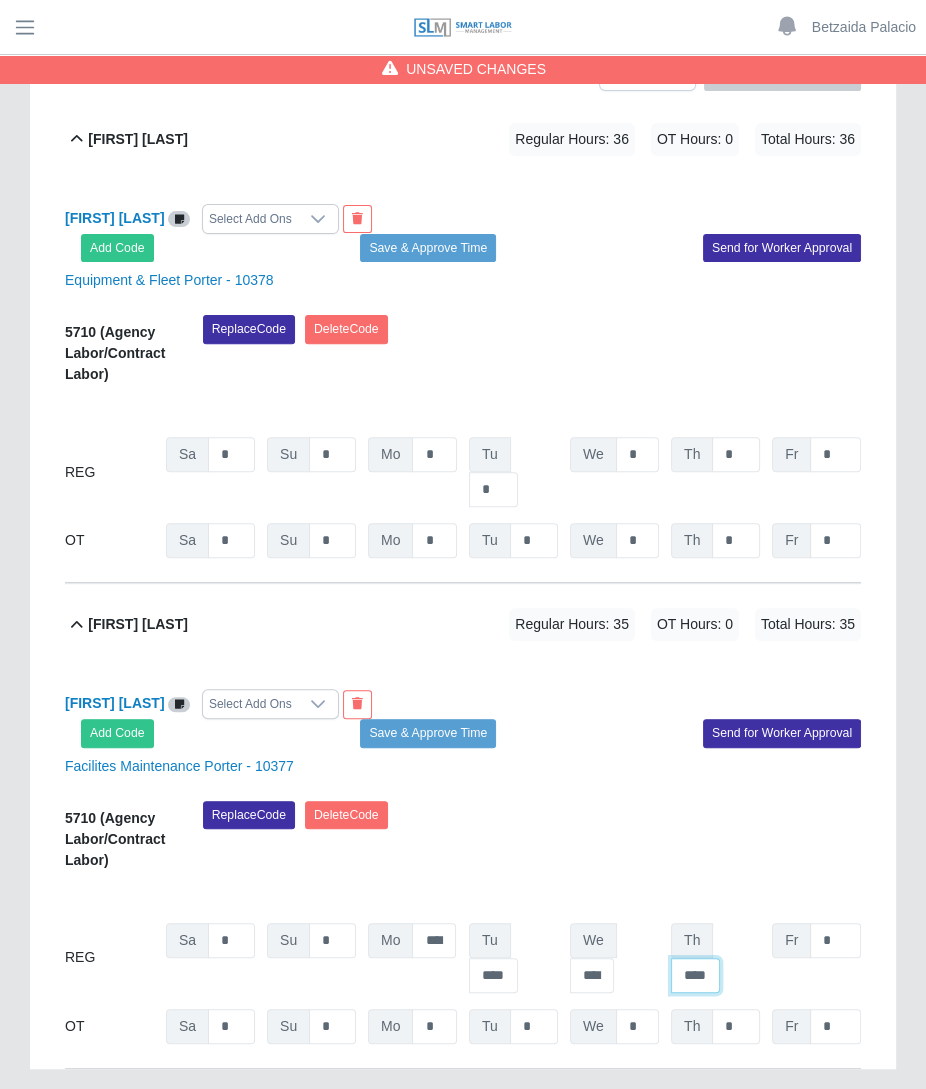 type on "****" 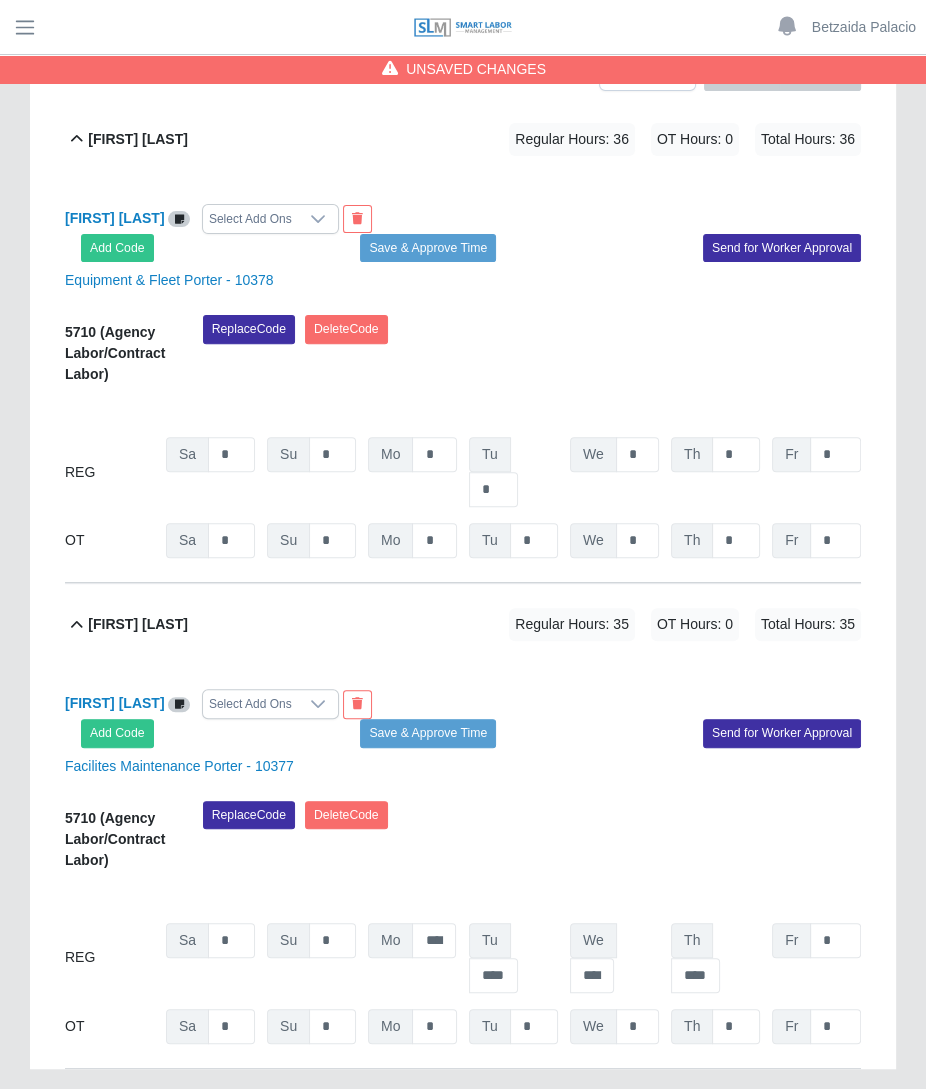 scroll, scrollTop: 0, scrollLeft: 0, axis: both 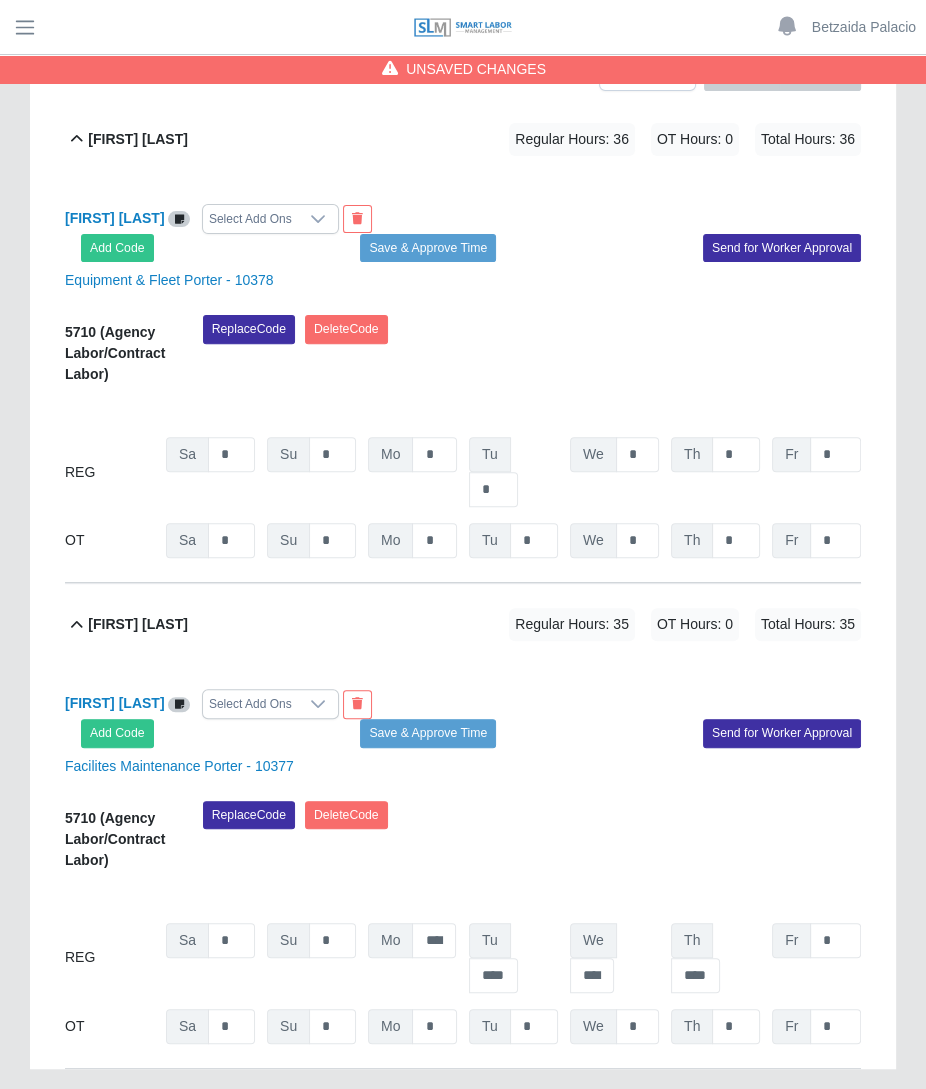 click on "Replace
Code
Delete
Code" at bounding box center [532, 356] 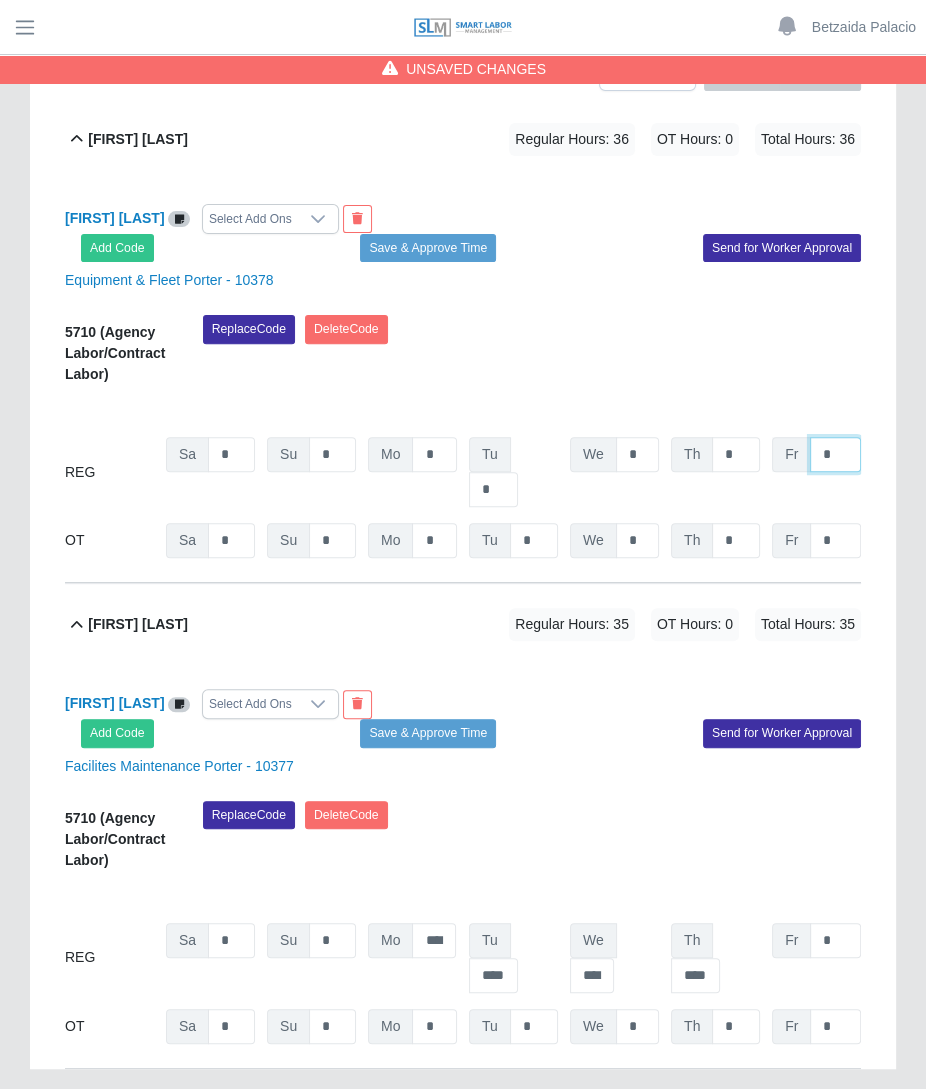 click on "*" at bounding box center [835, 454] 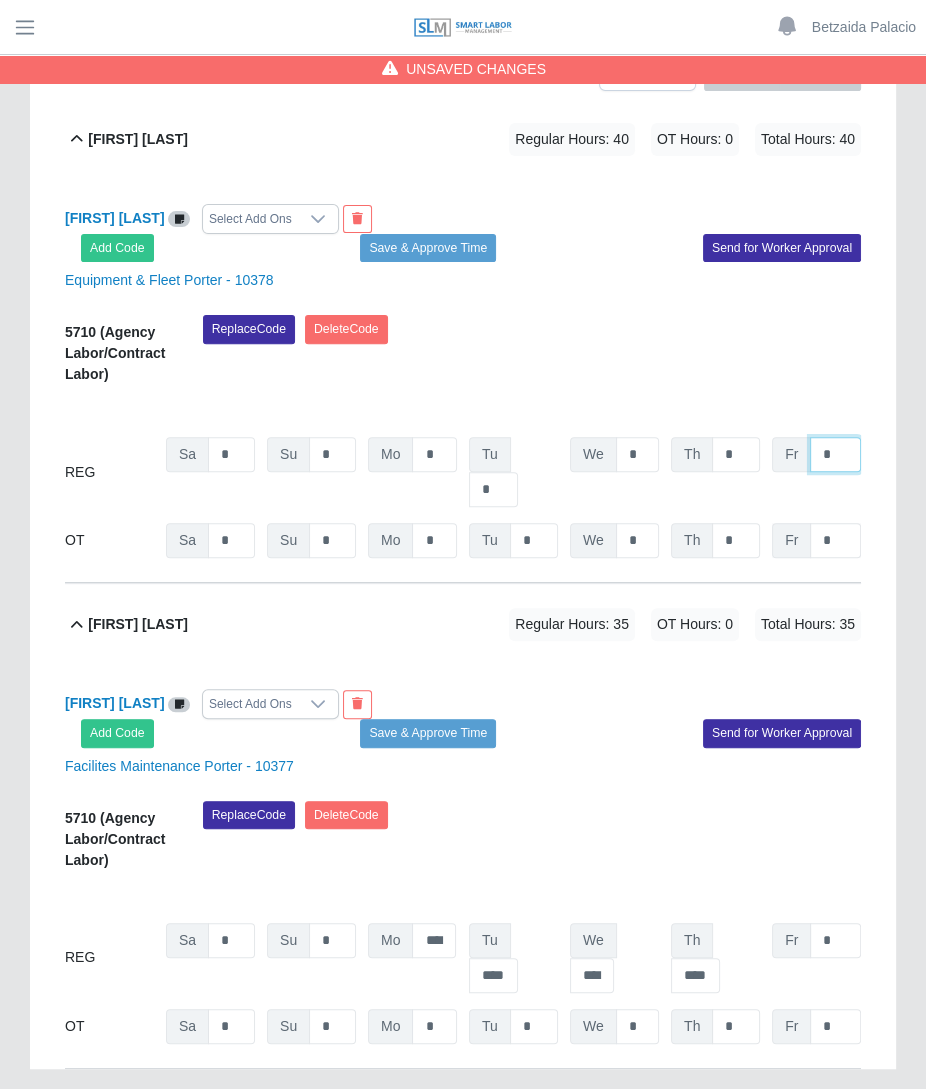 type on "*" 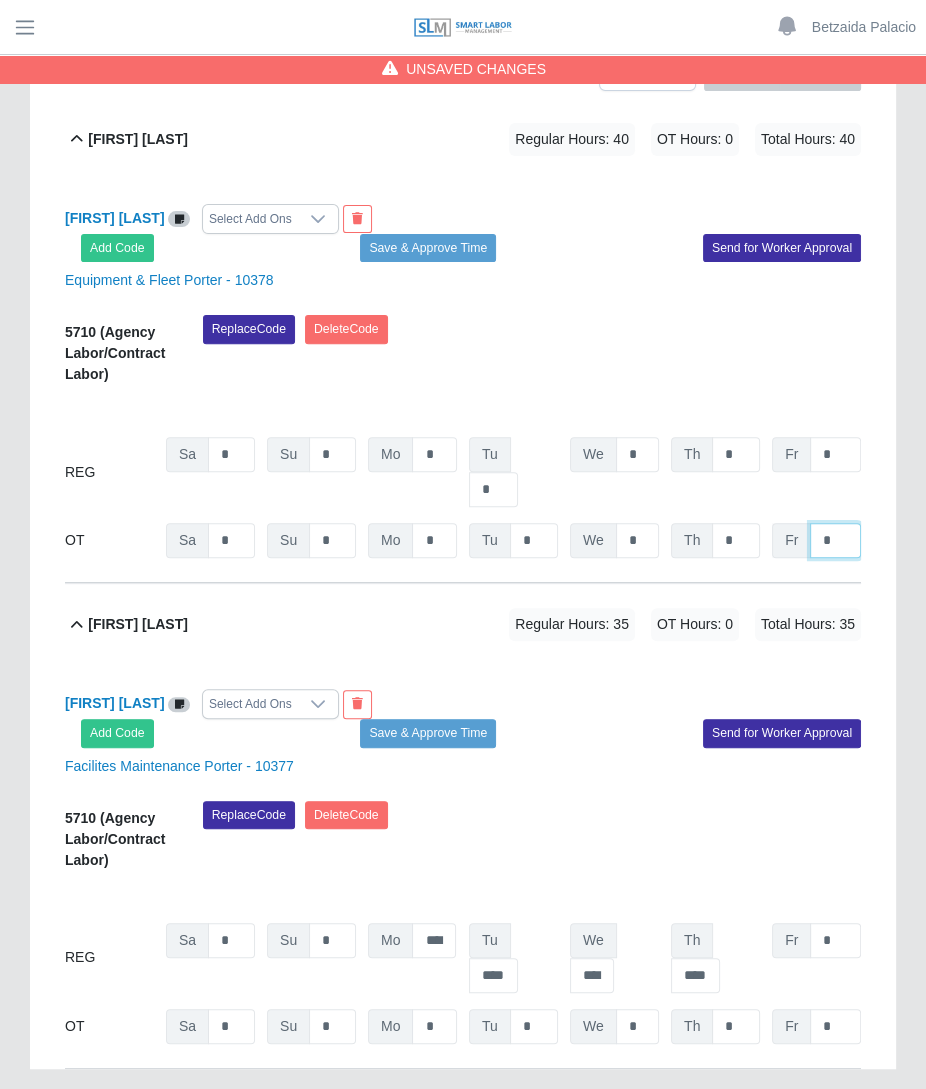 click on "*" at bounding box center [835, 540] 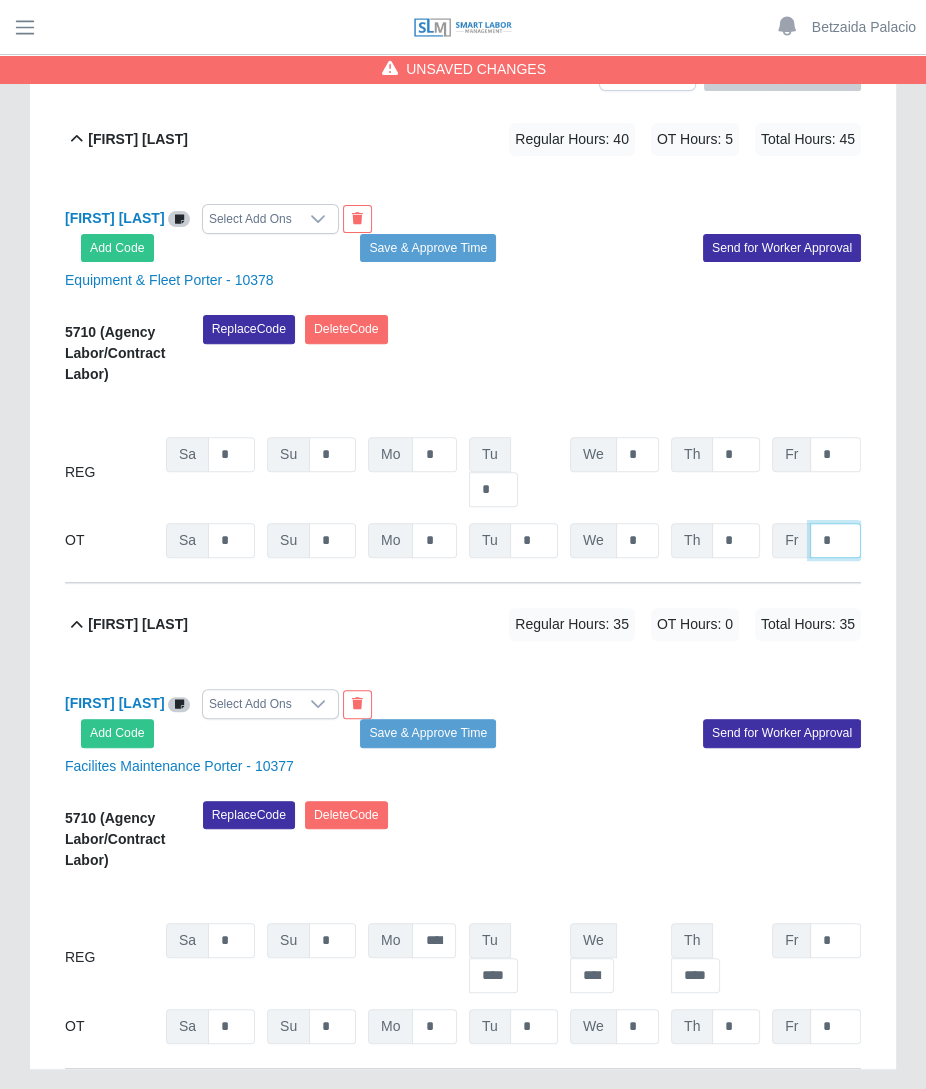 type on "*" 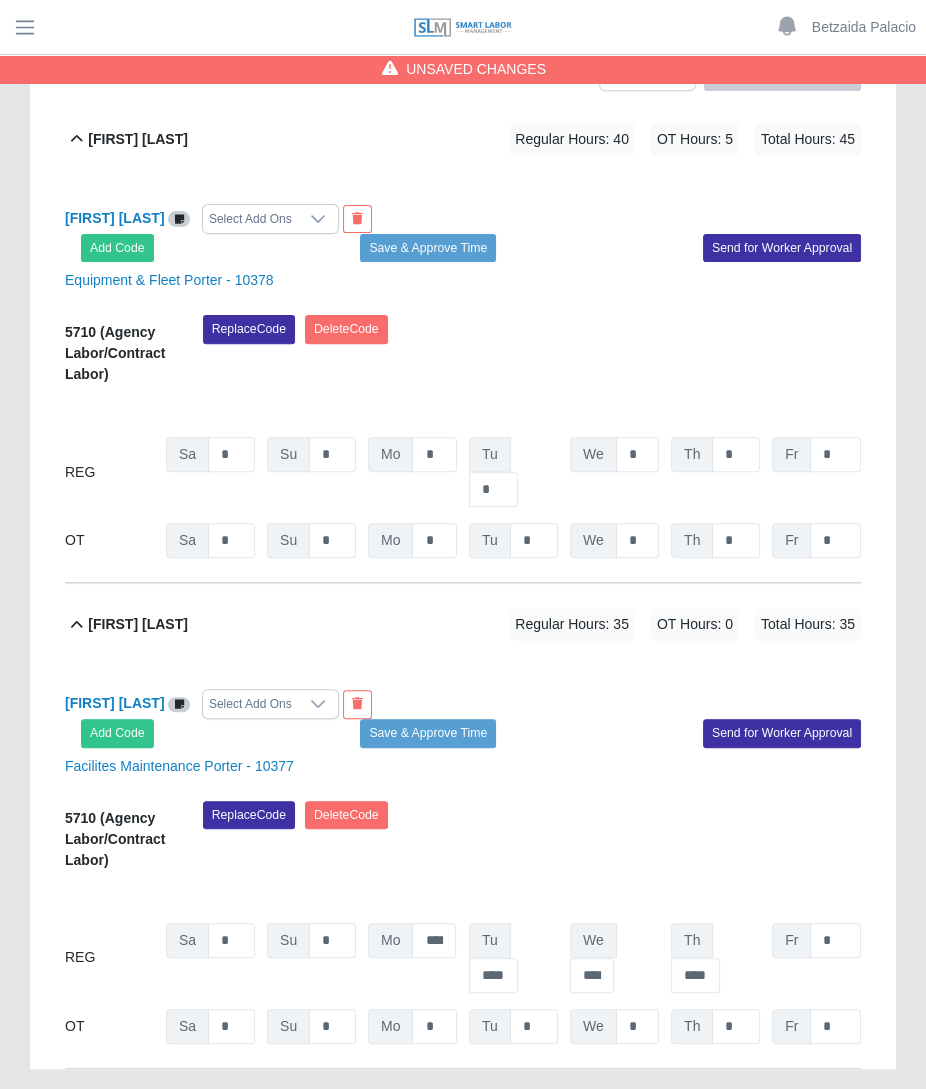 click on "08/02/2025
Timers    08/03/2025
Timers    08/04/2025
Timers    08/05/2025
Timers    08/06/2025
Timers    08/07/2025
Timers    08/08/2025
Timers" at bounding box center (463, 409) 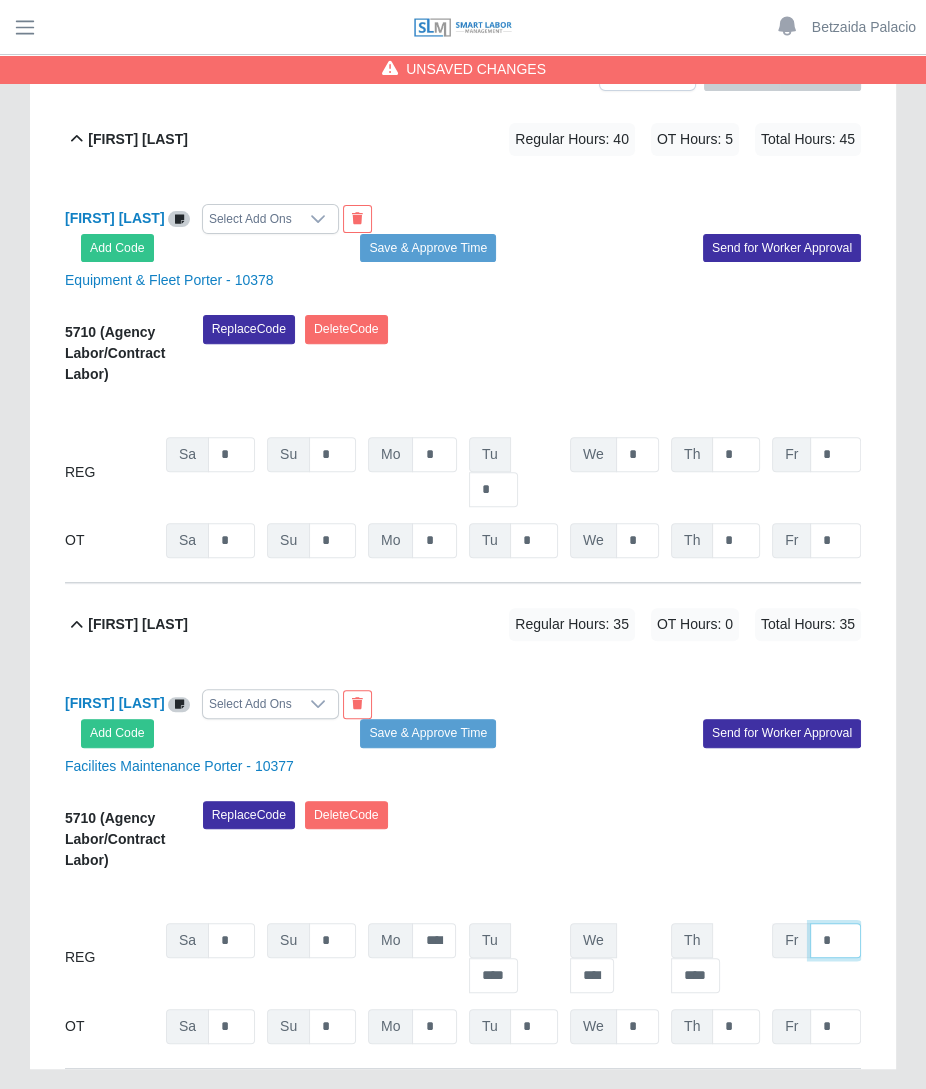 click on "*" at bounding box center [835, 454] 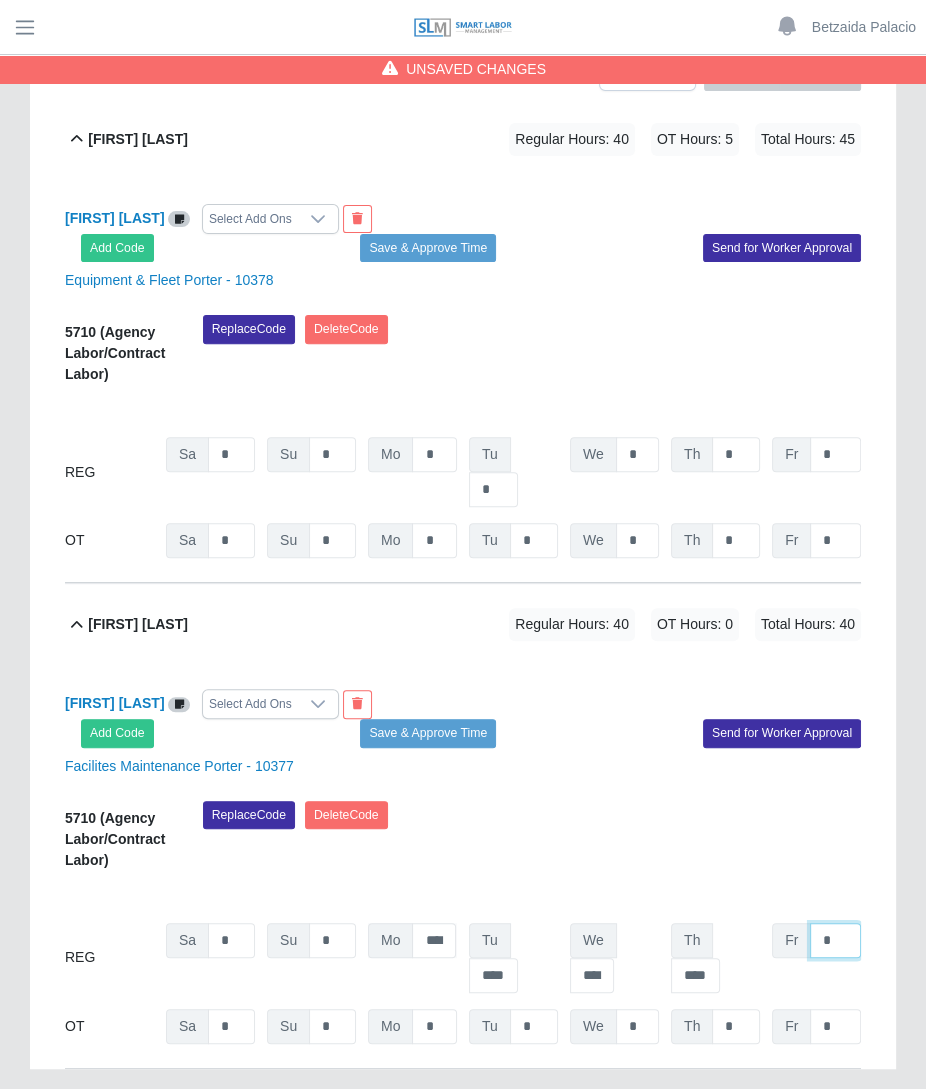 type on "*" 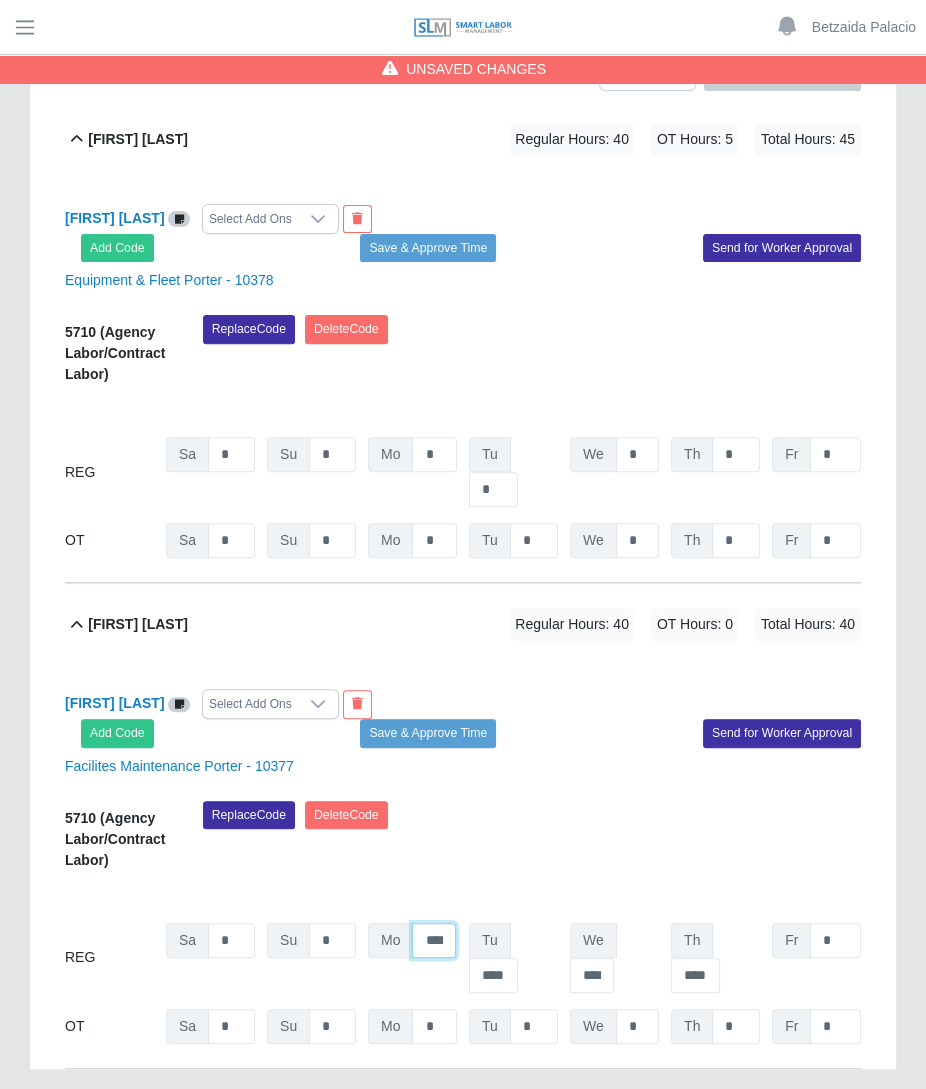 click on "****" at bounding box center (434, 454) 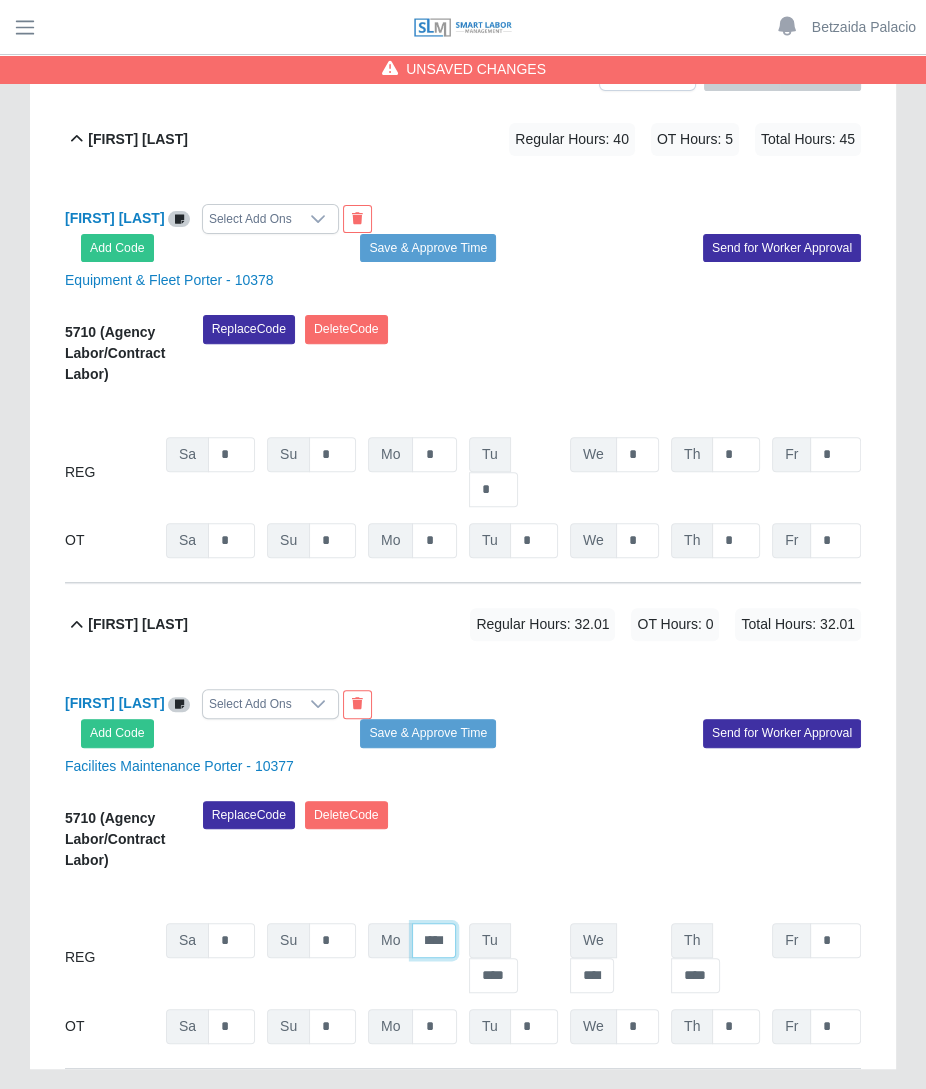 scroll, scrollTop: 0, scrollLeft: 14, axis: horizontal 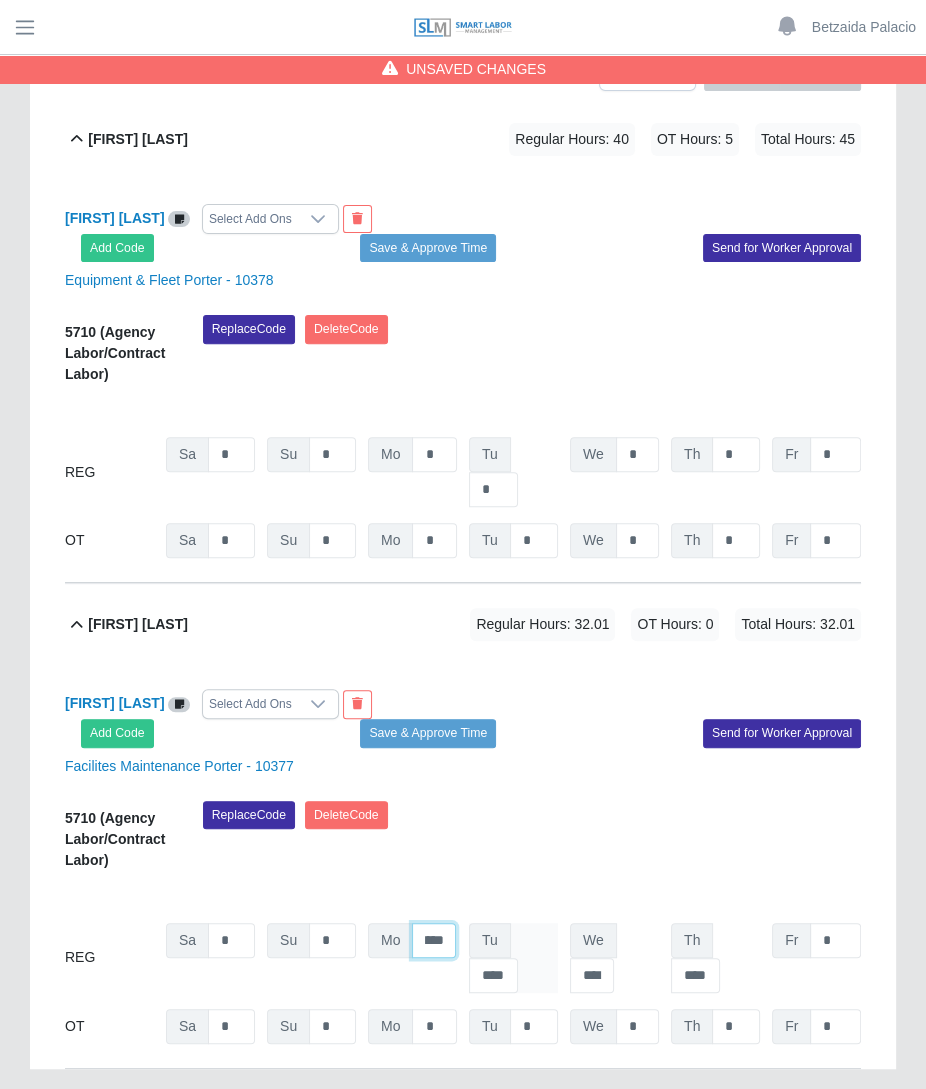 type on "*****" 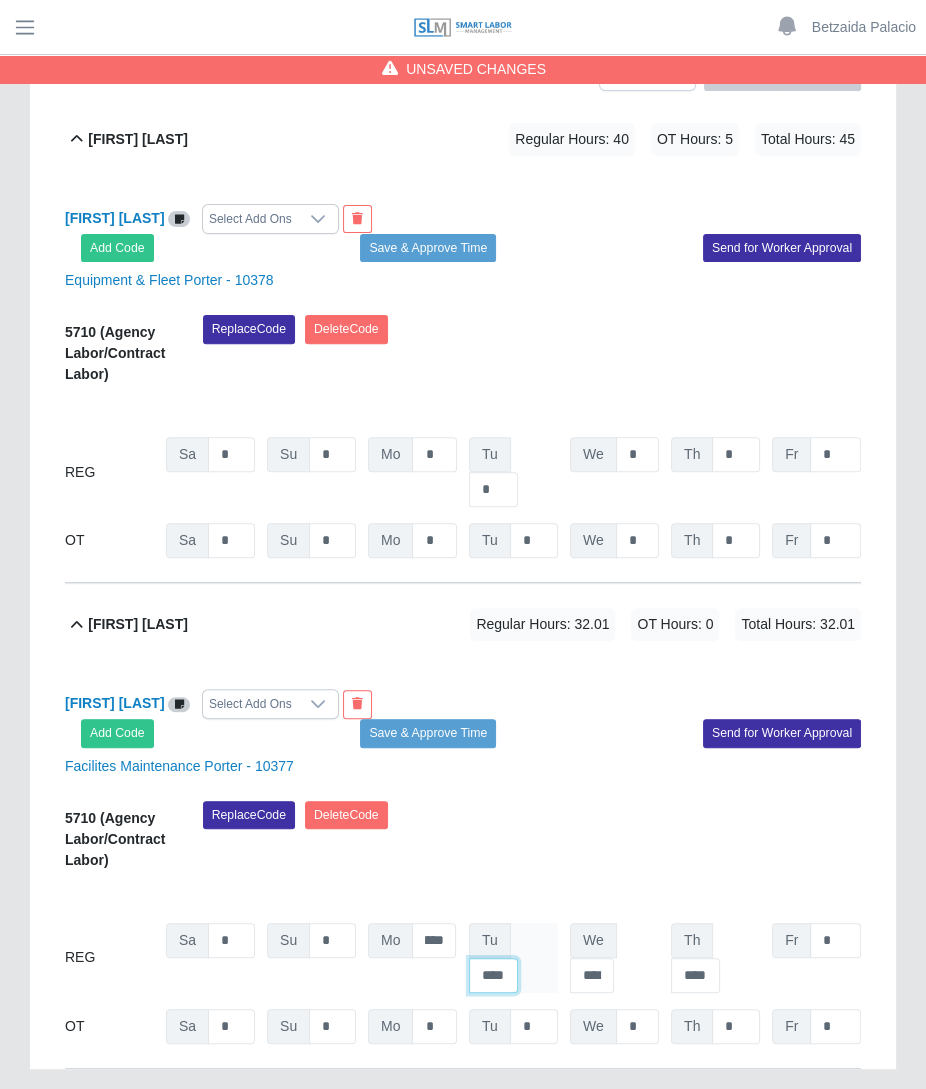 click on "****" at bounding box center (493, 489) 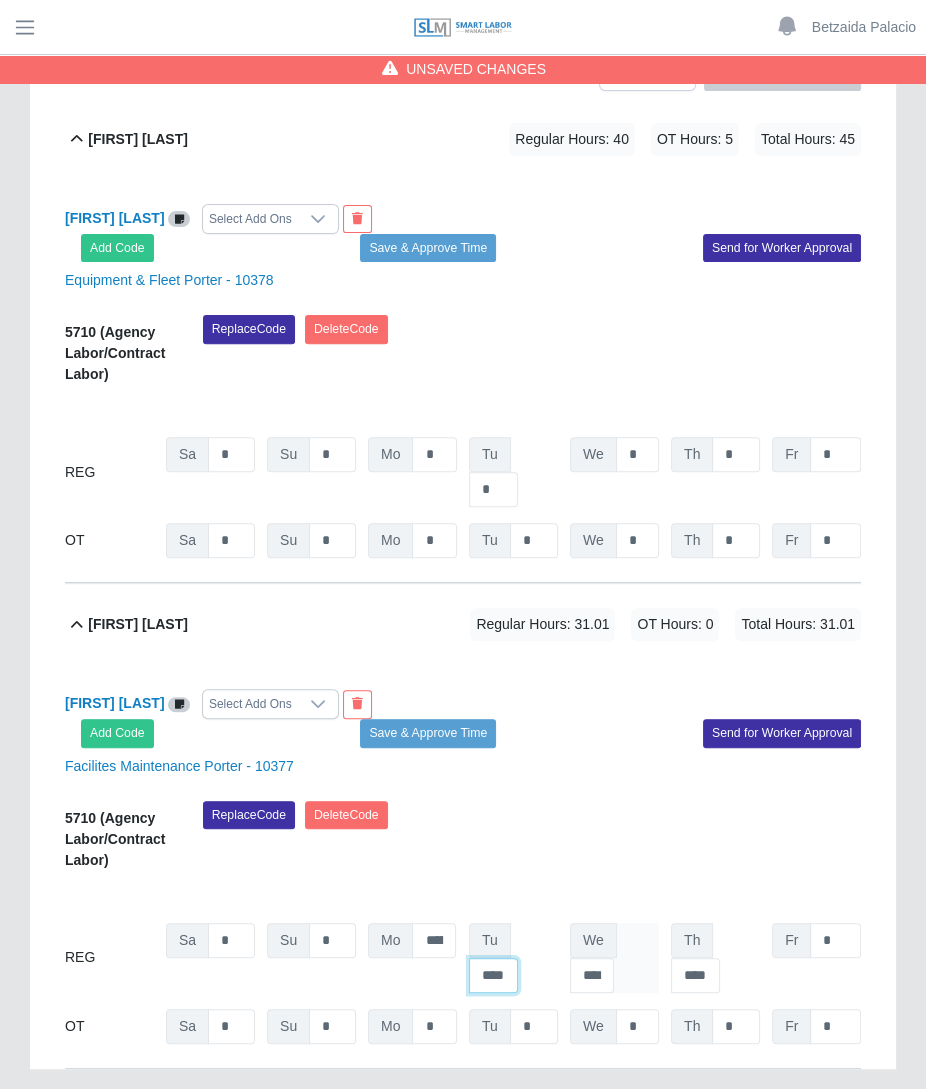 type on "****" 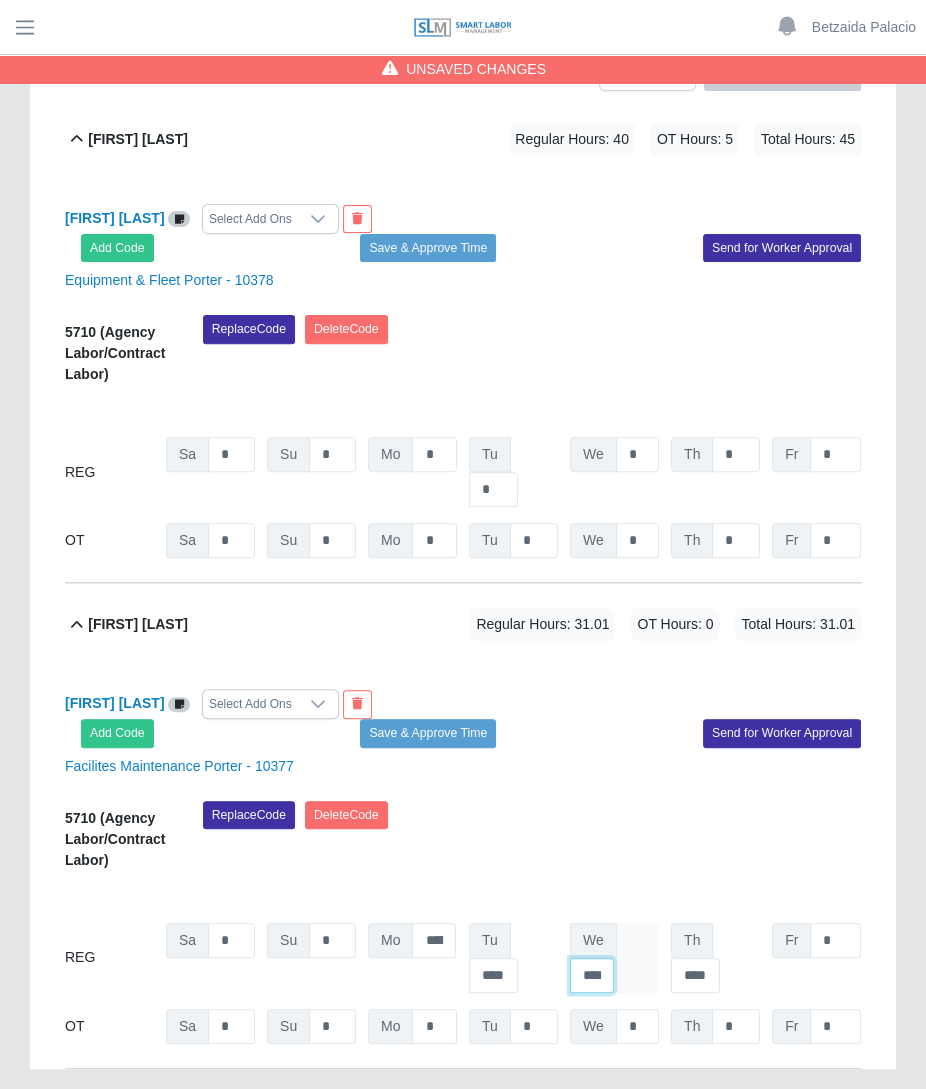 click on "****" at bounding box center [637, 454] 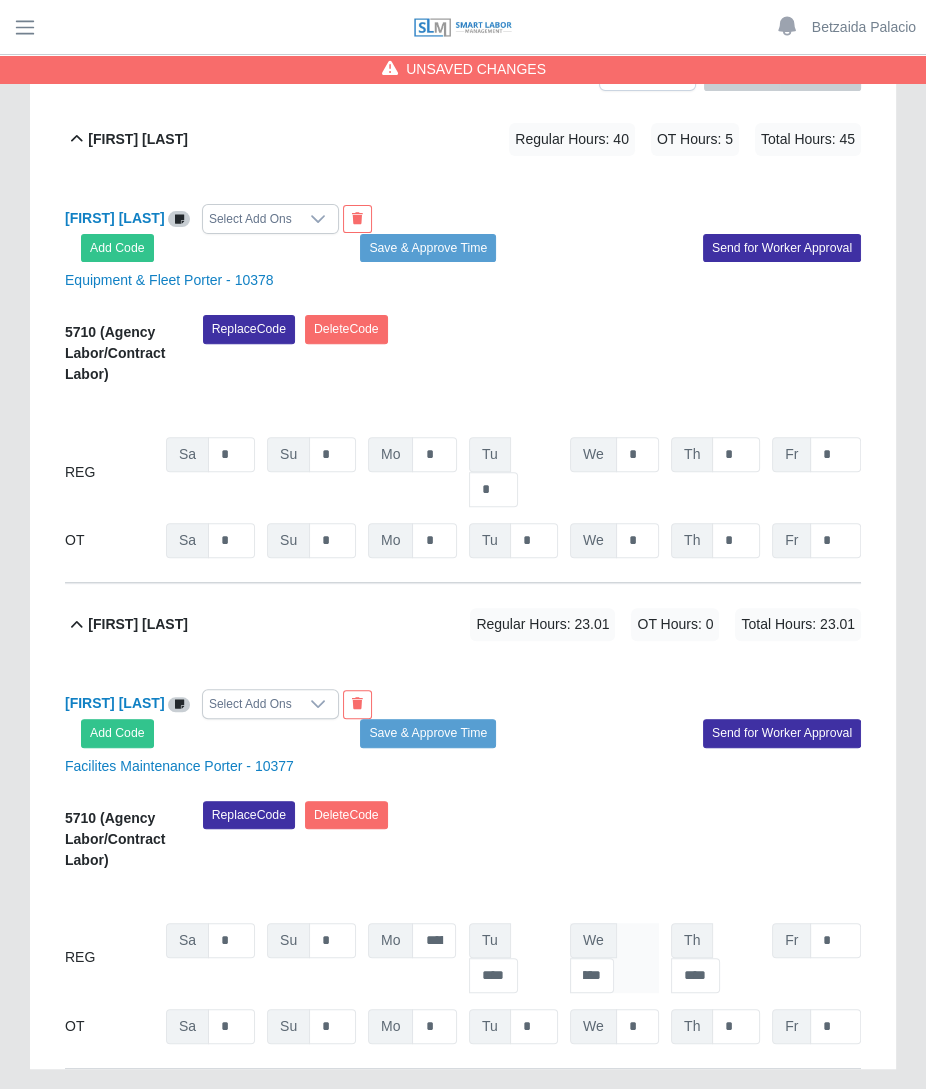 scroll, scrollTop: 0, scrollLeft: 0, axis: both 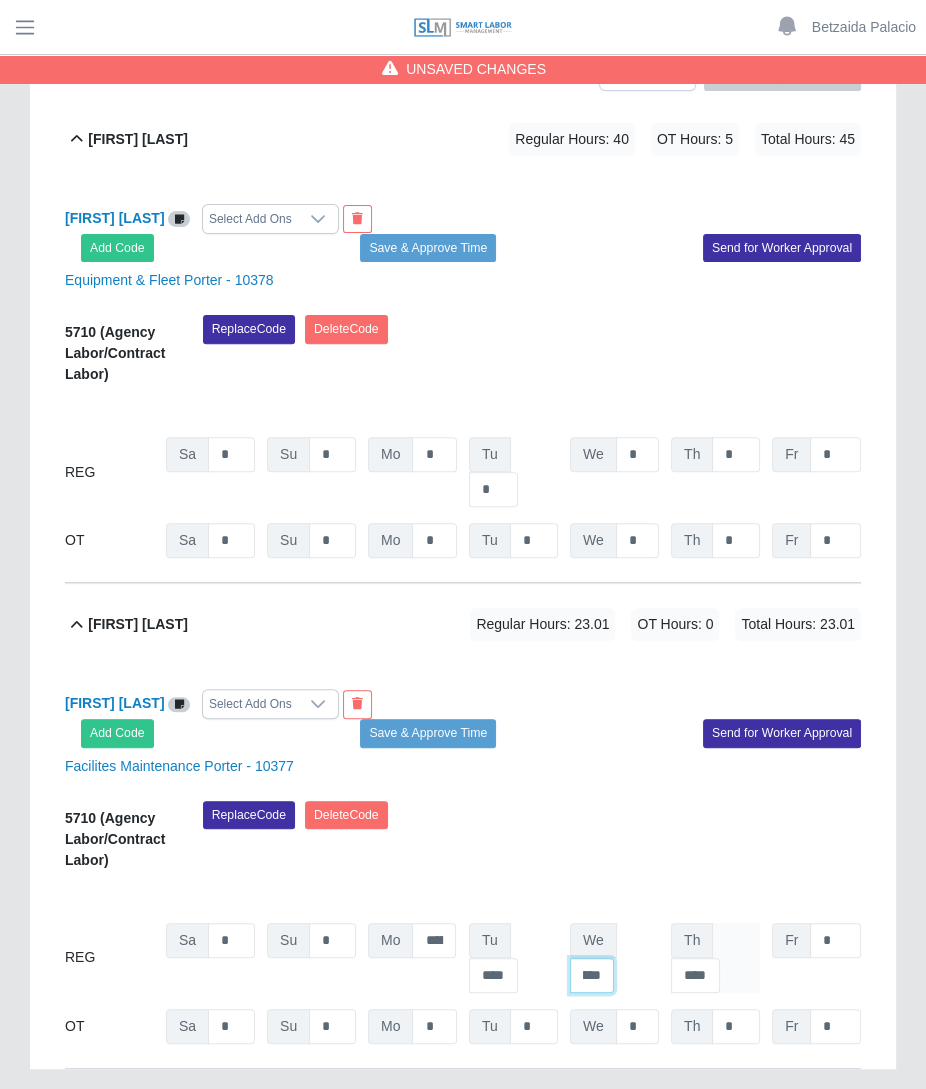 drag, startPoint x: 628, startPoint y: 903, endPoint x: 745, endPoint y: 887, distance: 118.08895 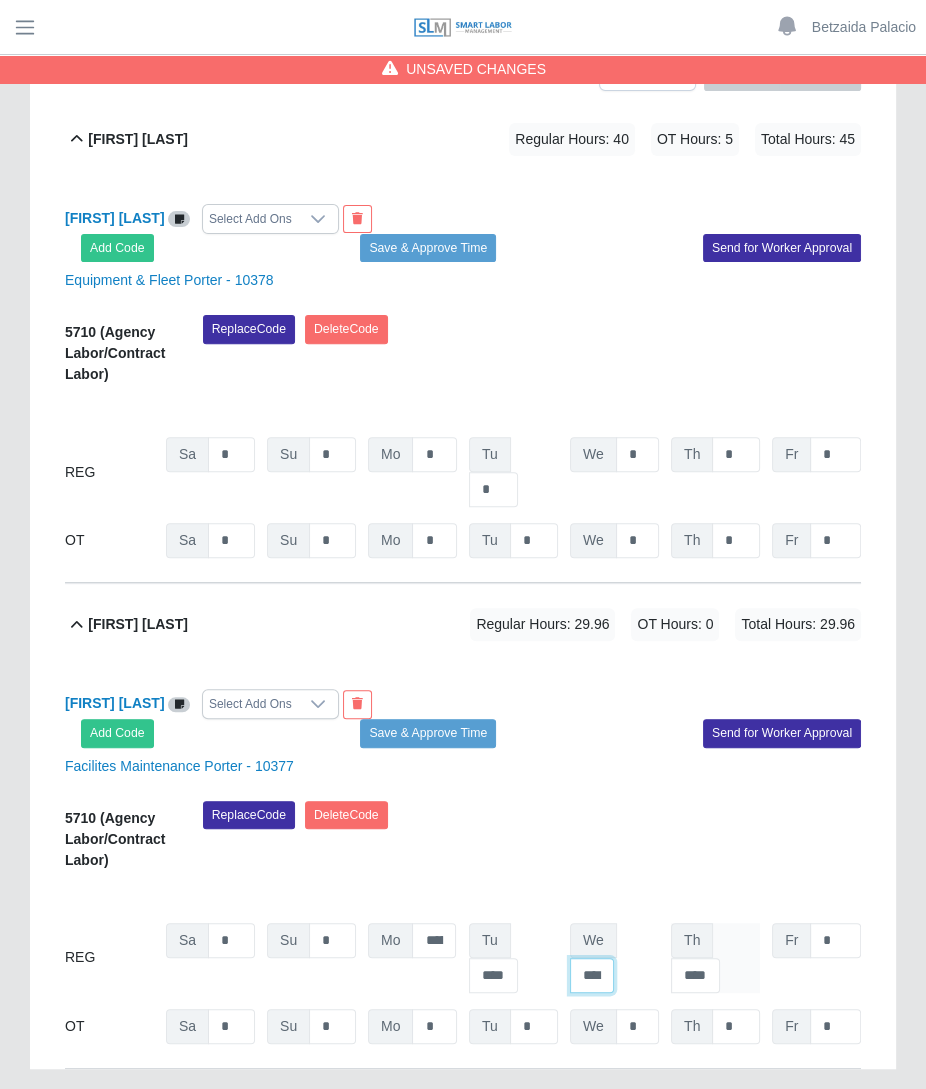 scroll, scrollTop: 0, scrollLeft: 6, axis: horizontal 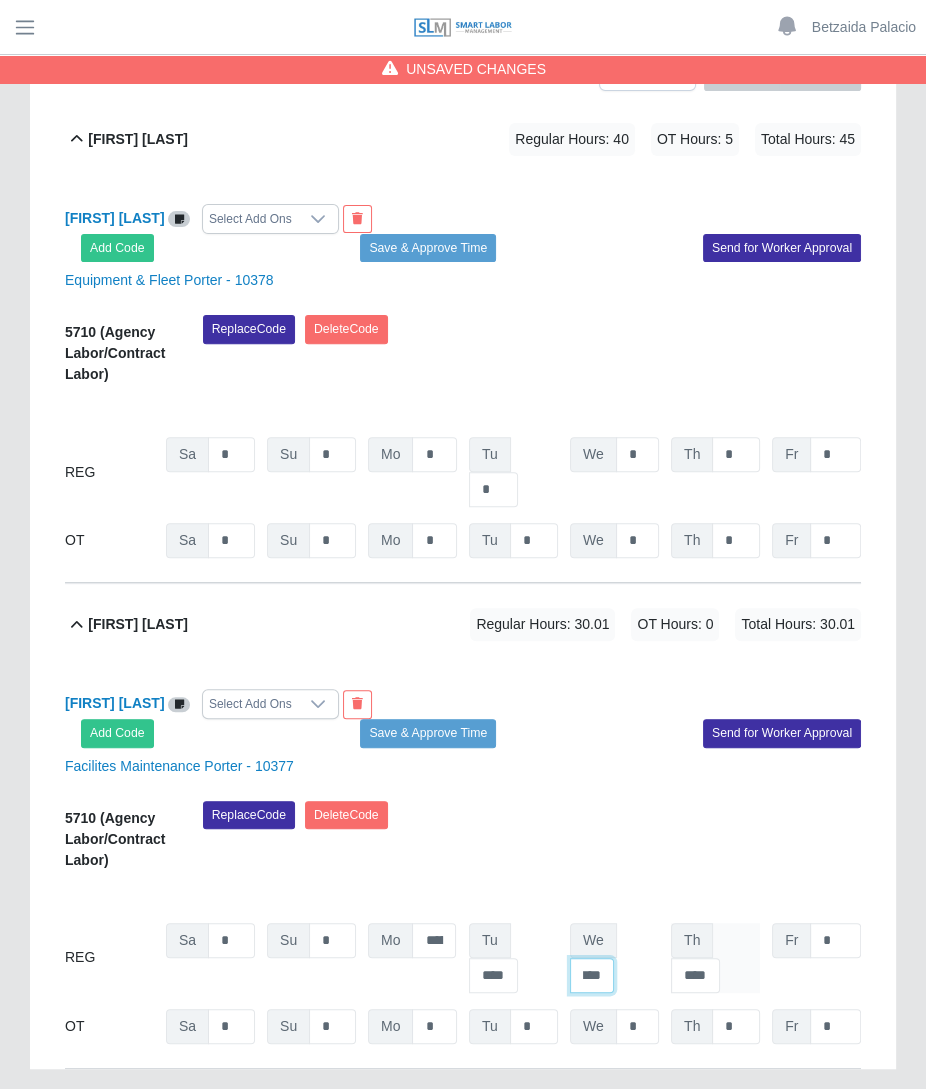 type on "****" 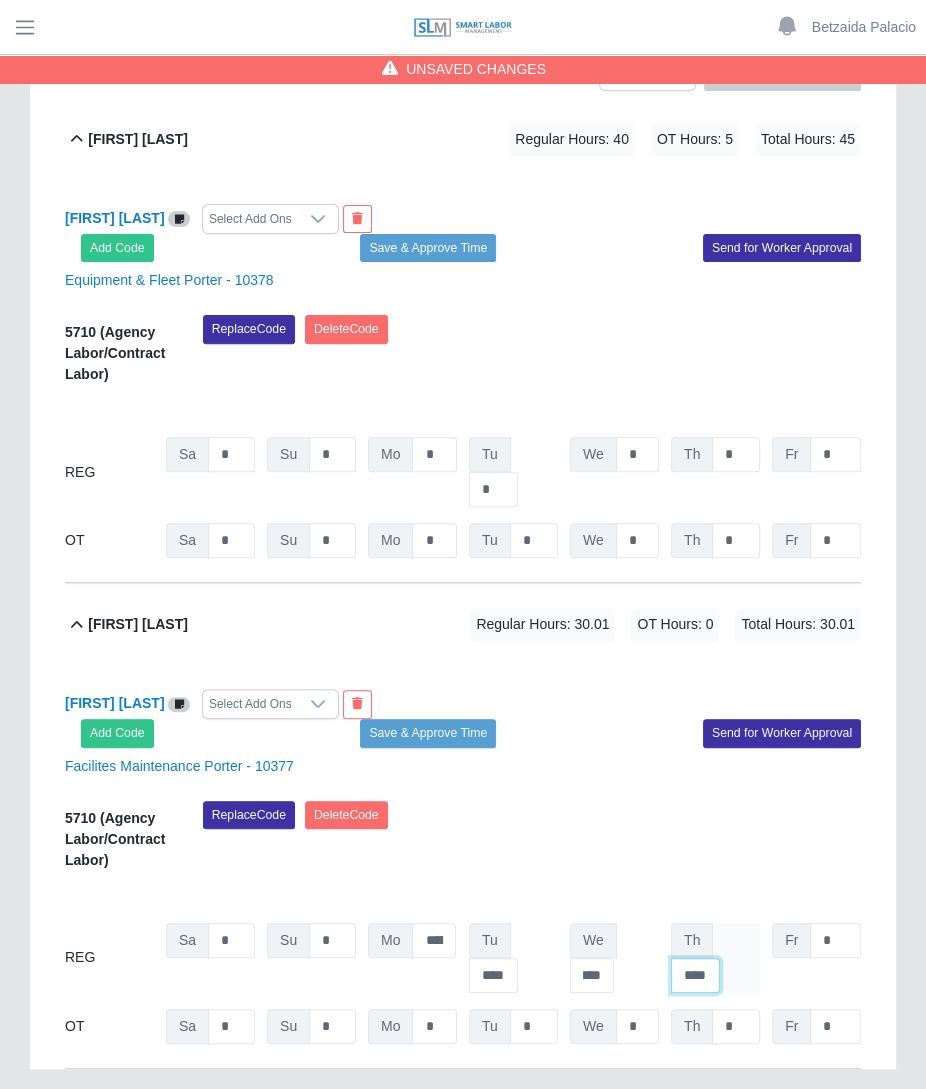 scroll, scrollTop: 0, scrollLeft: 0, axis: both 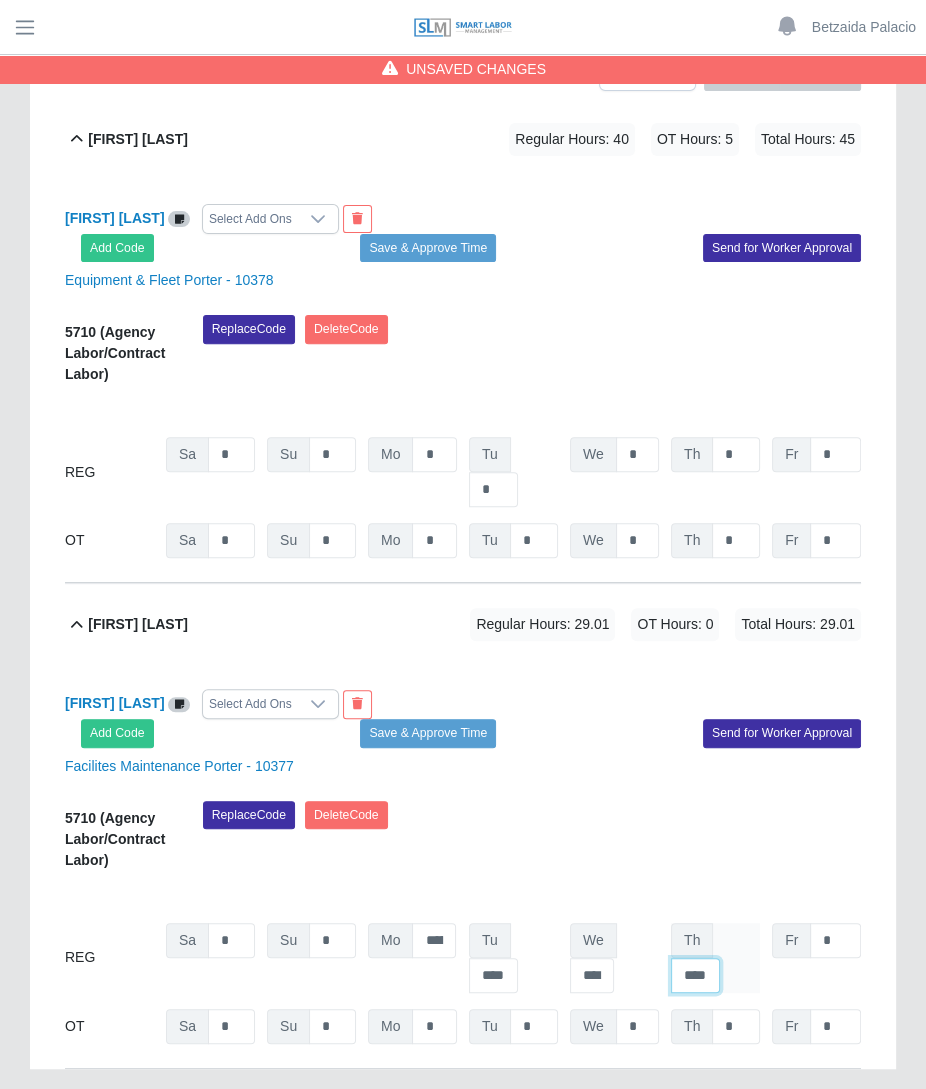 type on "****" 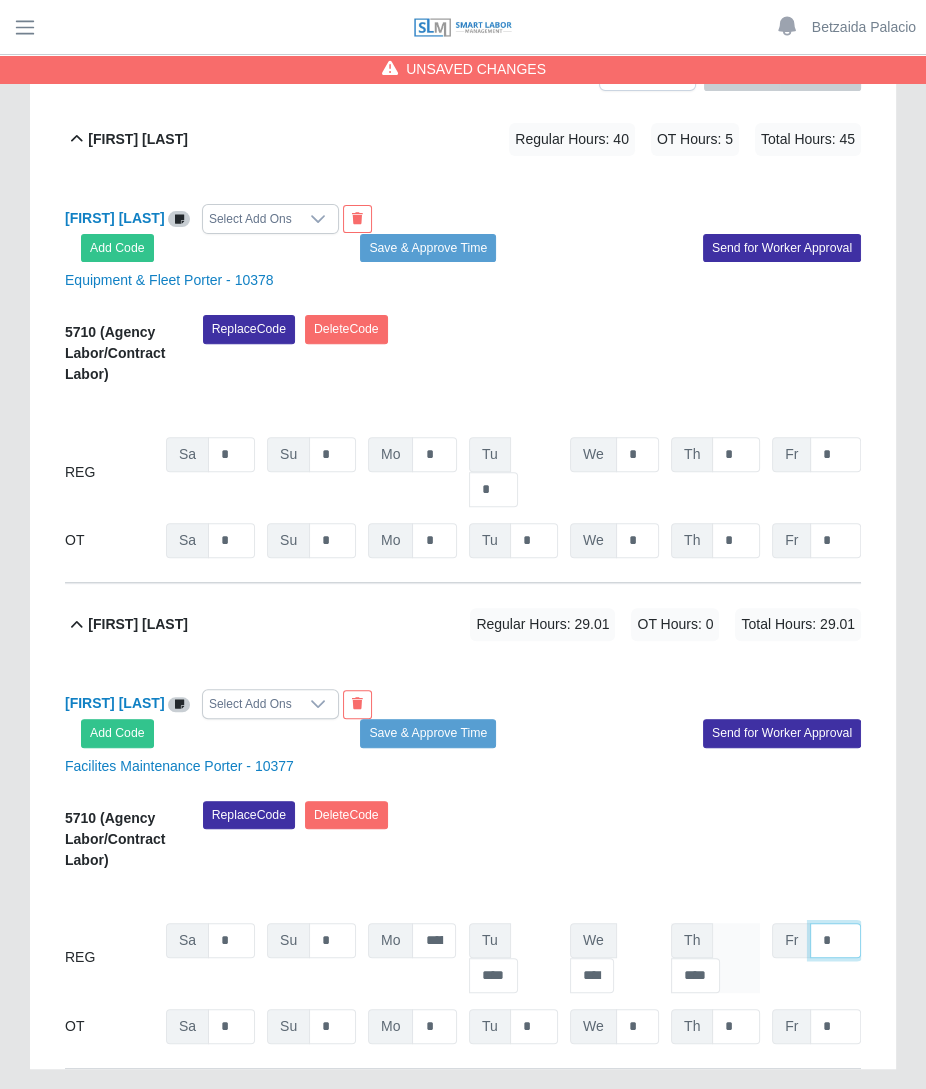 scroll, scrollTop: 0, scrollLeft: 0, axis: both 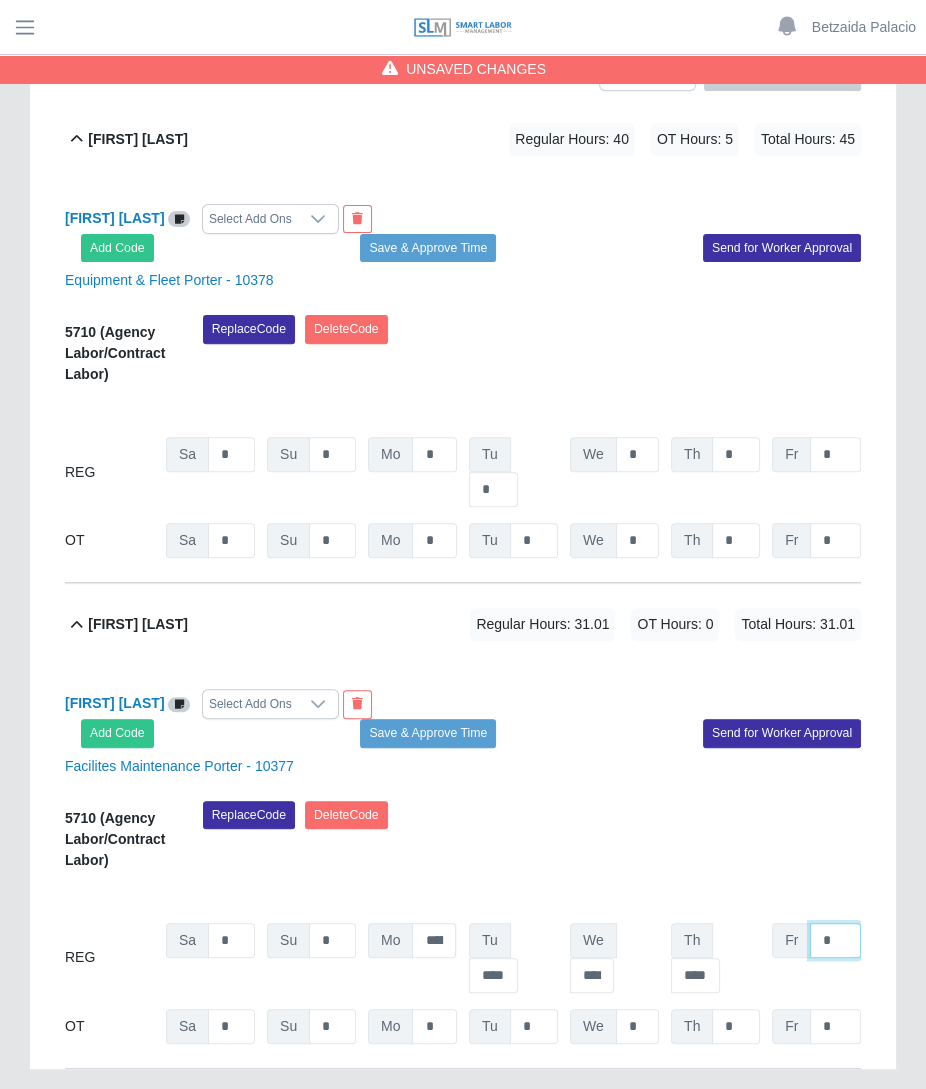 type on "*" 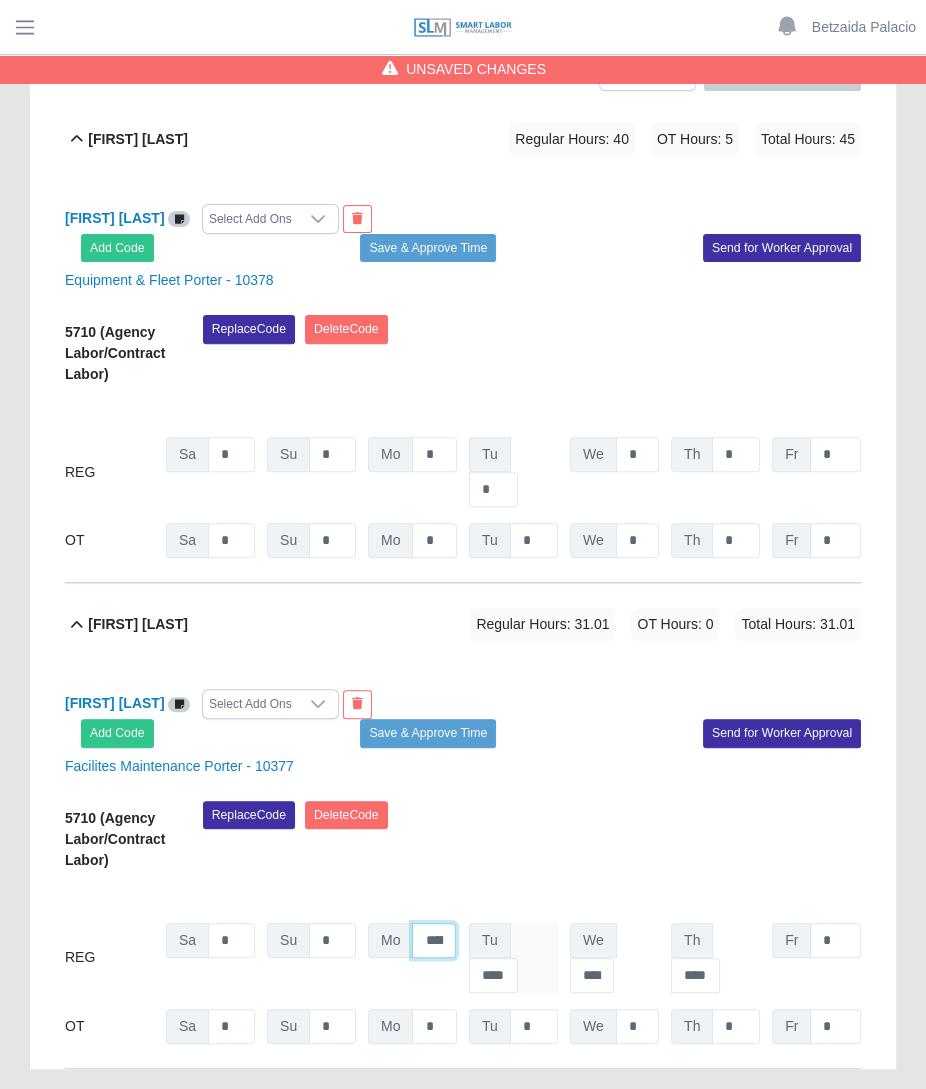 scroll, scrollTop: 0, scrollLeft: 15, axis: horizontal 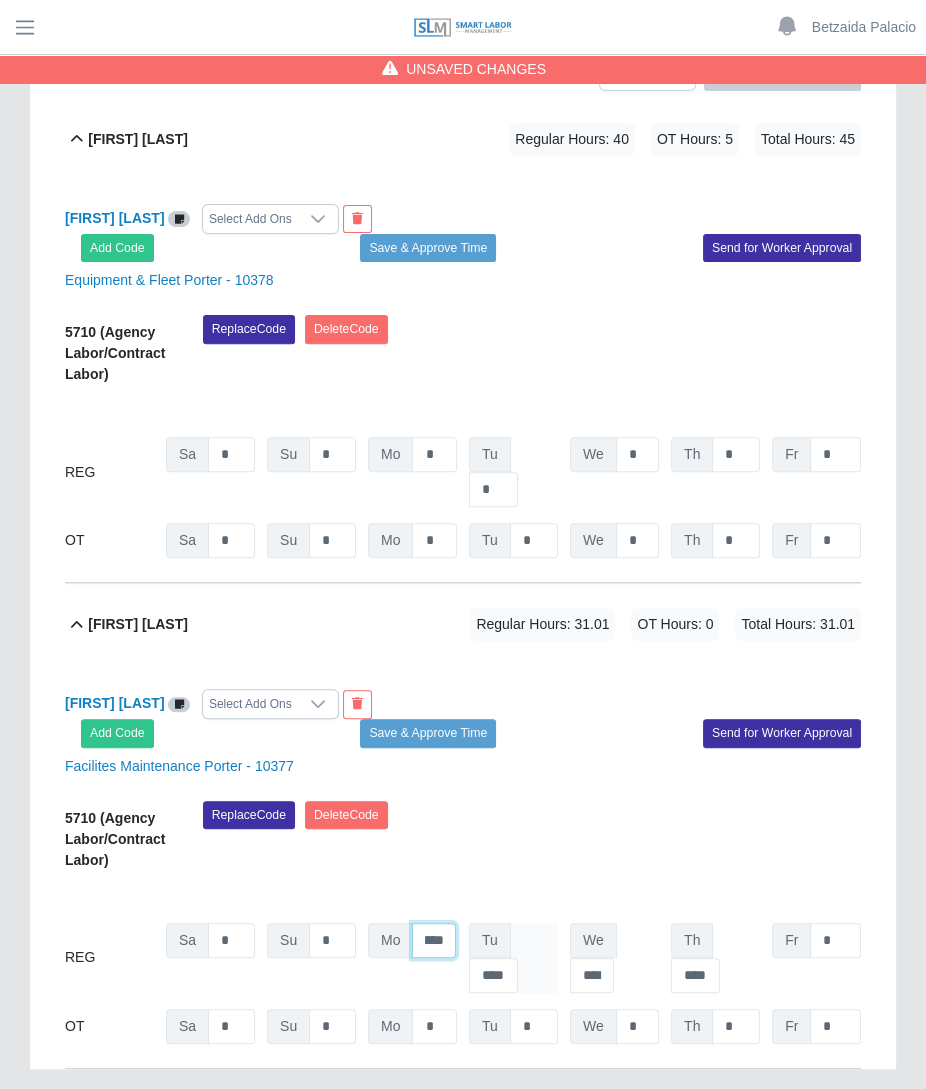 drag, startPoint x: 419, startPoint y: 907, endPoint x: 511, endPoint y: 900, distance: 92.26592 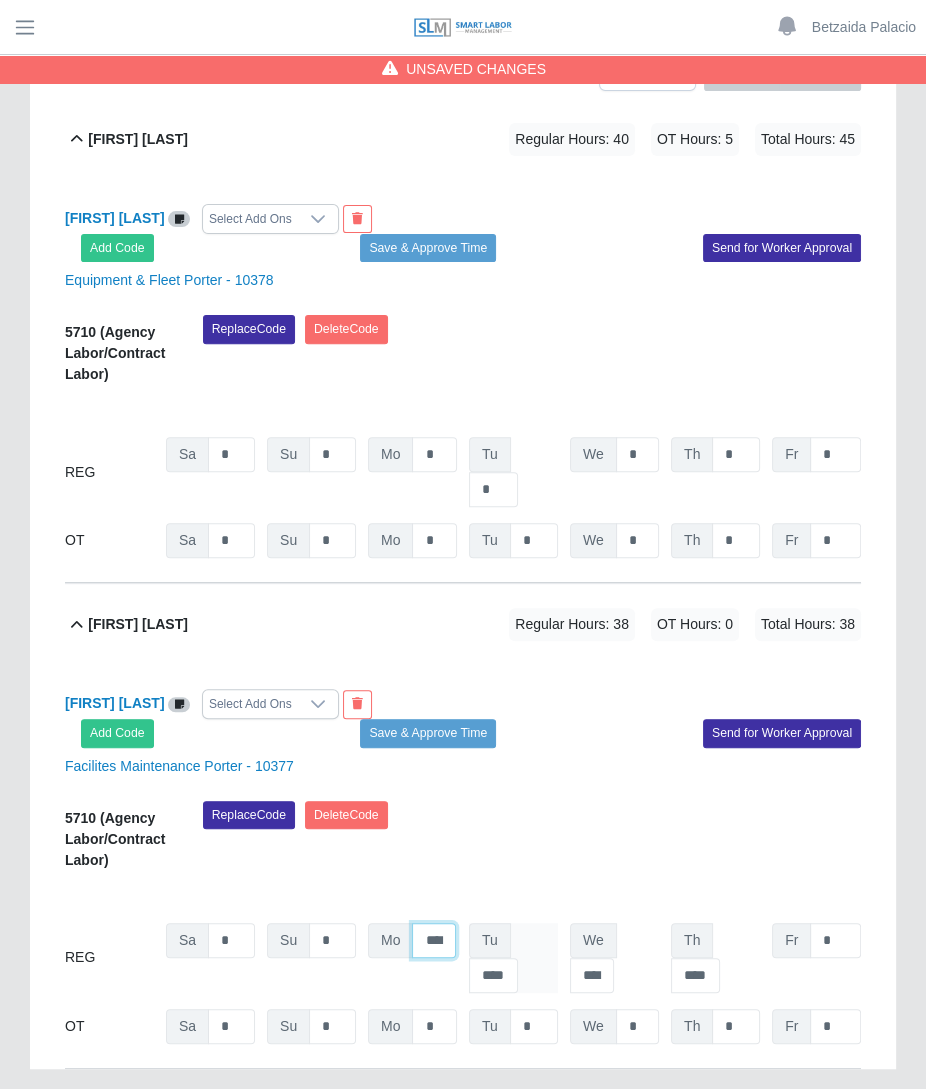 scroll, scrollTop: 0, scrollLeft: 7, axis: horizontal 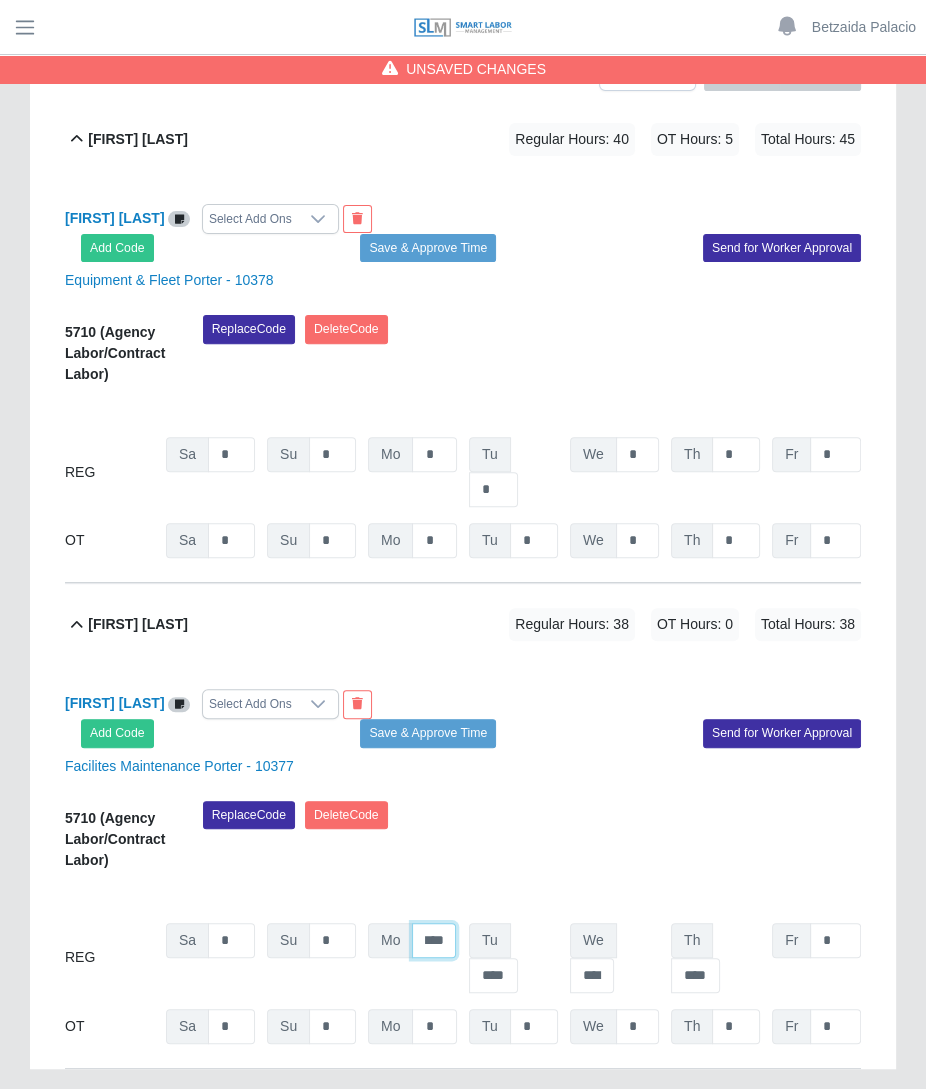 type on "****" 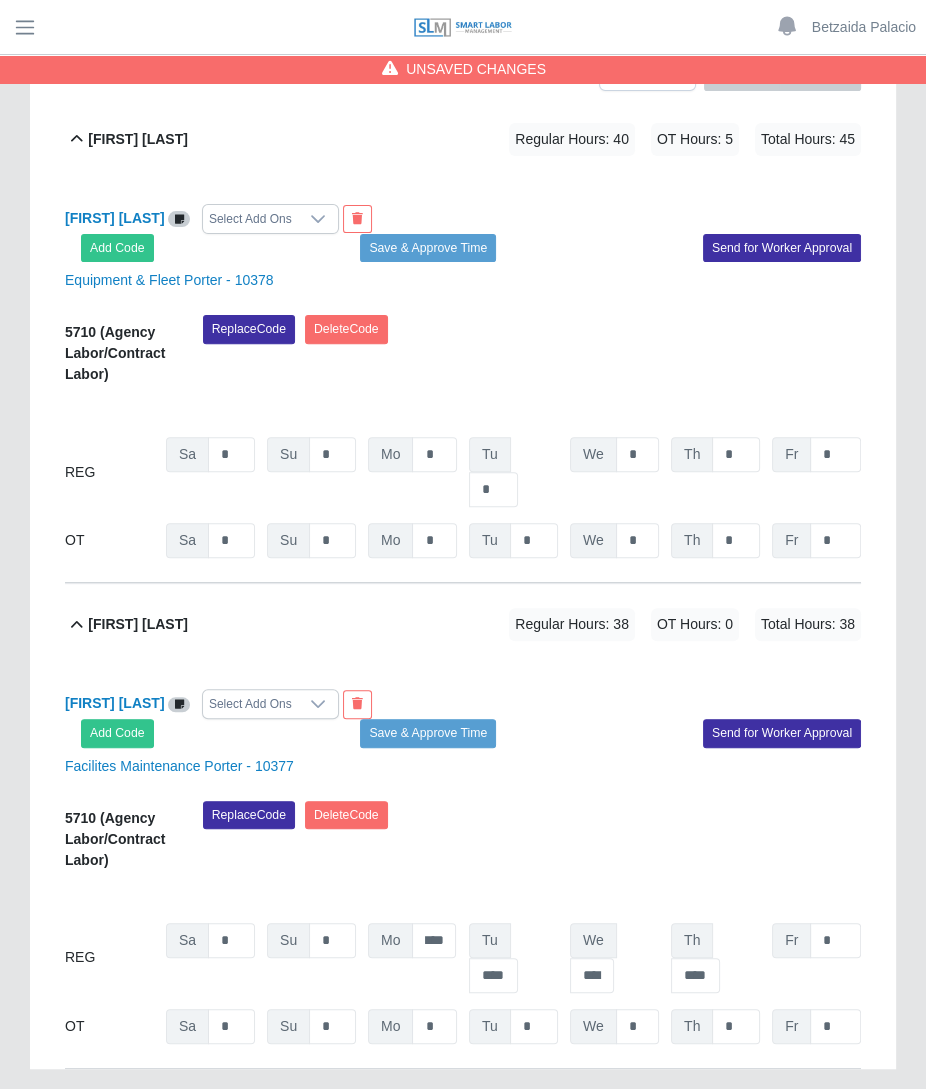 scroll, scrollTop: 0, scrollLeft: 0, axis: both 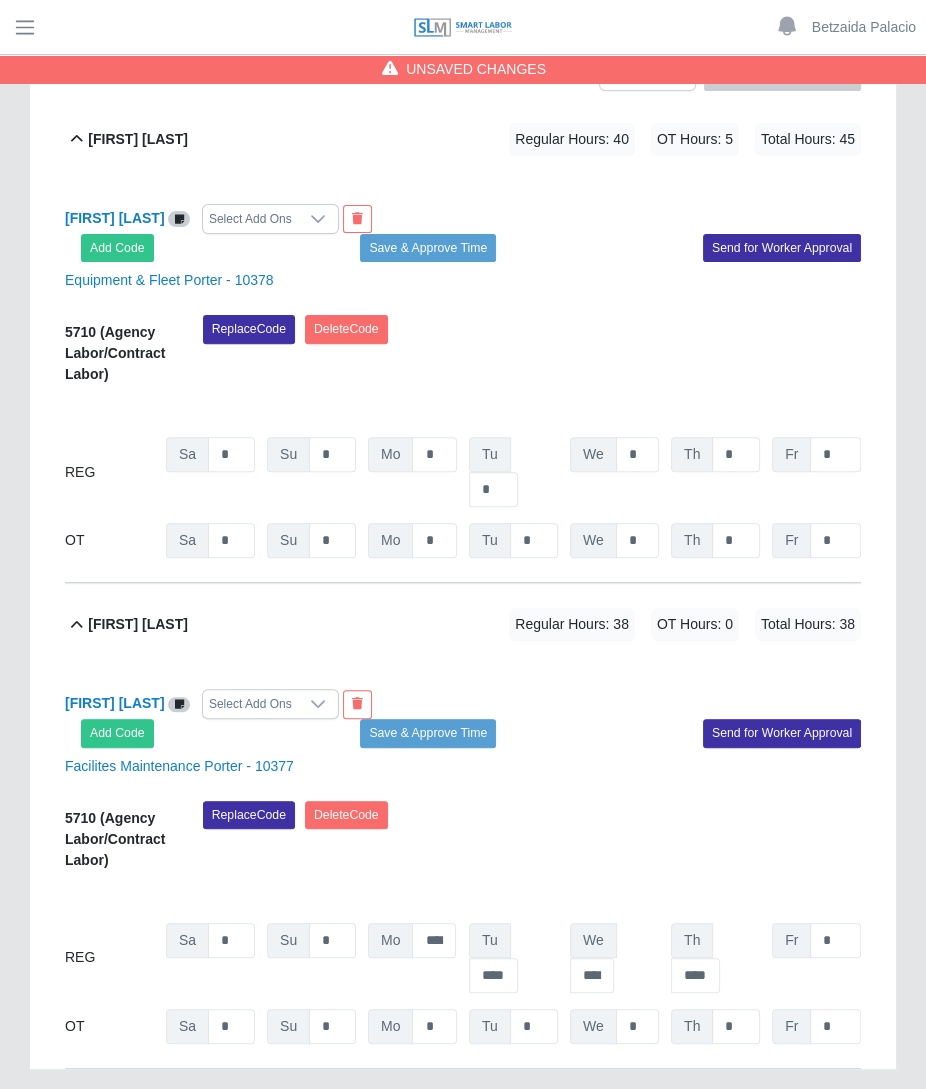 click on "5710
(Agency Labor/Contract Labor)
Replace
Code
Delete
Code
08/02/2025
Timers    08/03/2025
Timers    08/04/2025
Timers    08/05/2025
Timers    08/06/2025
Timers    08/07/2025
Timers    08/08/2025
Timers
REG
Sa   *   Su   *   Mo   ****   Tu   ****   We   ****   Th   ****   Fr   *
OT
Sa   * Su   * Mo   * Tu   * We   * Th   * Fr   *" 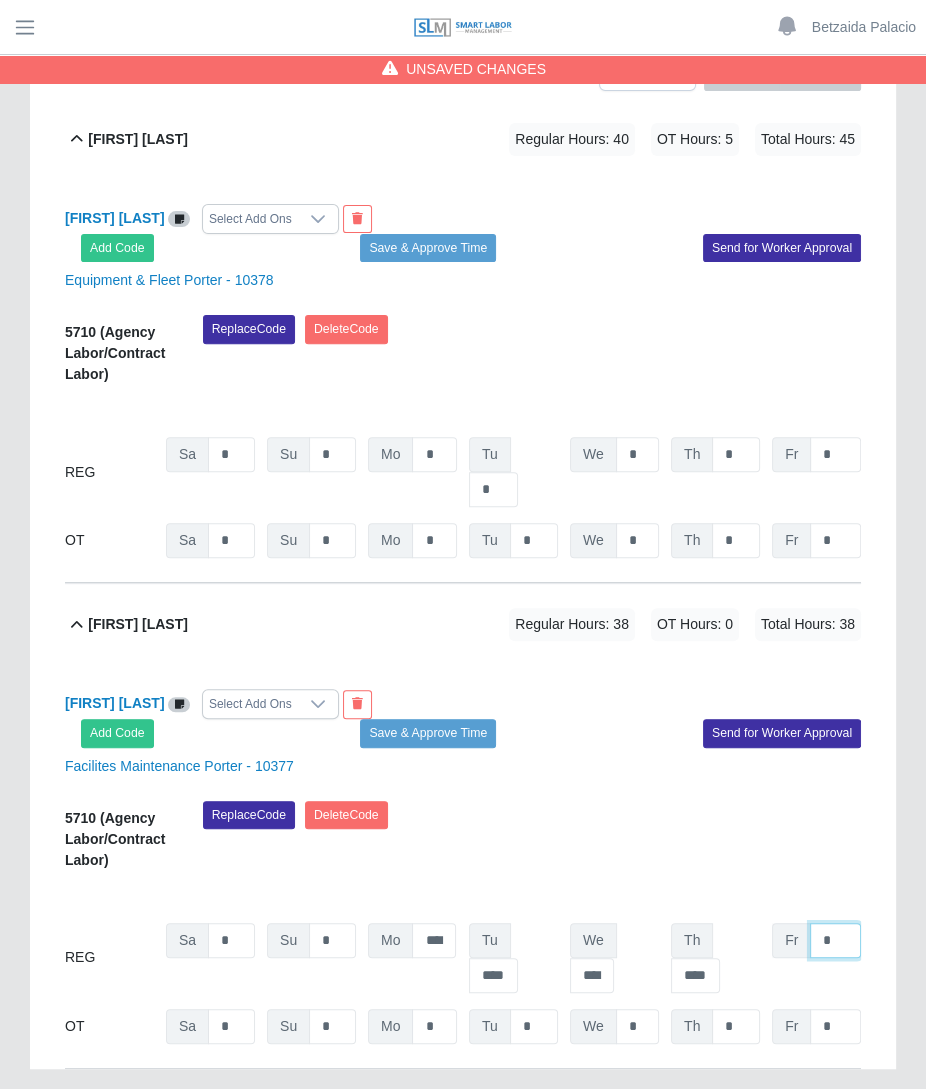 click on "*" at bounding box center [835, 454] 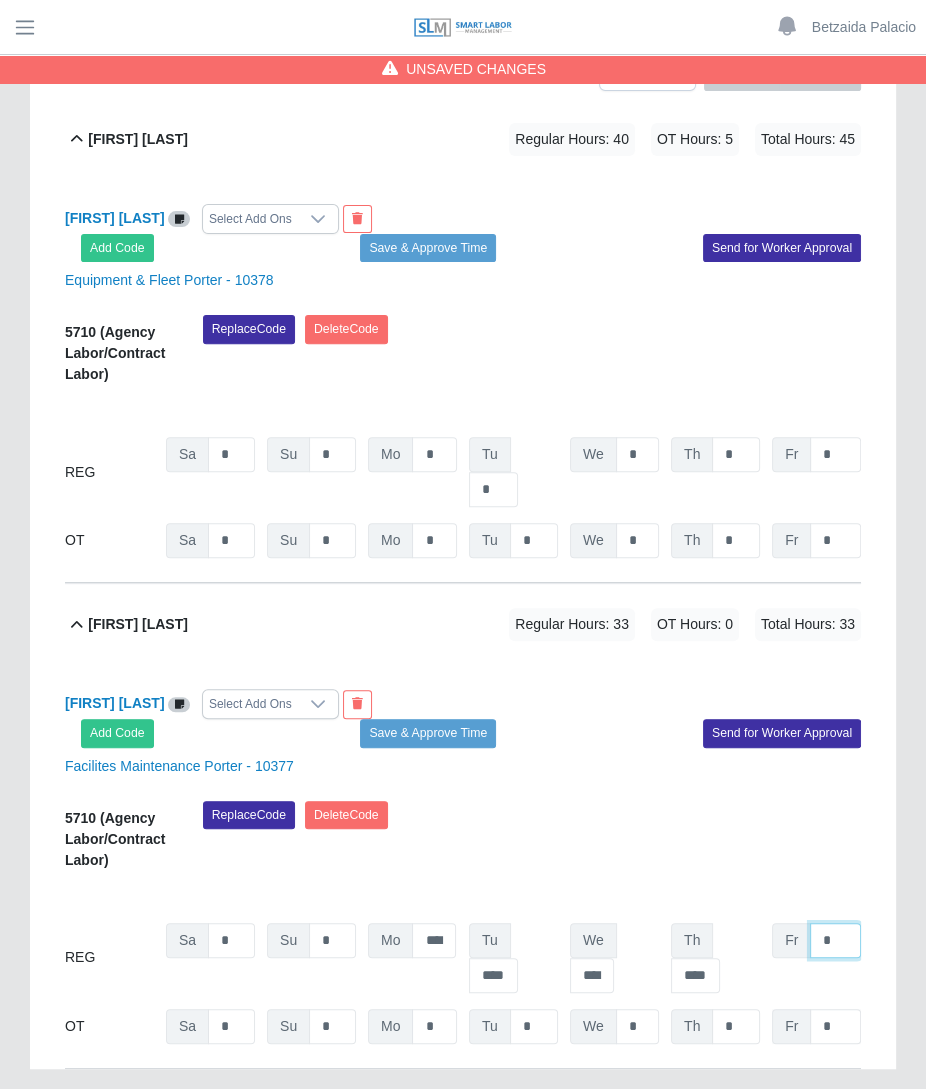 type on "*" 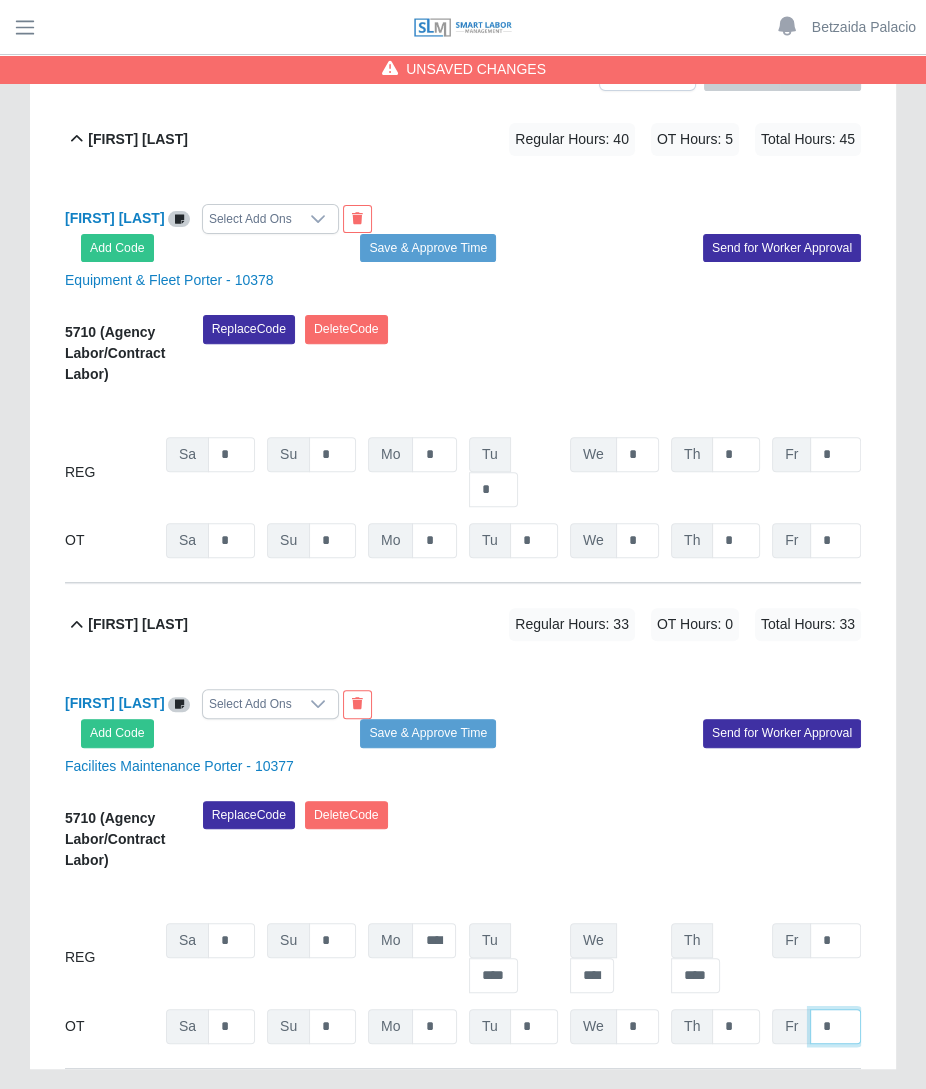 click on "*" at bounding box center [835, 540] 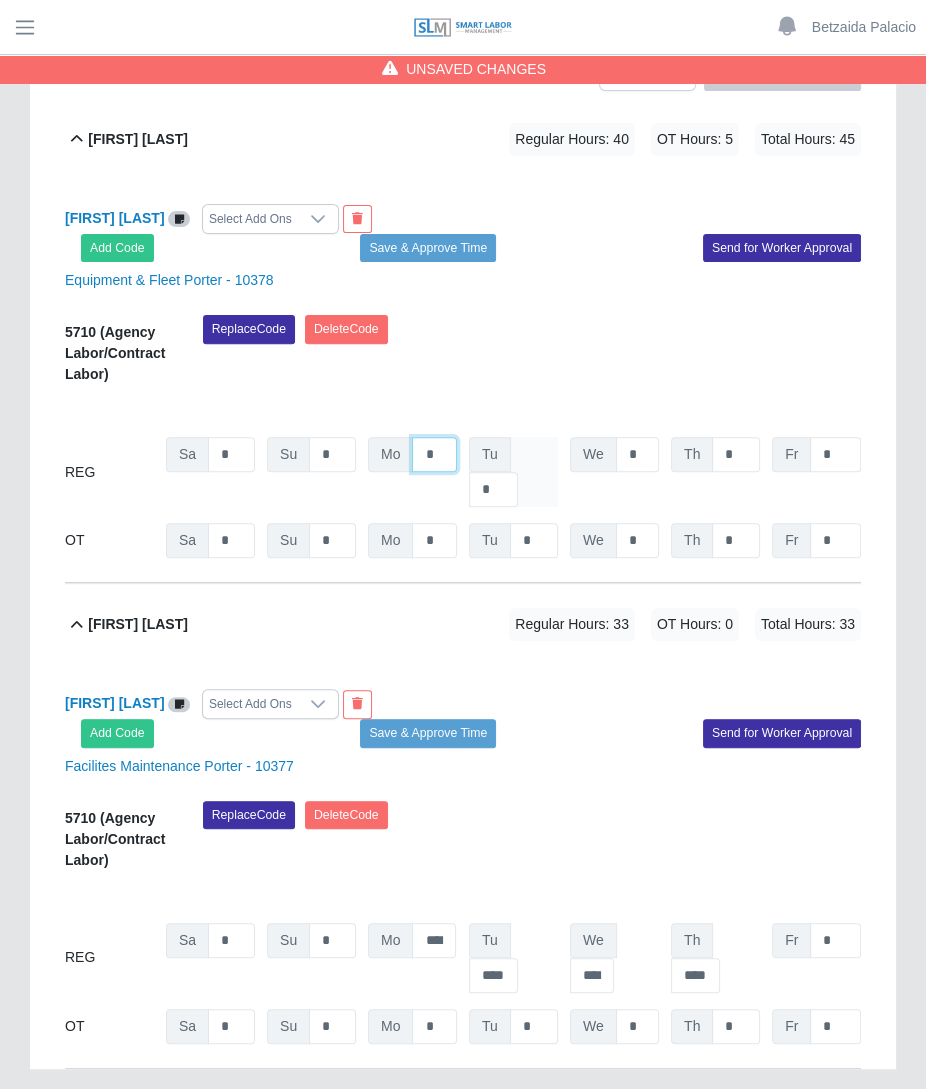 drag, startPoint x: 415, startPoint y: 437, endPoint x: 556, endPoint y: 448, distance: 141.42842 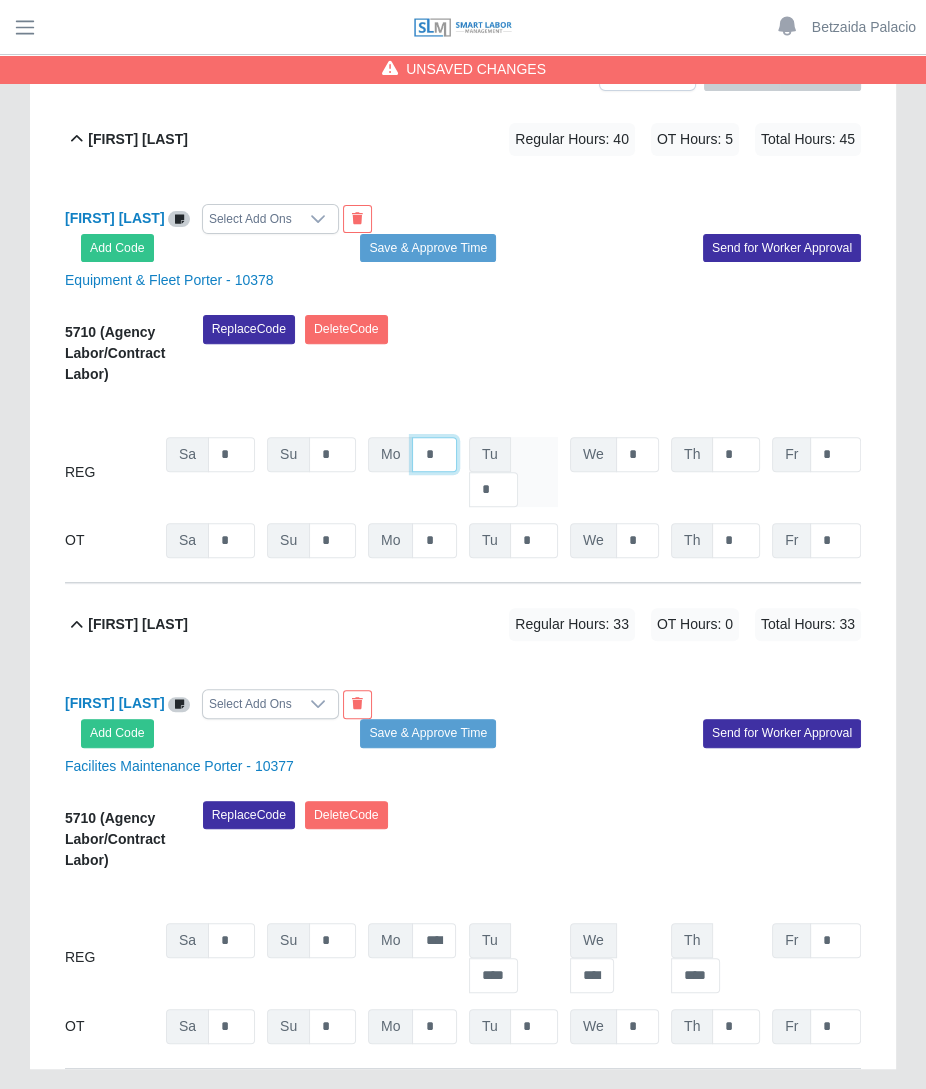 click on "REG
Sa   *   Su   *   Mo   *   Tu   *   We   *   Th   *   Fr   *" at bounding box center (463, 472) 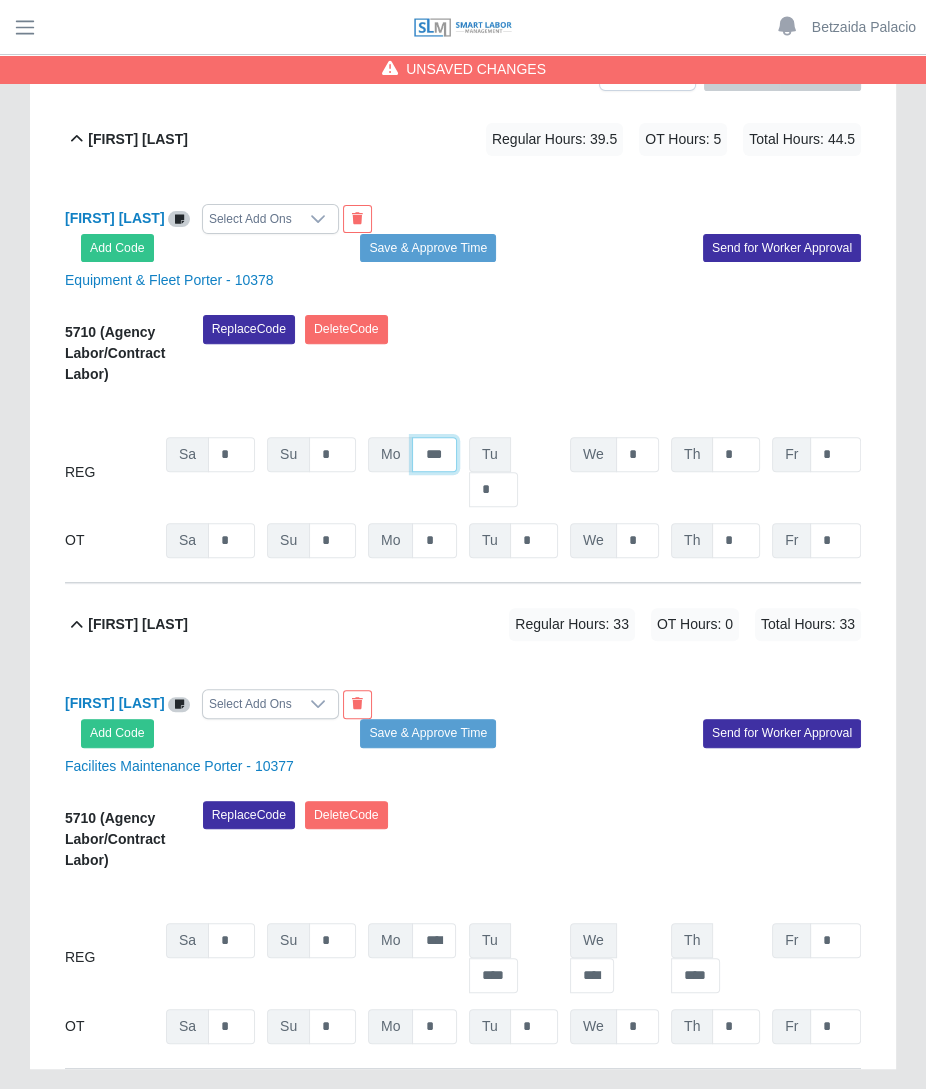 type on "***" 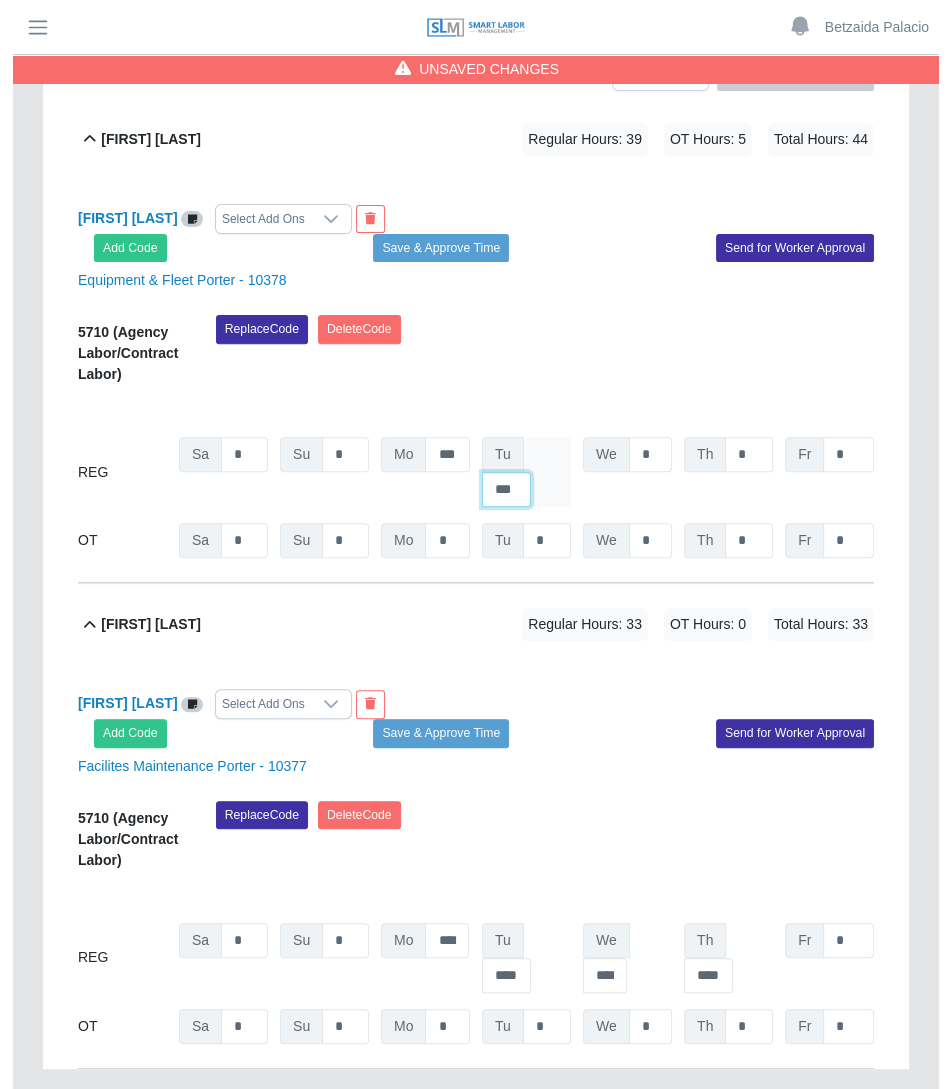 scroll, scrollTop: 0, scrollLeft: 0, axis: both 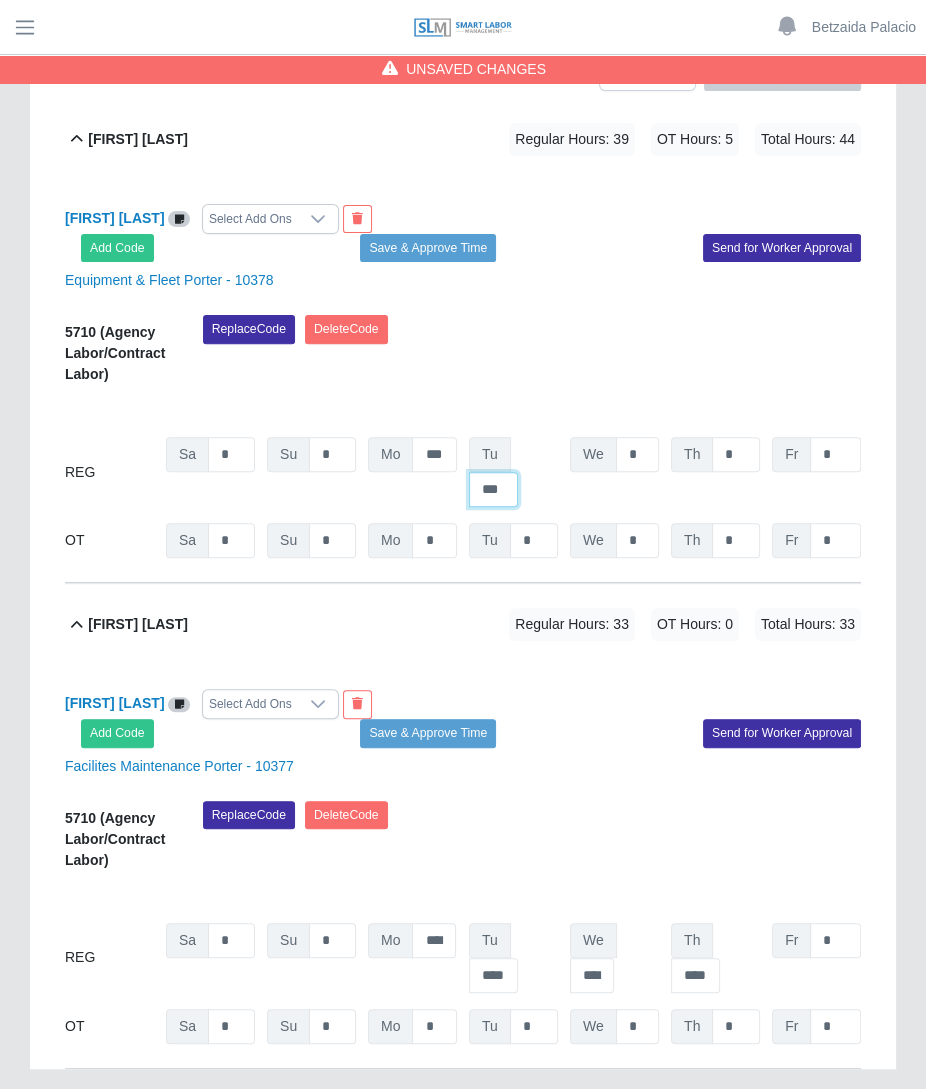 type on "***" 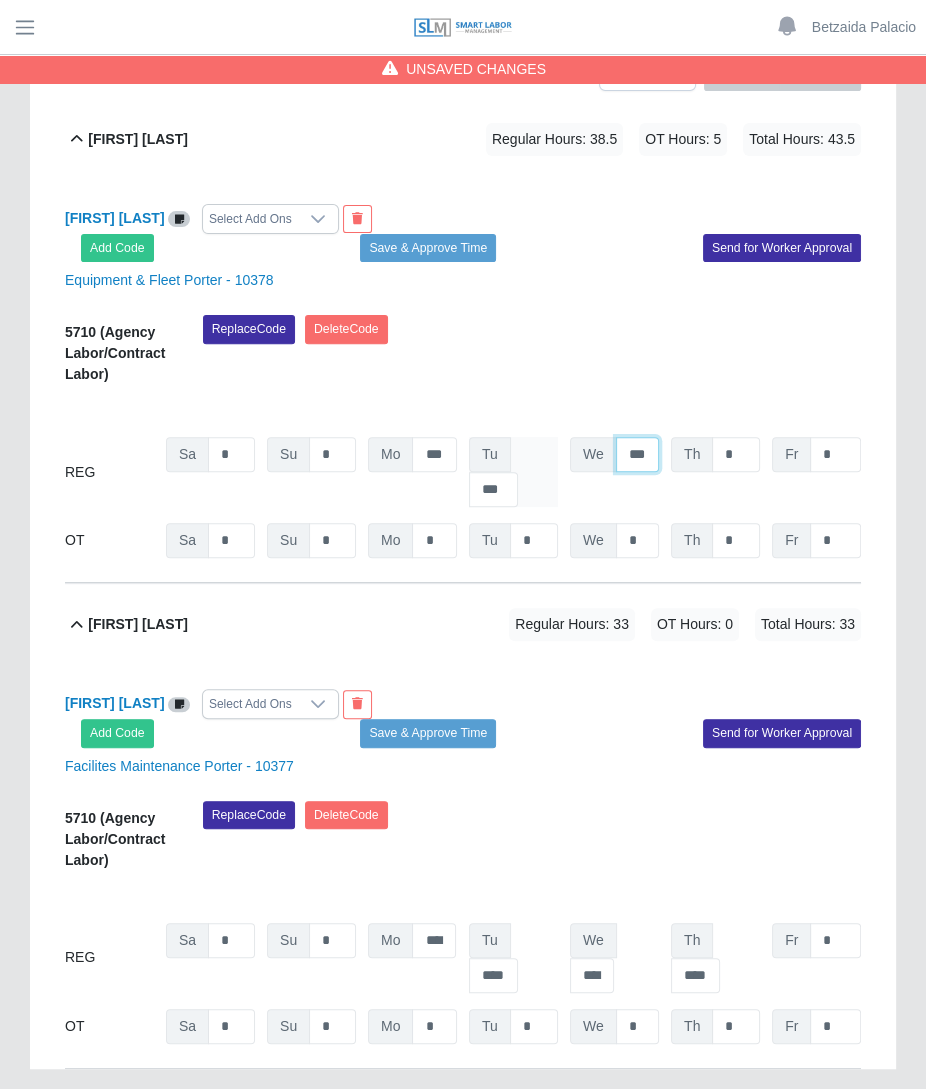 type on "***" 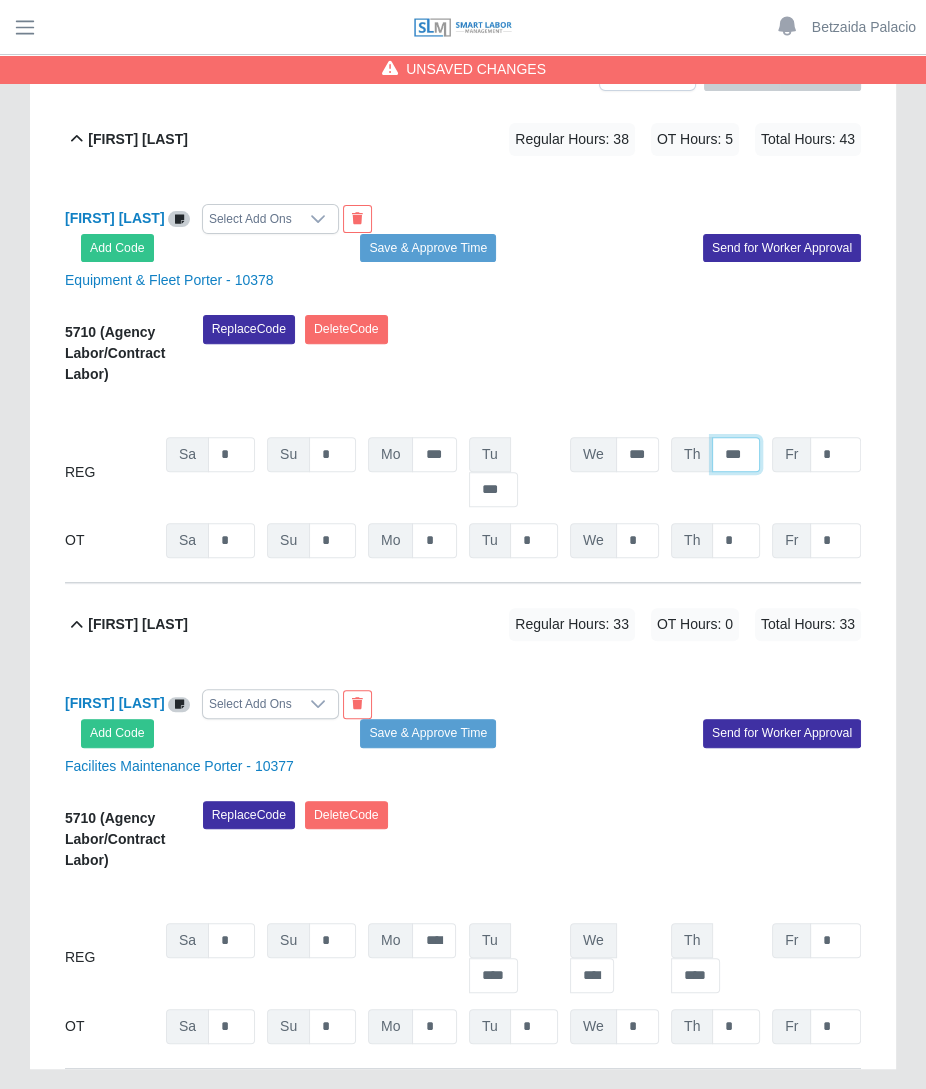 type on "***" 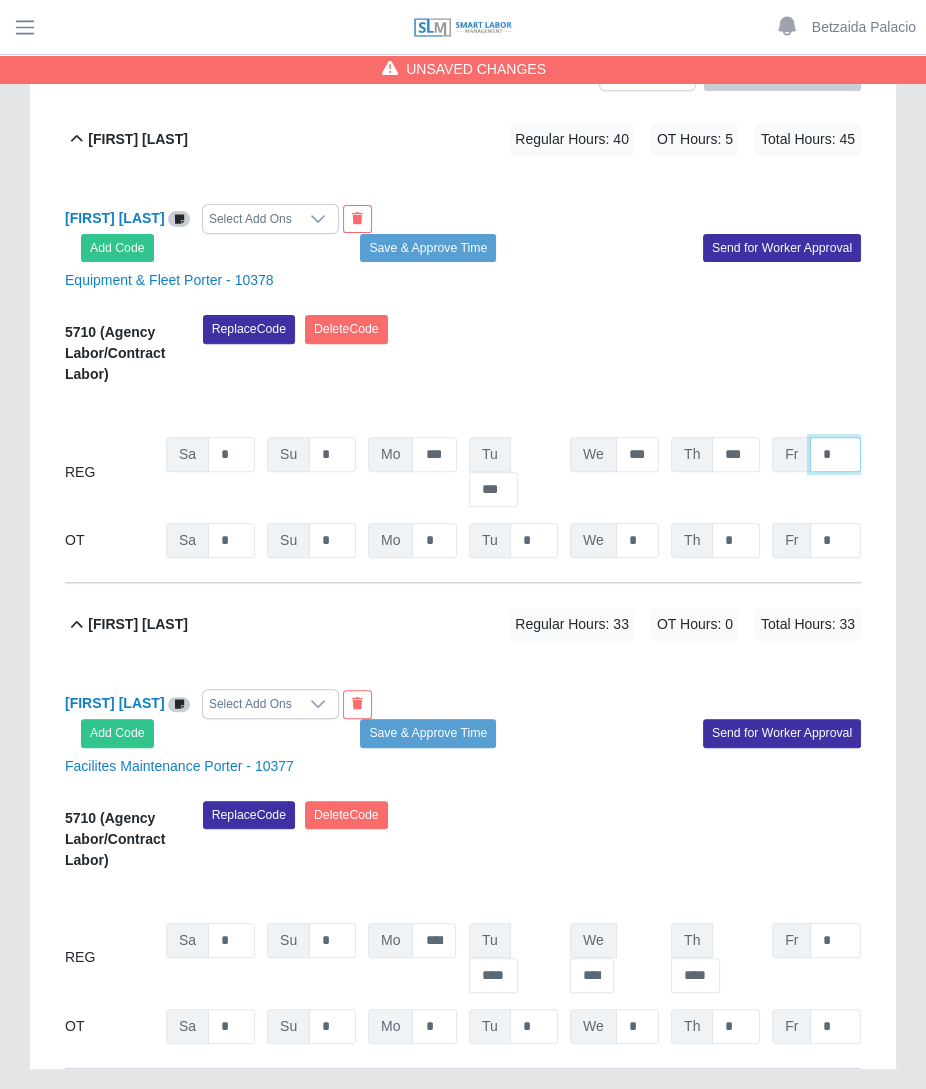 type on "*" 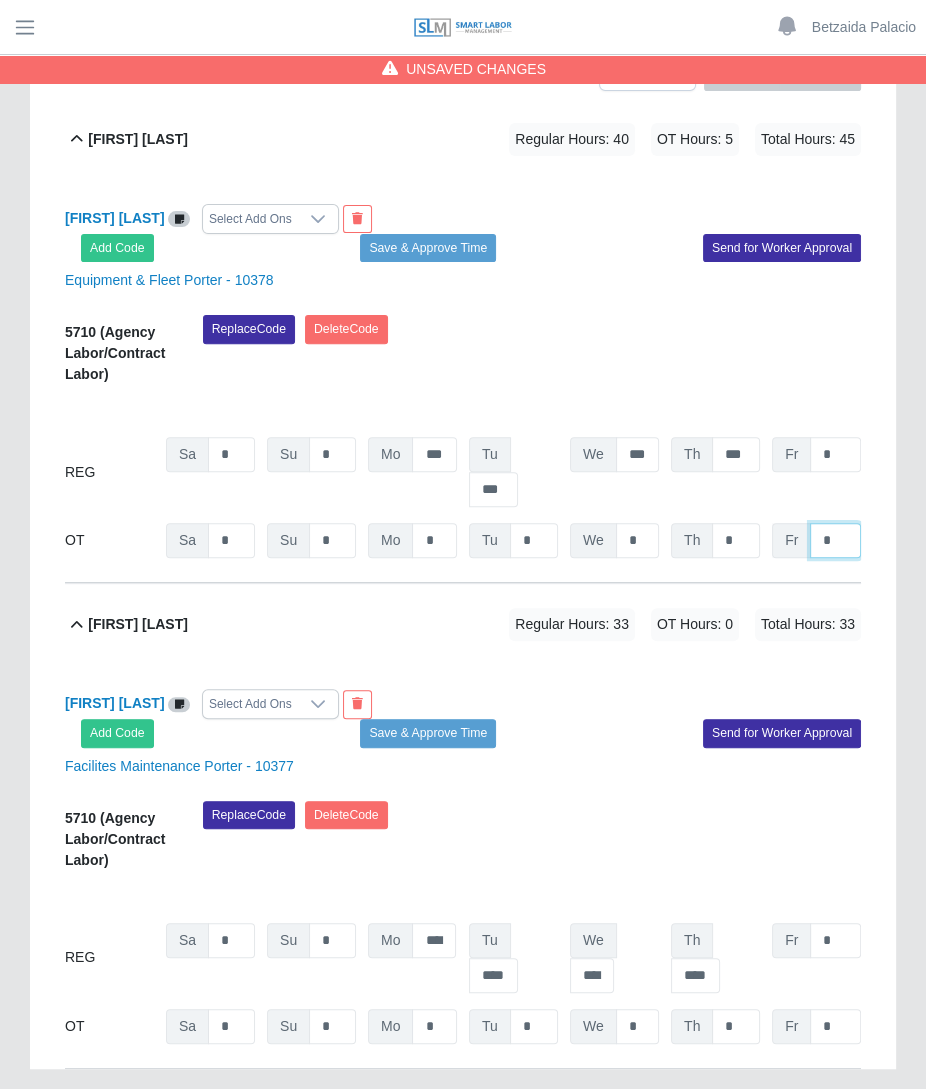 click on "*" at bounding box center [835, 540] 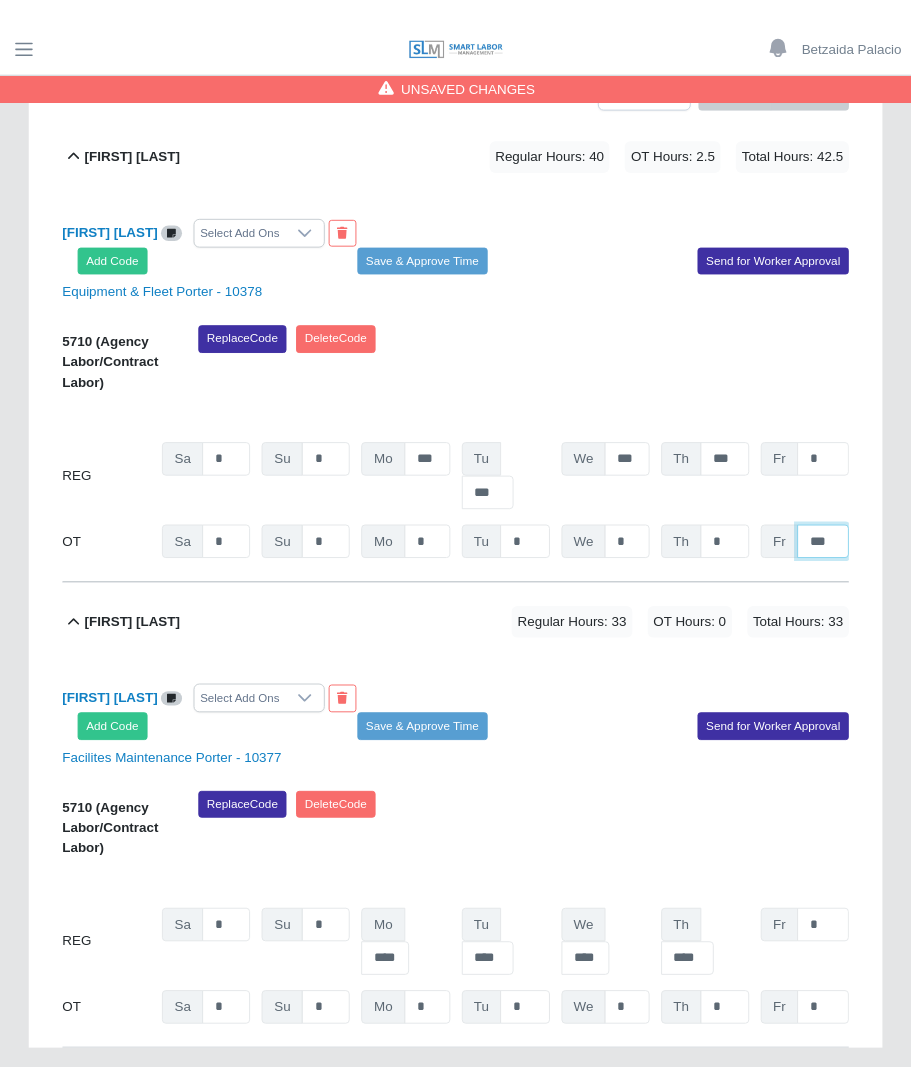 scroll, scrollTop: 367, scrollLeft: 0, axis: vertical 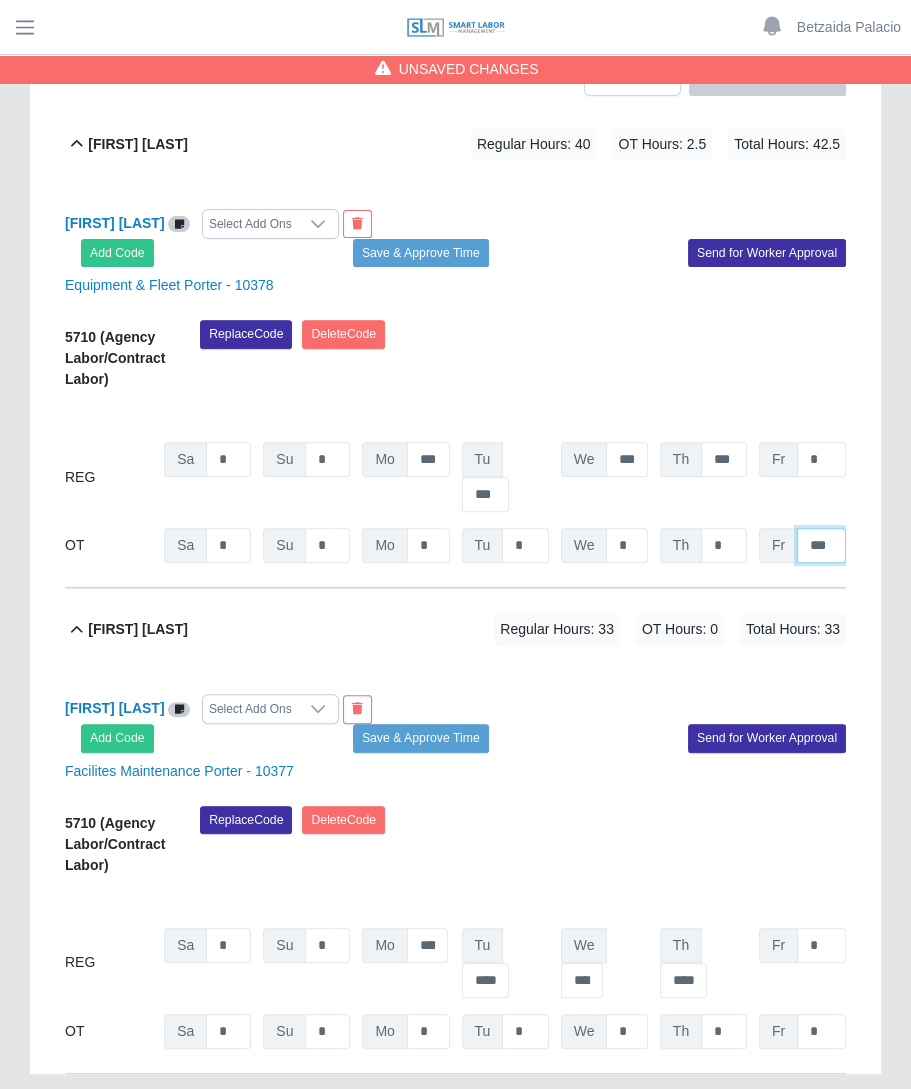 type on "***" 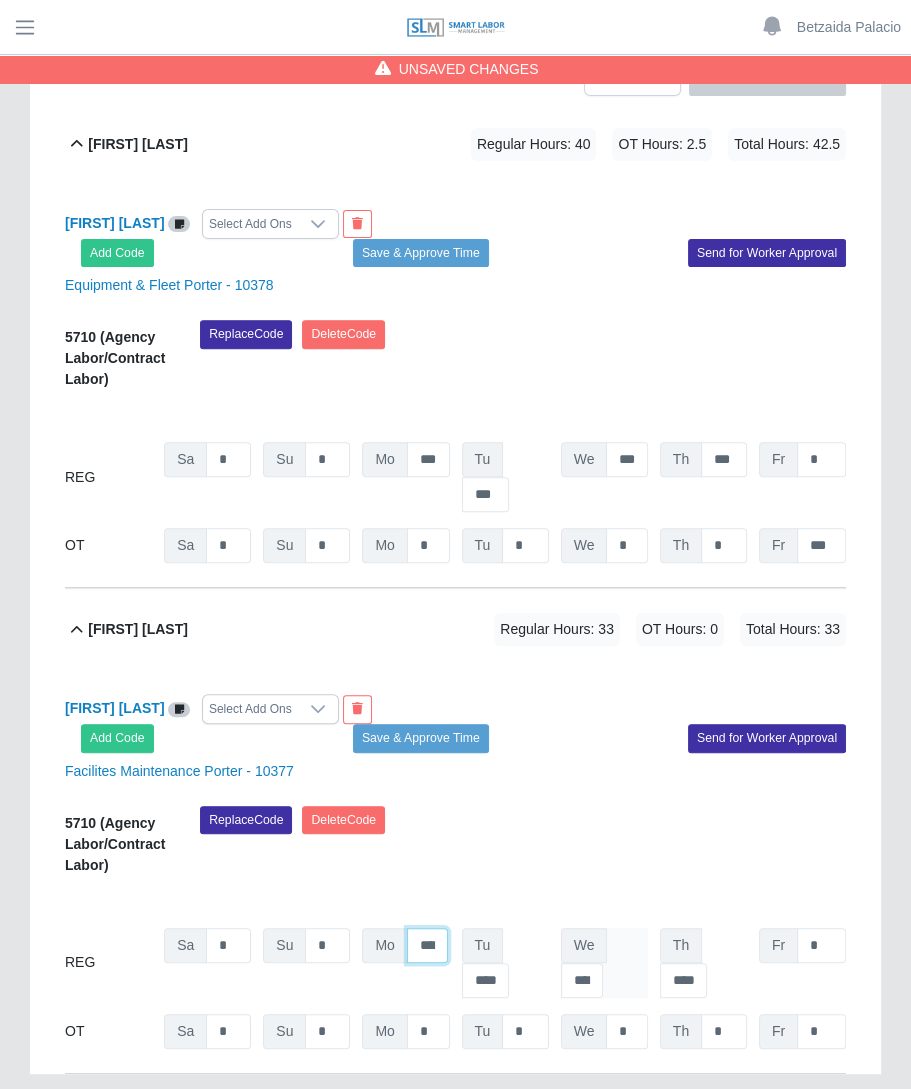 scroll, scrollTop: 0, scrollLeft: 10, axis: horizontal 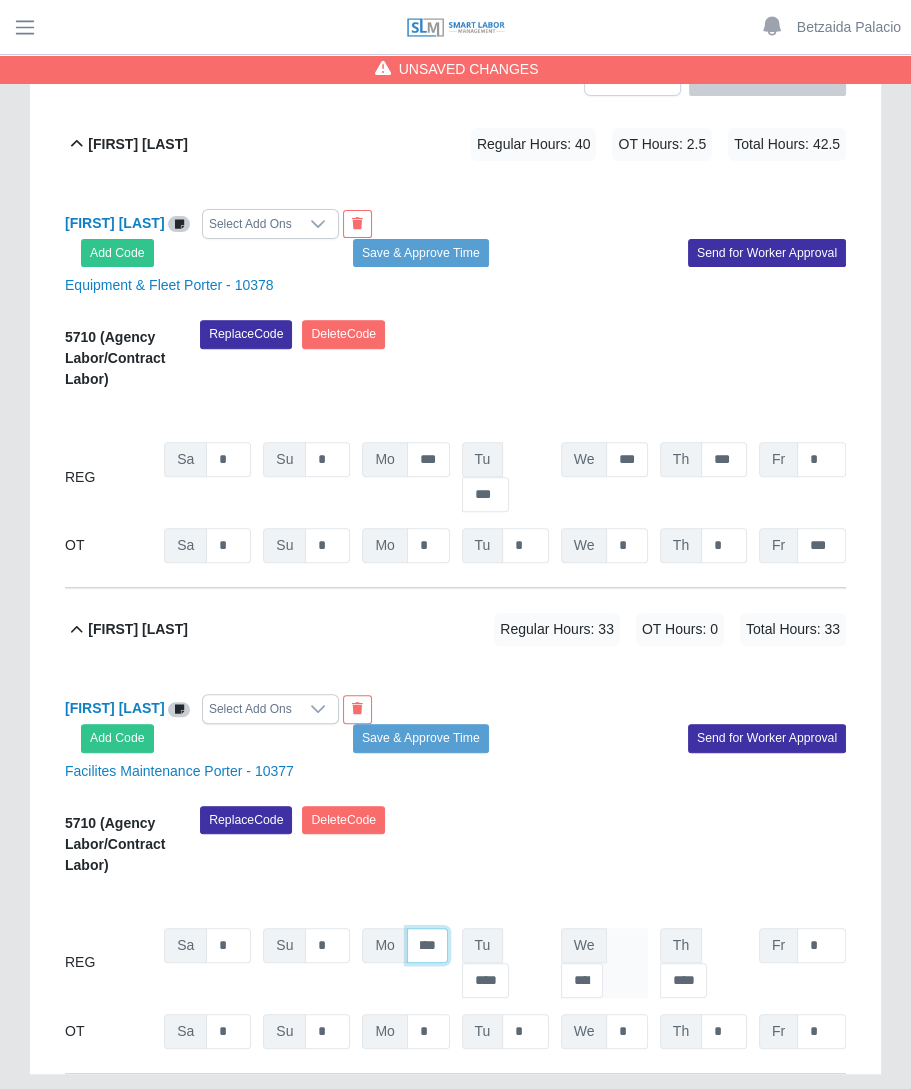 drag, startPoint x: 415, startPoint y: 912, endPoint x: 602, endPoint y: 897, distance: 187.60065 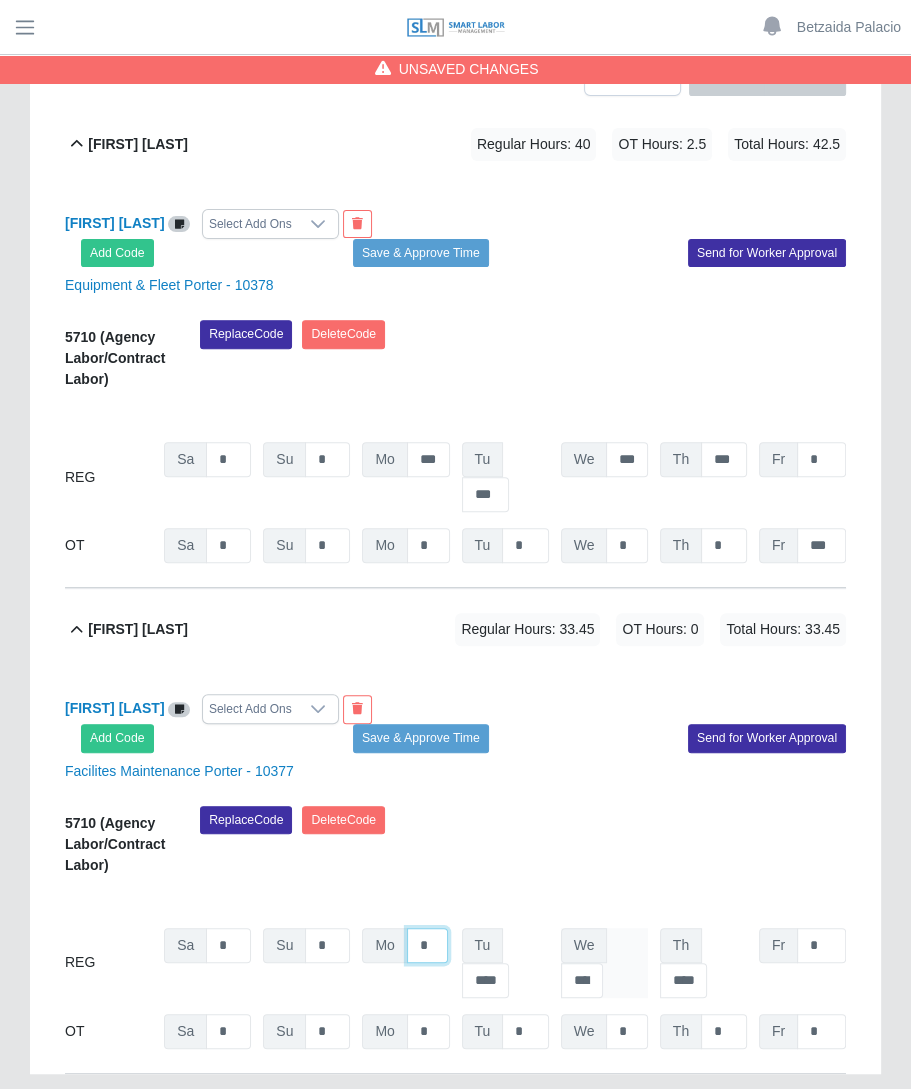 scroll, scrollTop: 0, scrollLeft: 0, axis: both 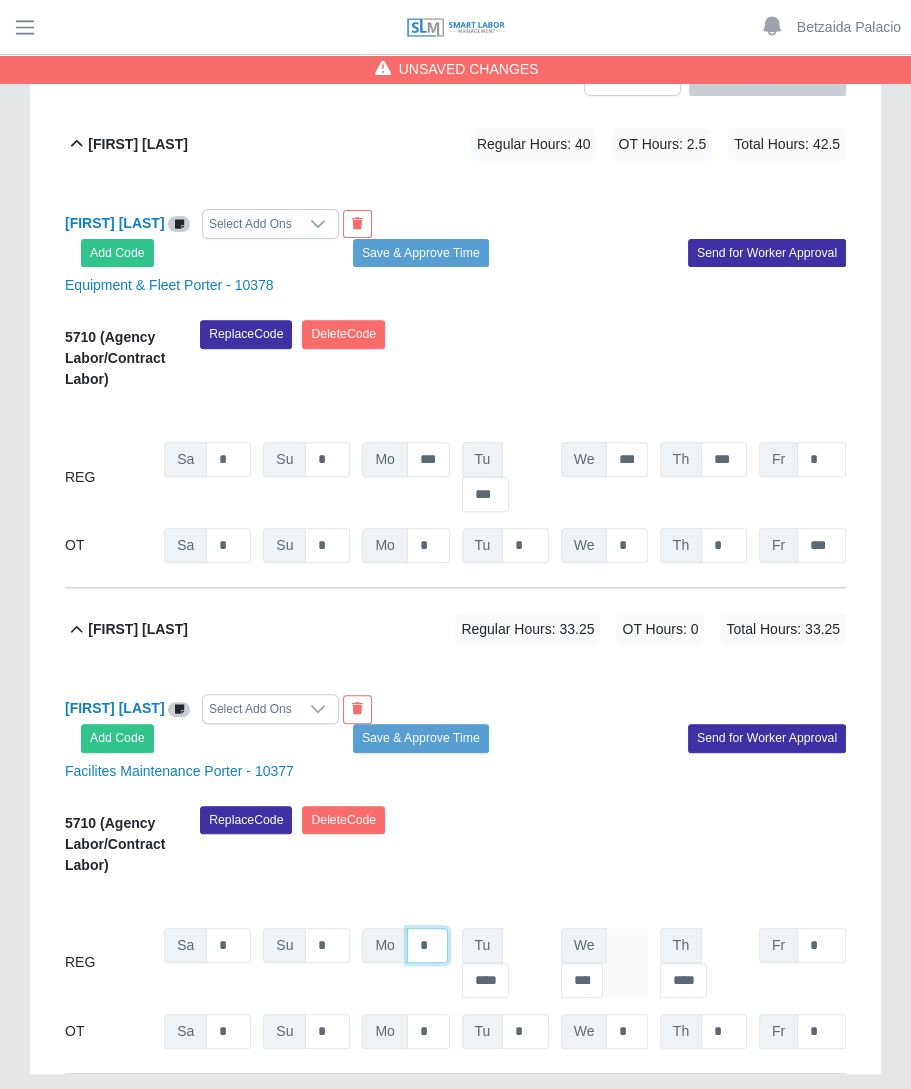 type on "*" 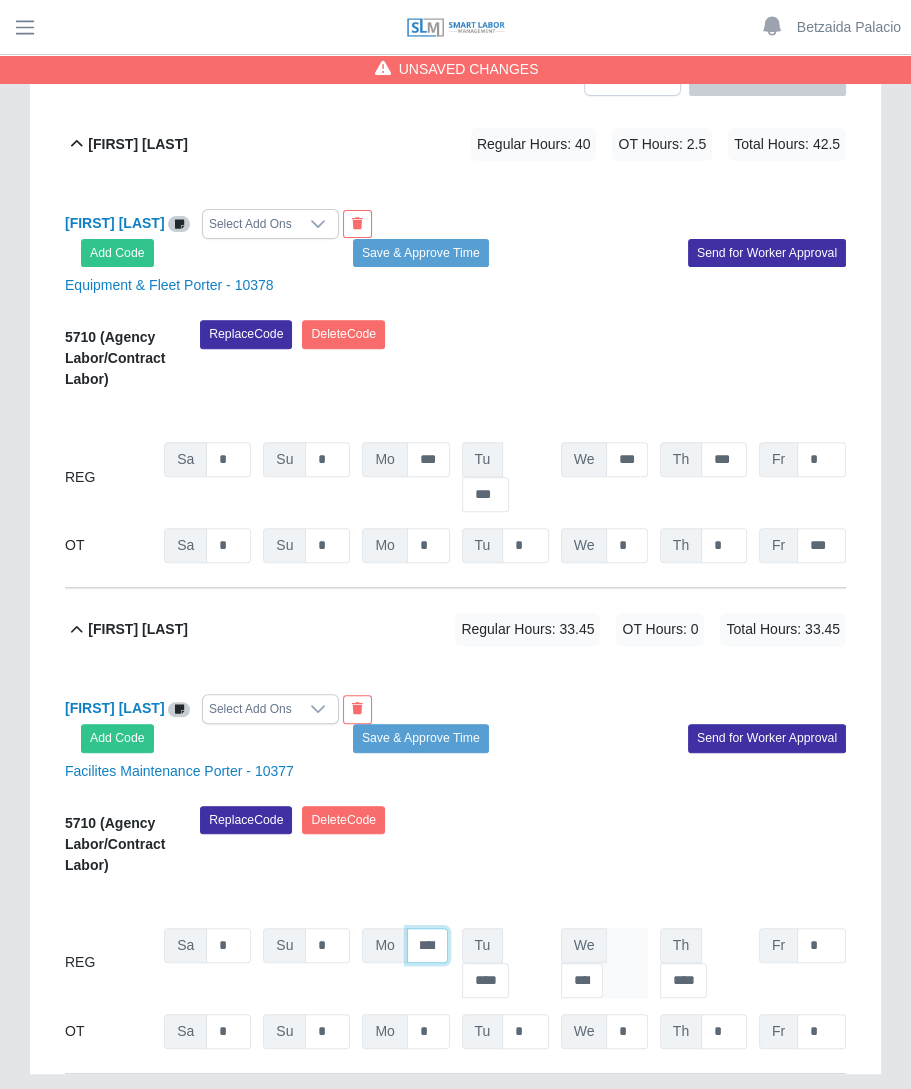 scroll, scrollTop: 0, scrollLeft: 10, axis: horizontal 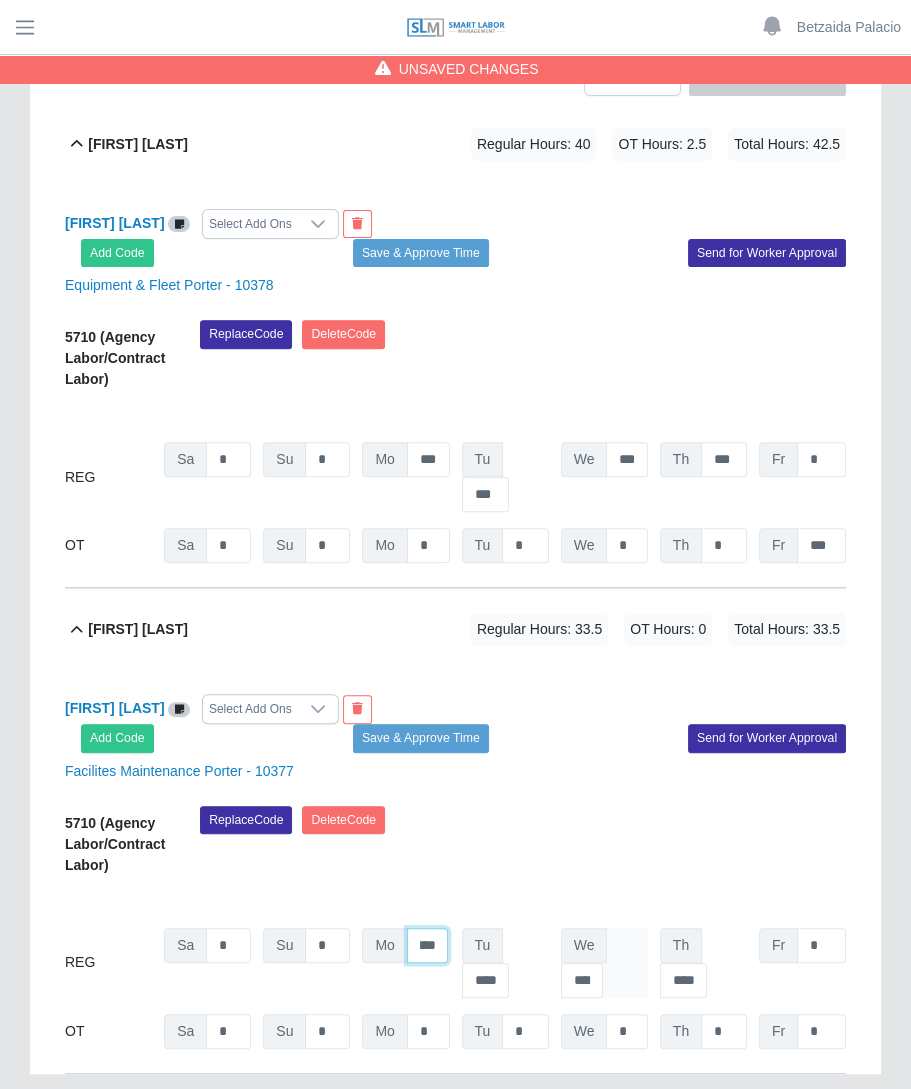 type on "****" 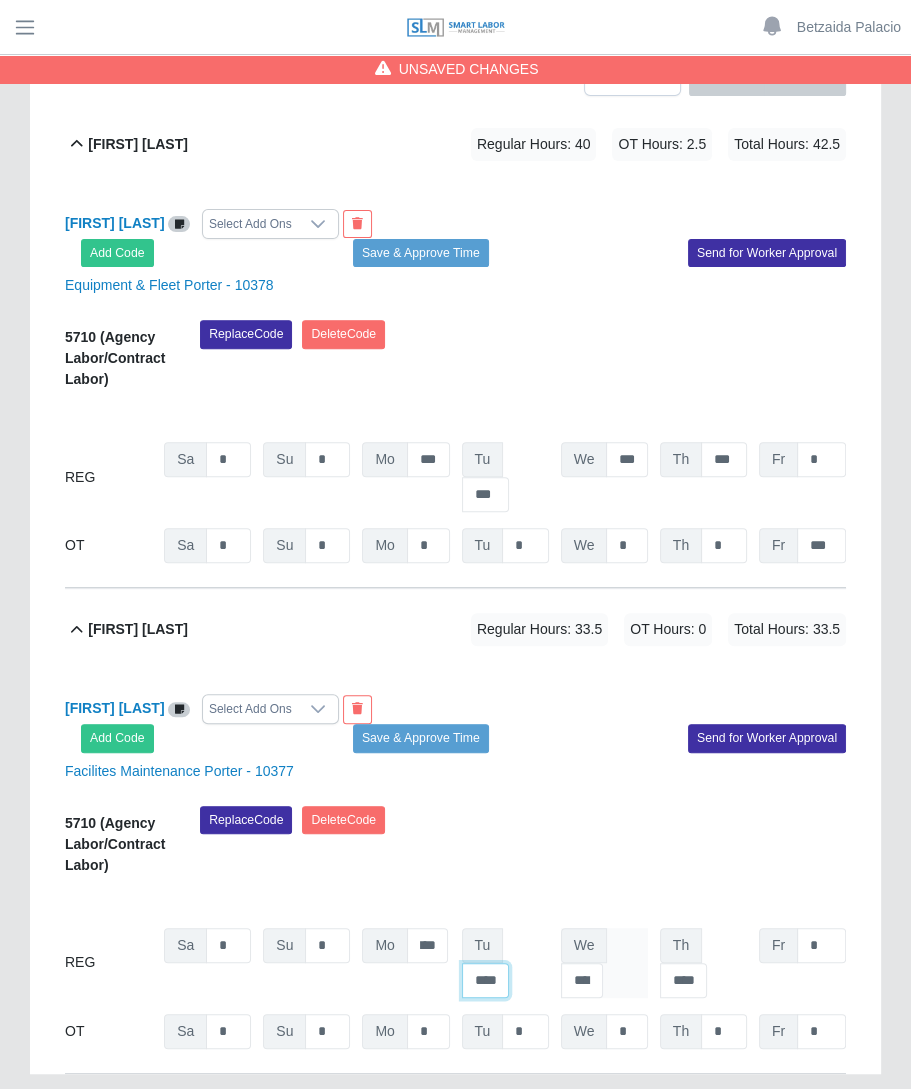 scroll, scrollTop: 0, scrollLeft: 0, axis: both 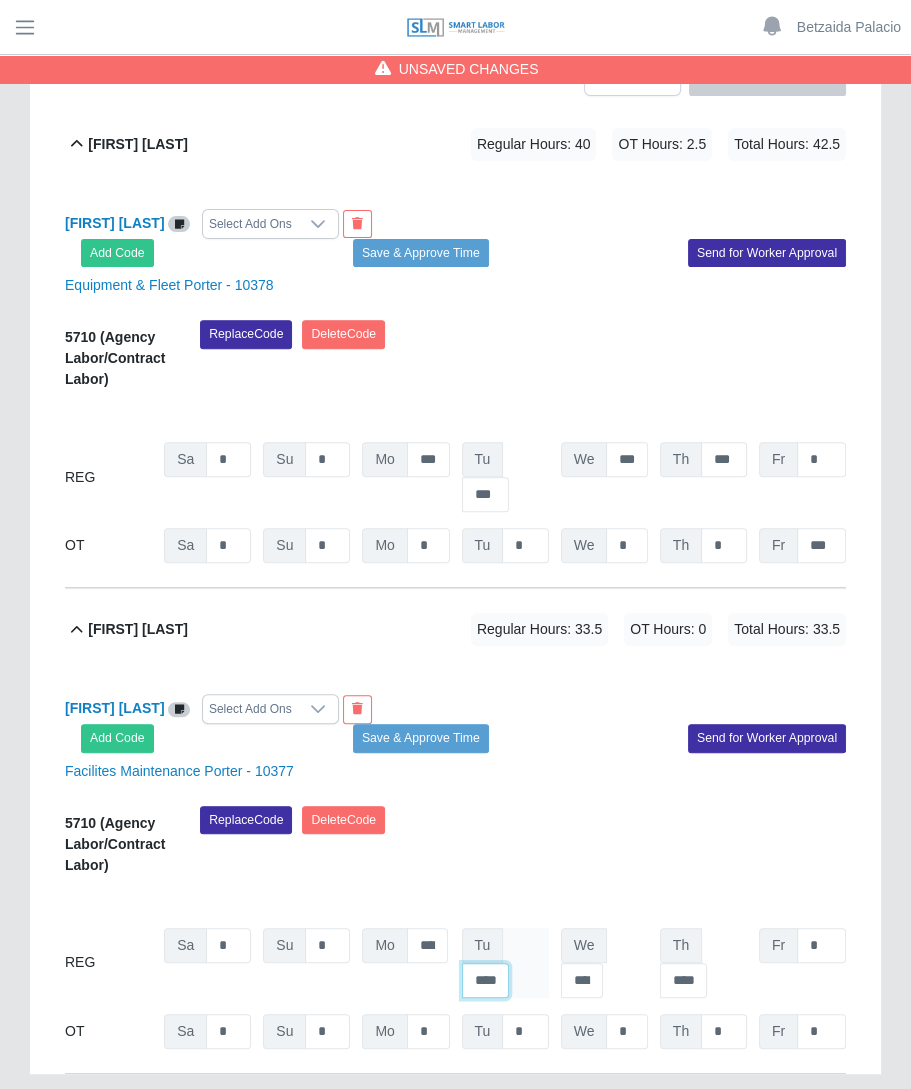 click on "****" at bounding box center (485, 494) 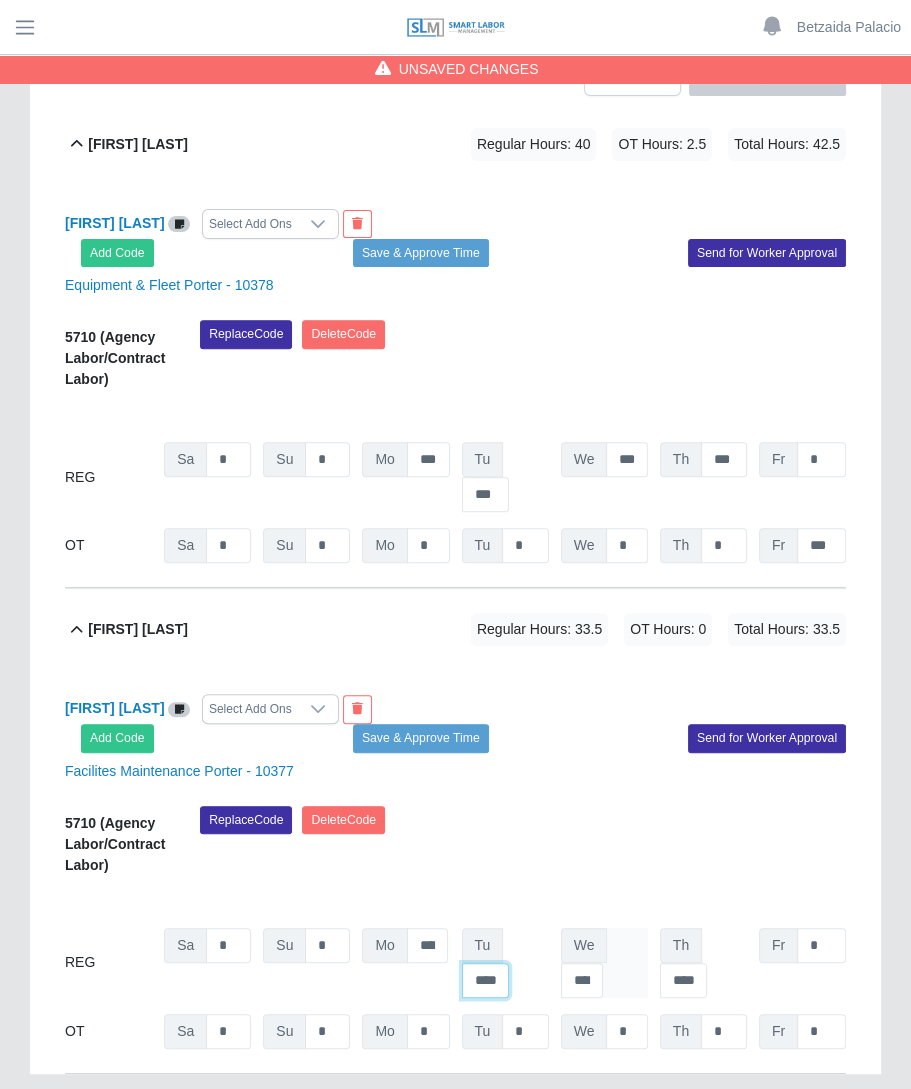 scroll, scrollTop: 0, scrollLeft: 4, axis: horizontal 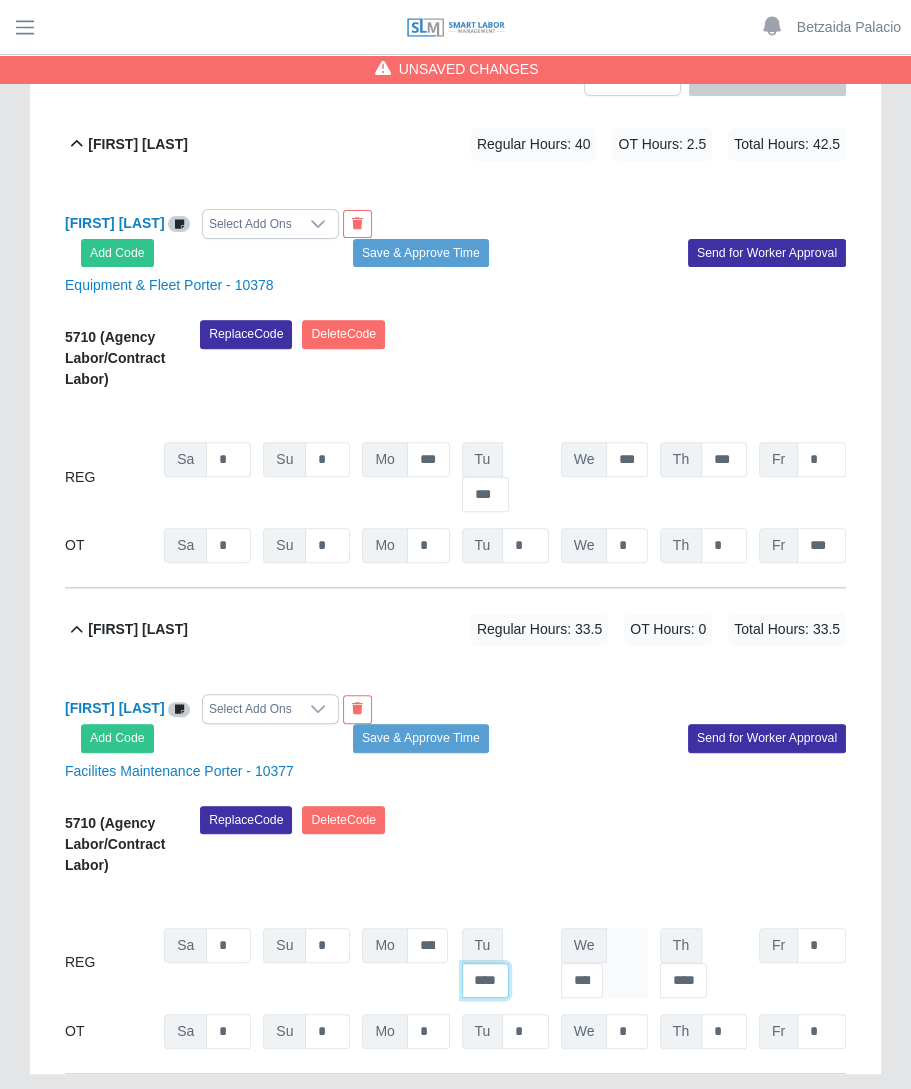 drag, startPoint x: 504, startPoint y: 913, endPoint x: 590, endPoint y: 892, distance: 88.52683 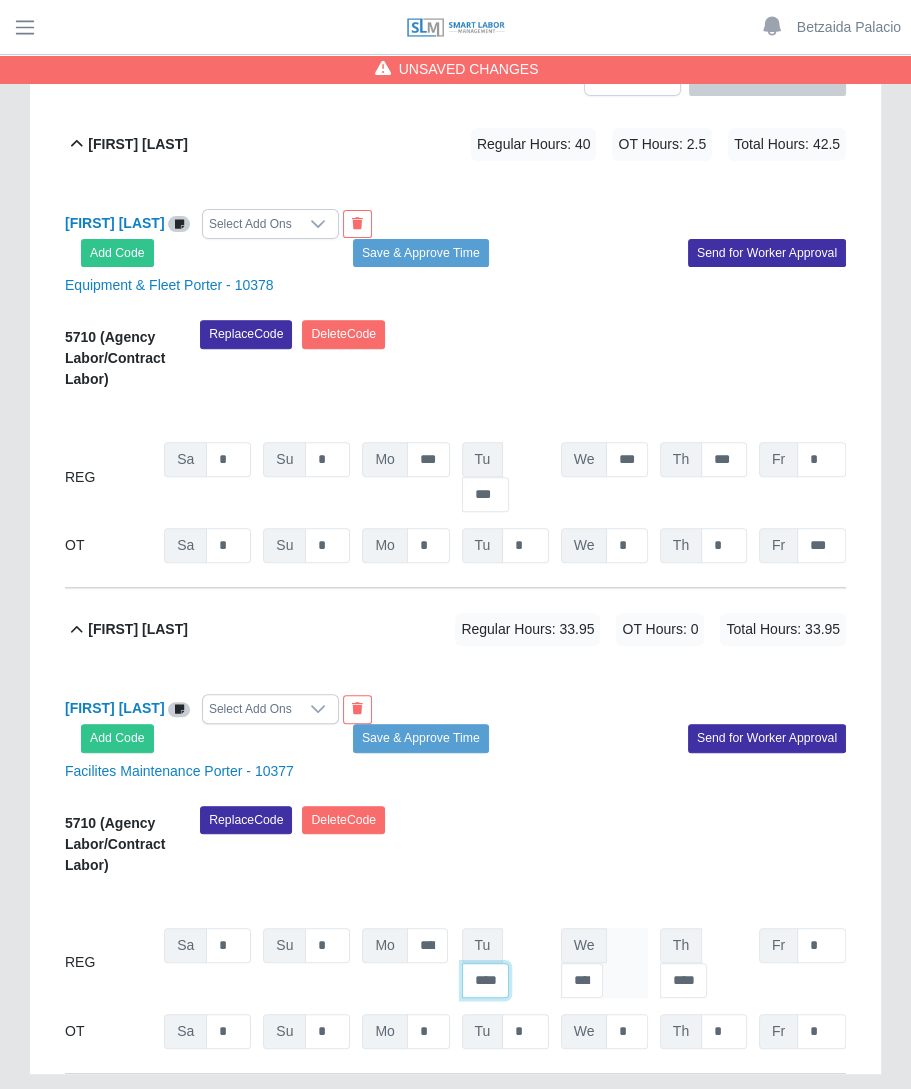 scroll, scrollTop: 0, scrollLeft: 4, axis: horizontal 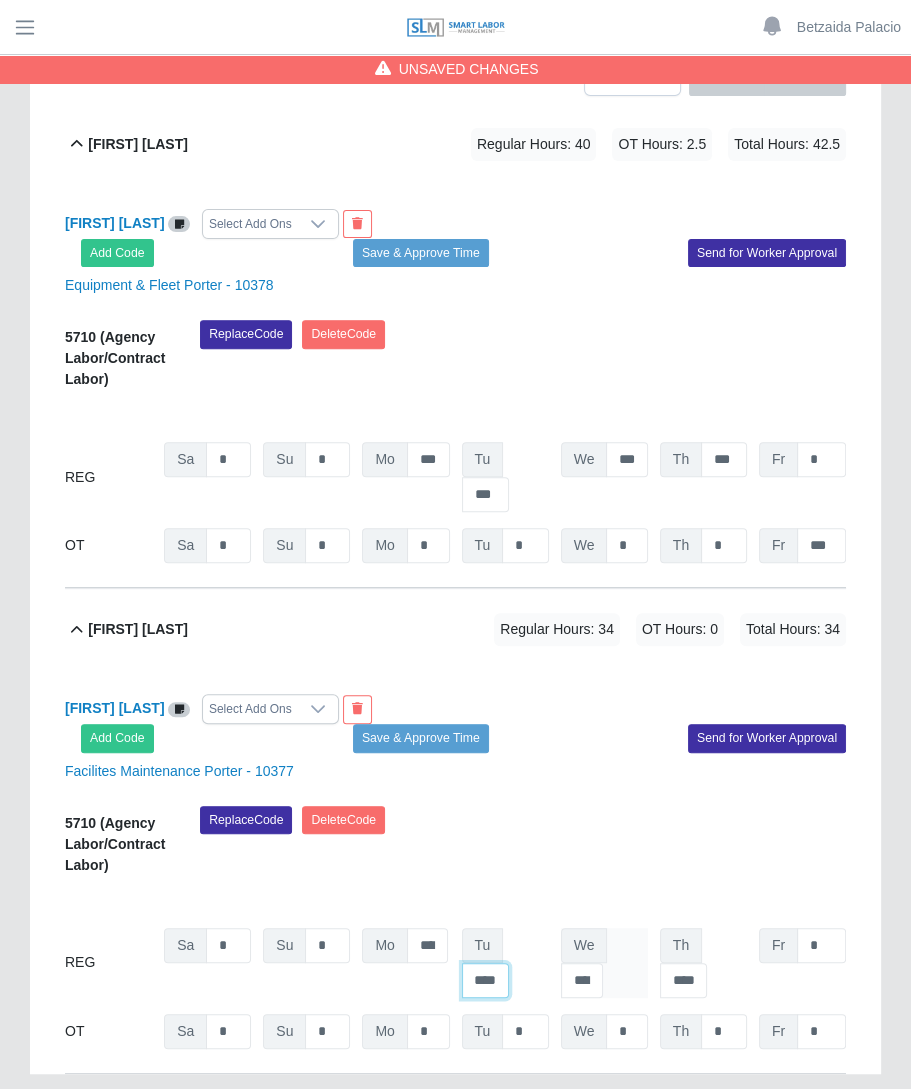type on "****" 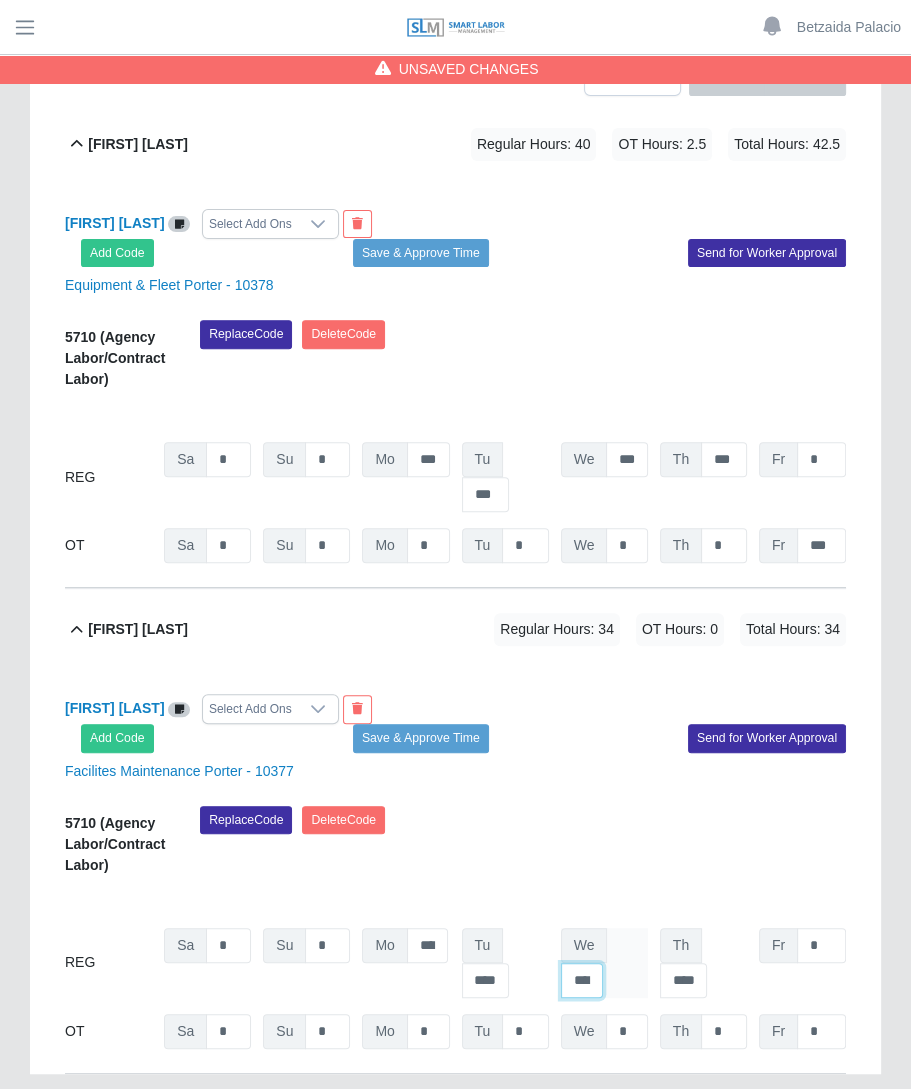 scroll, scrollTop: 0, scrollLeft: 0, axis: both 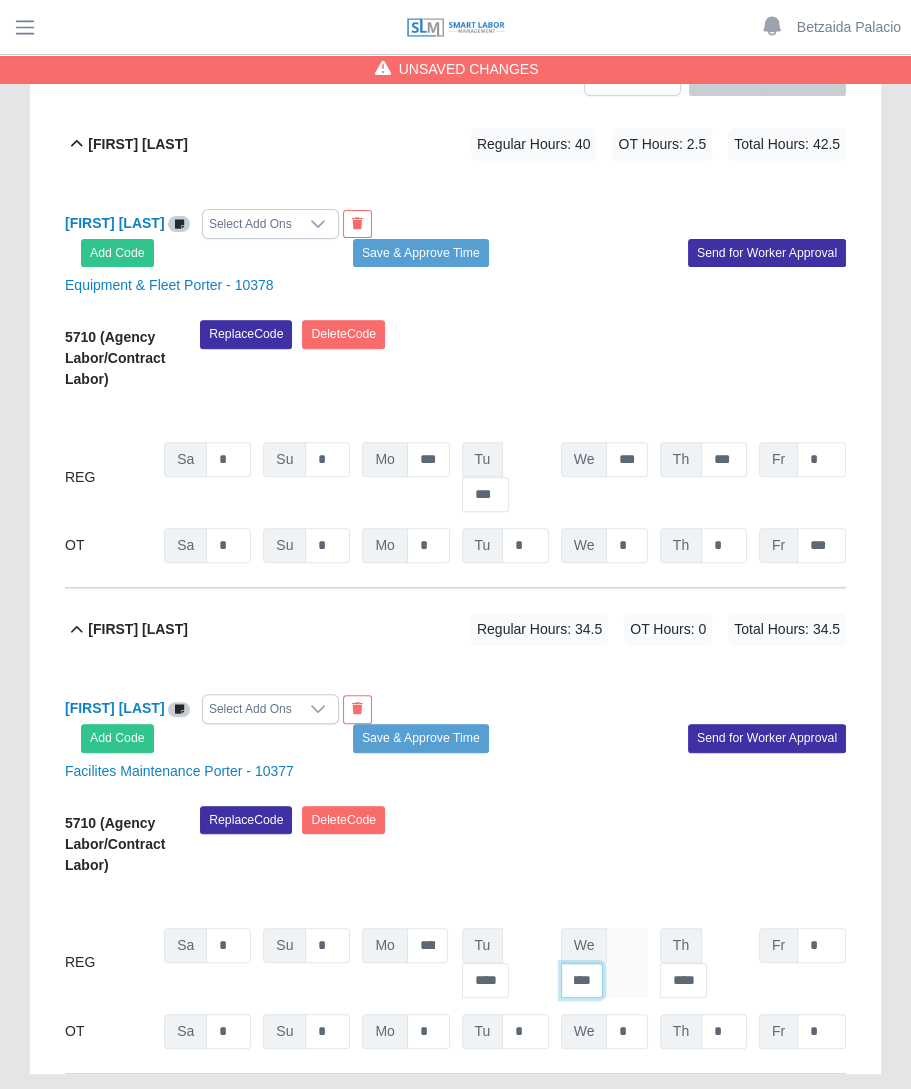 type on "****" 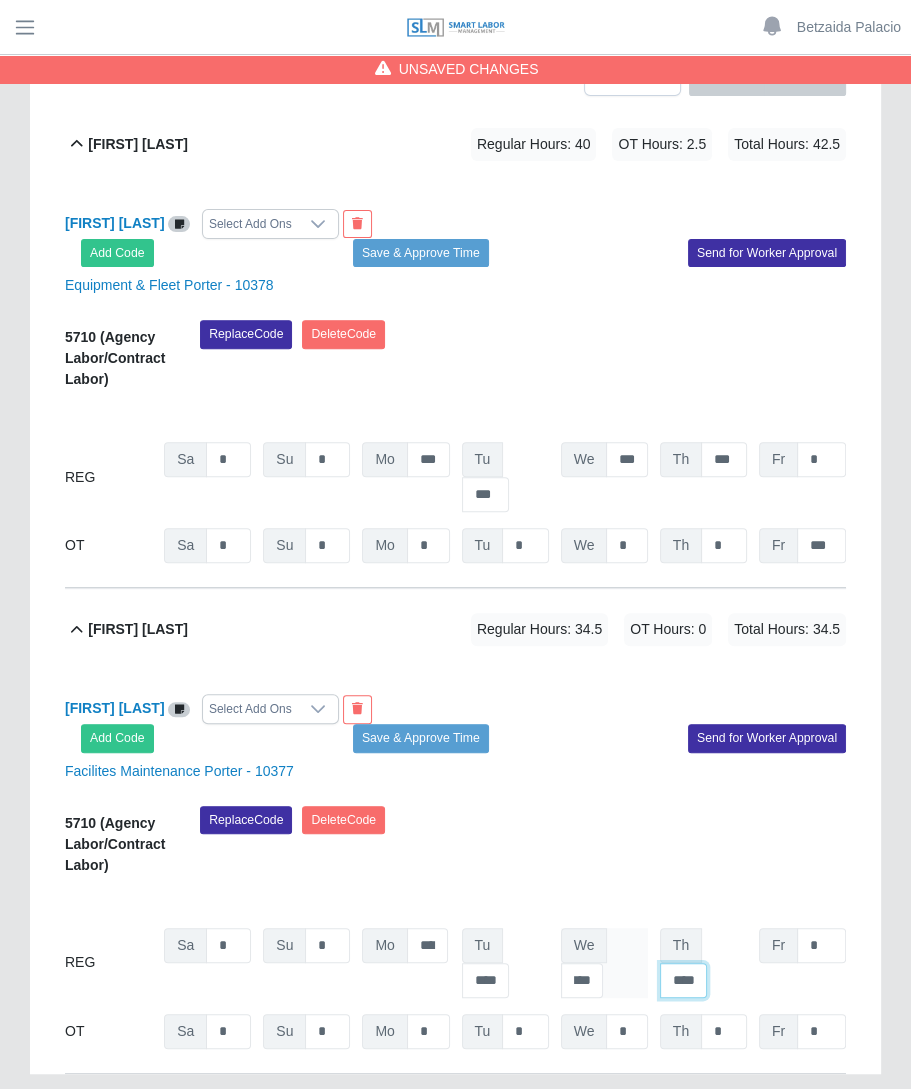 scroll, scrollTop: 0, scrollLeft: 0, axis: both 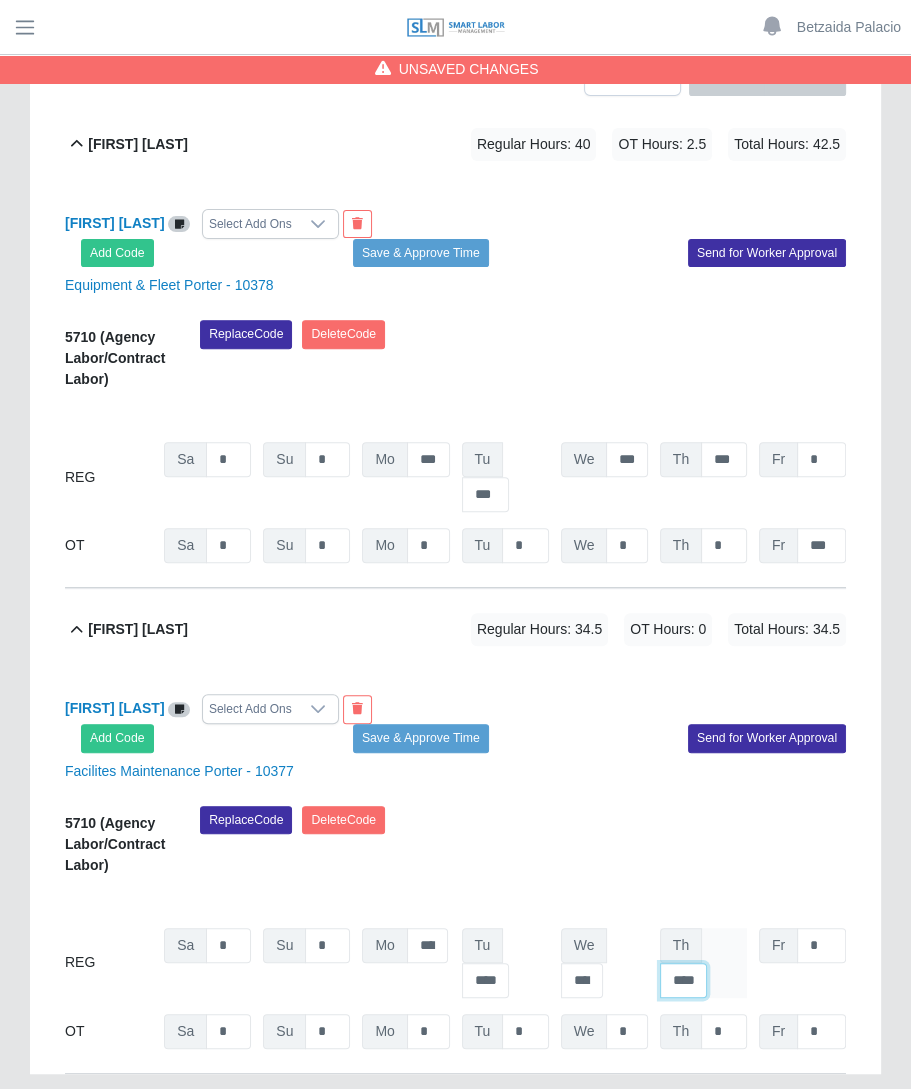 click on "****" at bounding box center (724, 459) 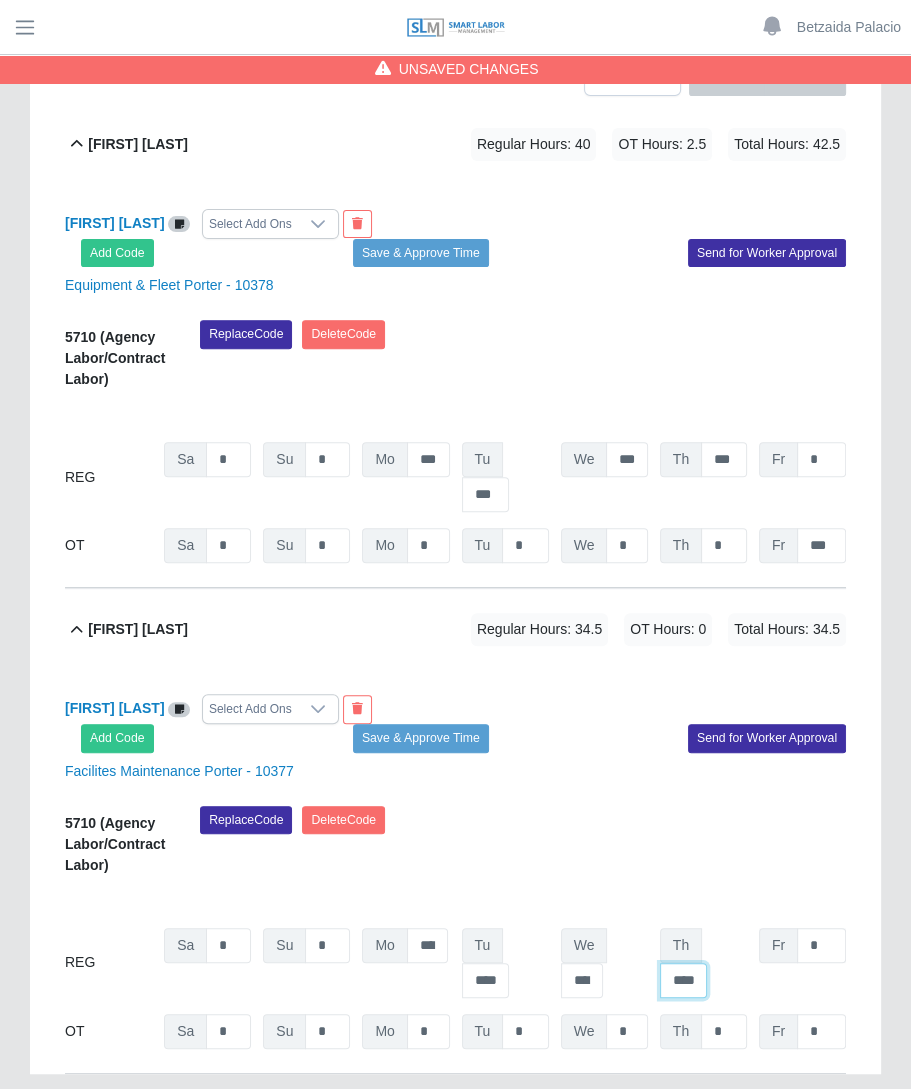 scroll, scrollTop: 0, scrollLeft: 4, axis: horizontal 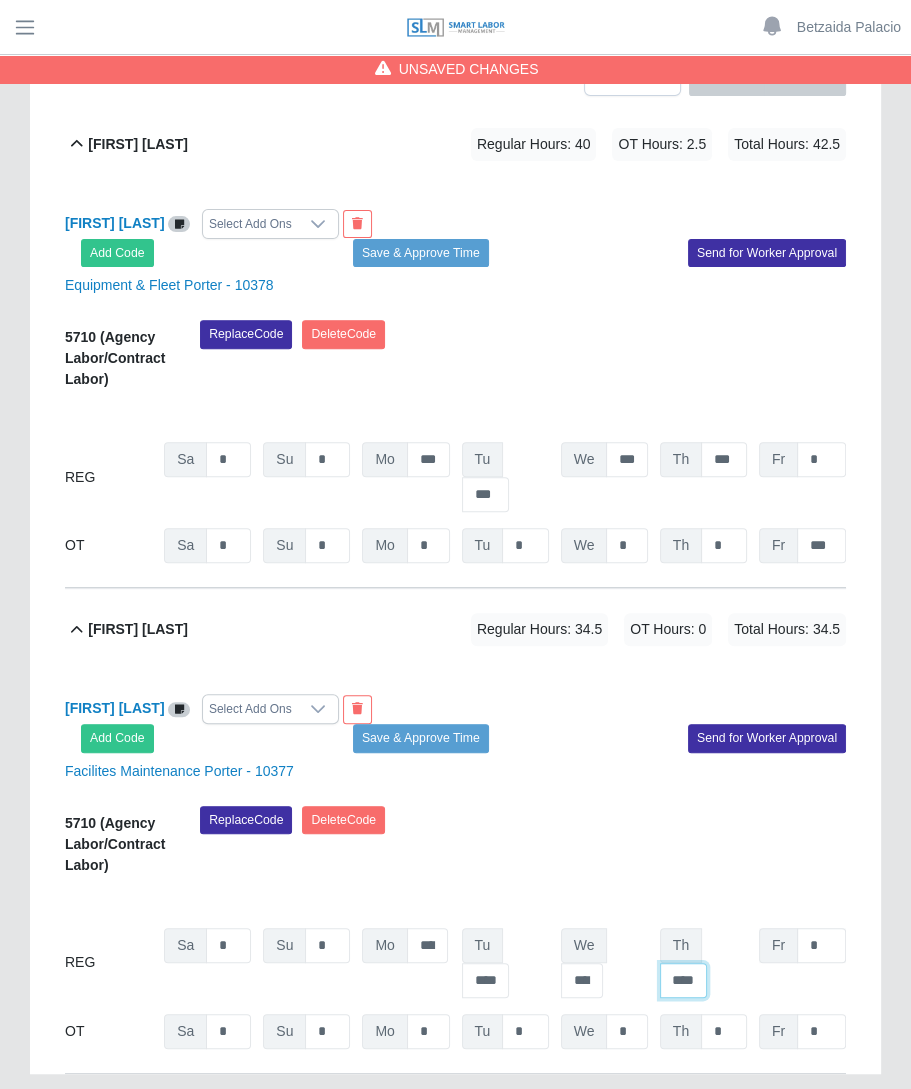 drag, startPoint x: 705, startPoint y: 923, endPoint x: 785, endPoint y: 922, distance: 80.00625 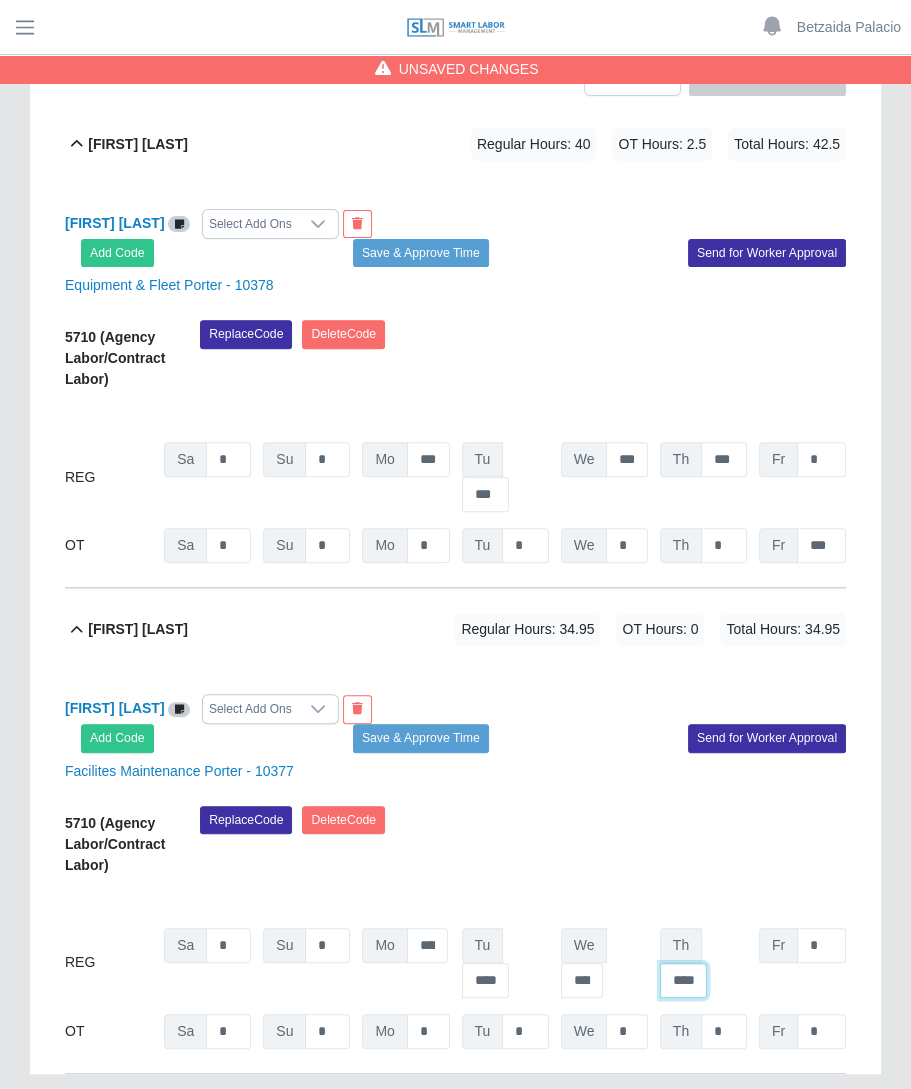 scroll, scrollTop: 0, scrollLeft: 4, axis: horizontal 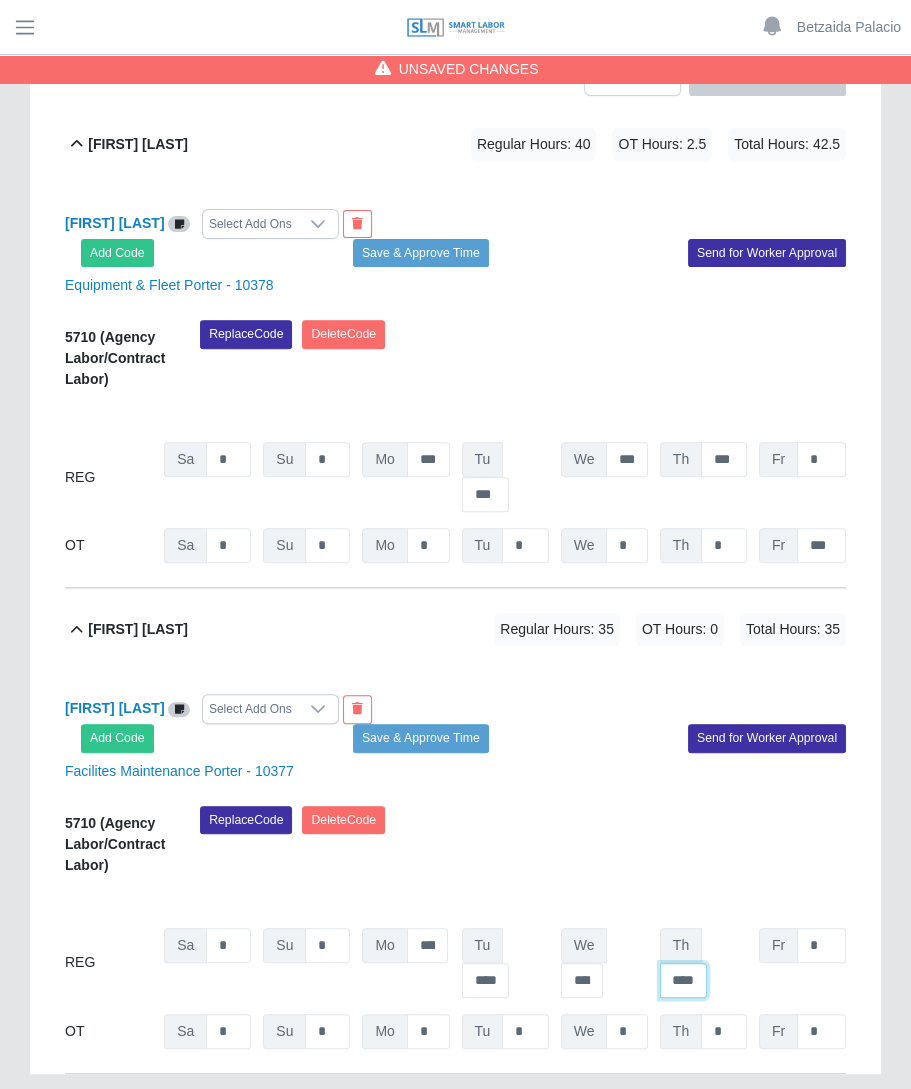 type on "****" 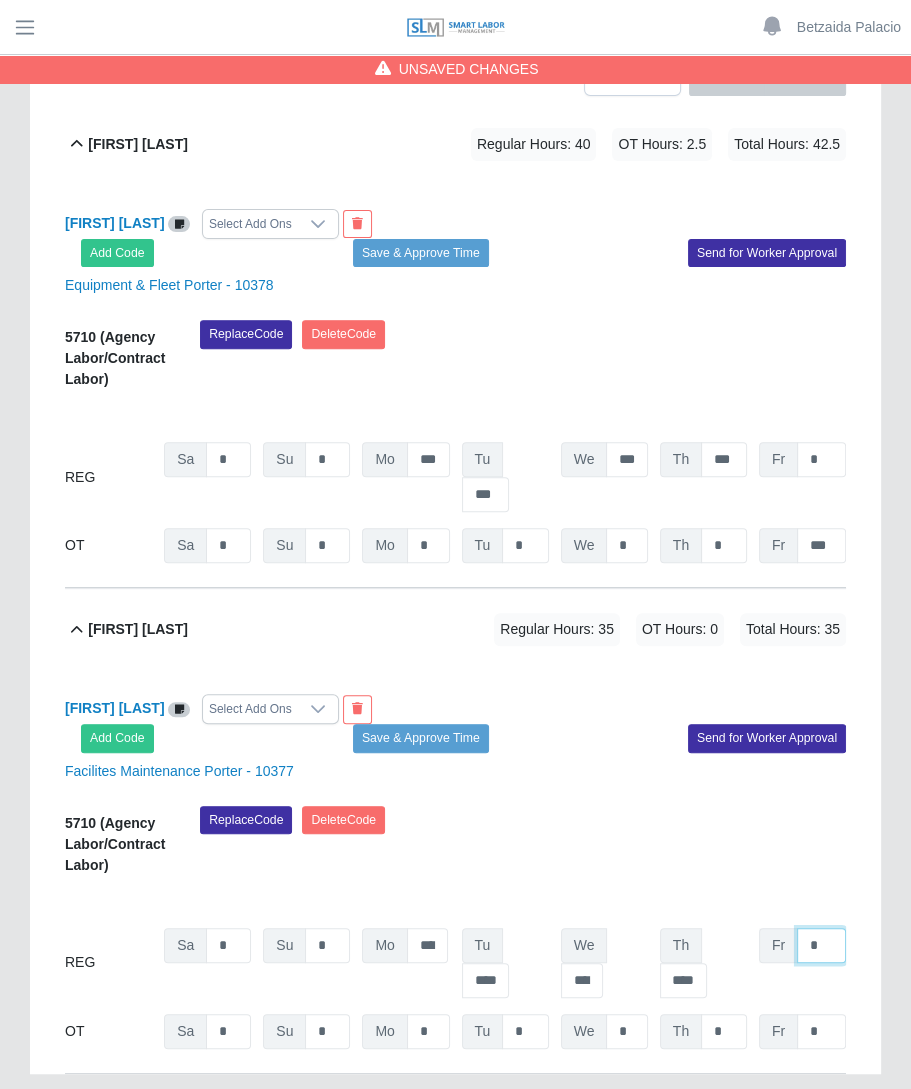 scroll, scrollTop: 0, scrollLeft: 0, axis: both 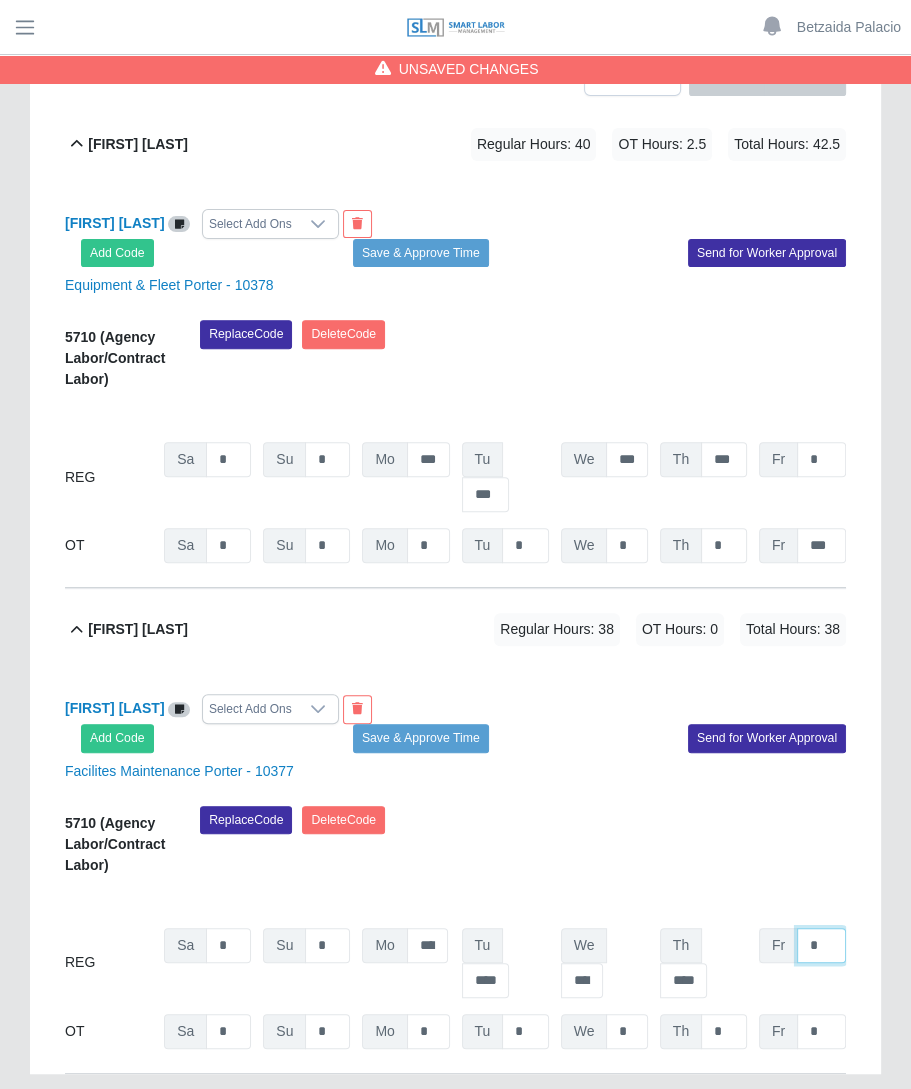 type on "*" 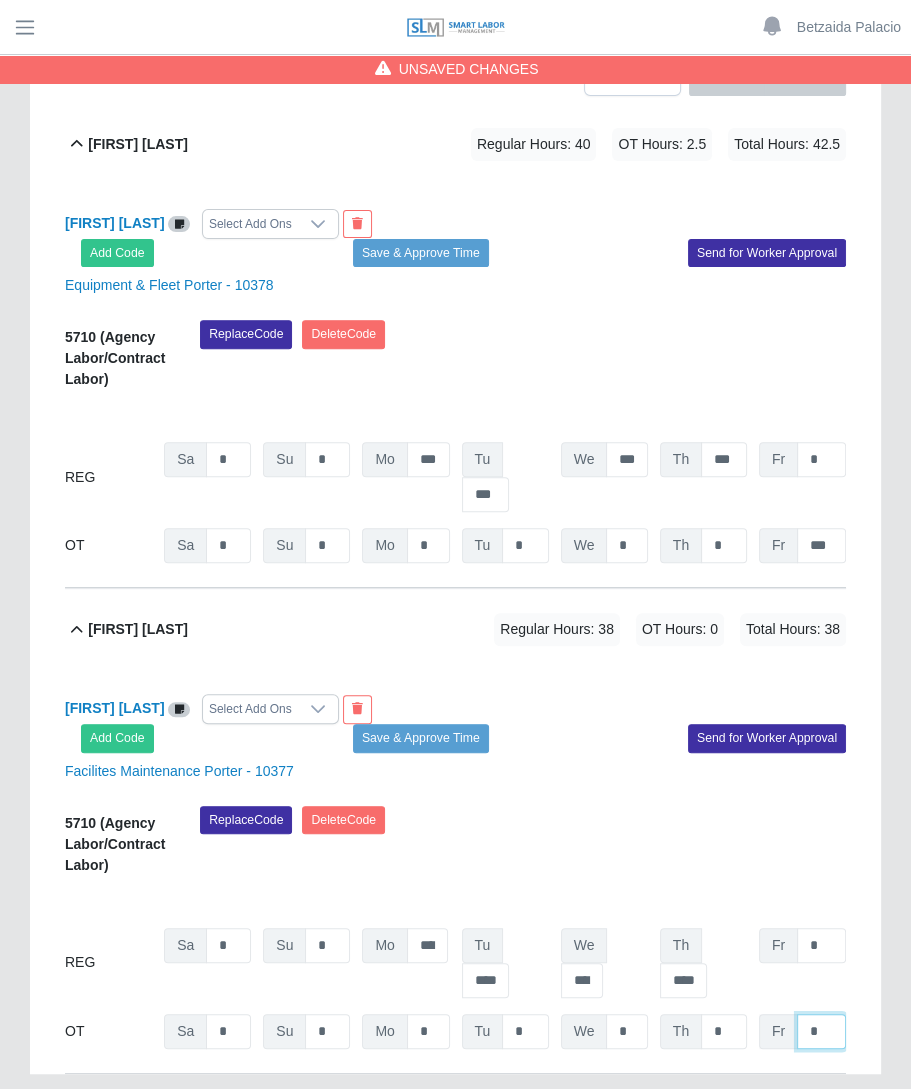 click on "*" at bounding box center [821, 545] 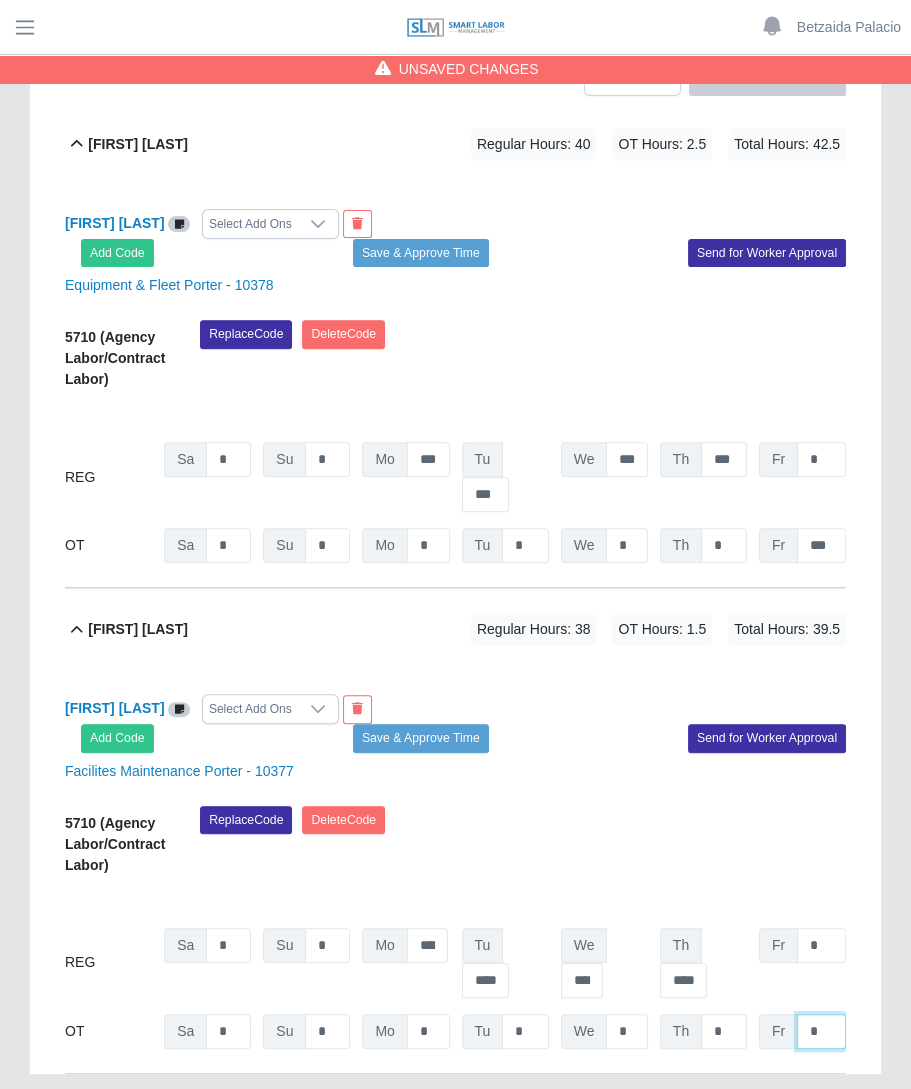 type on "*" 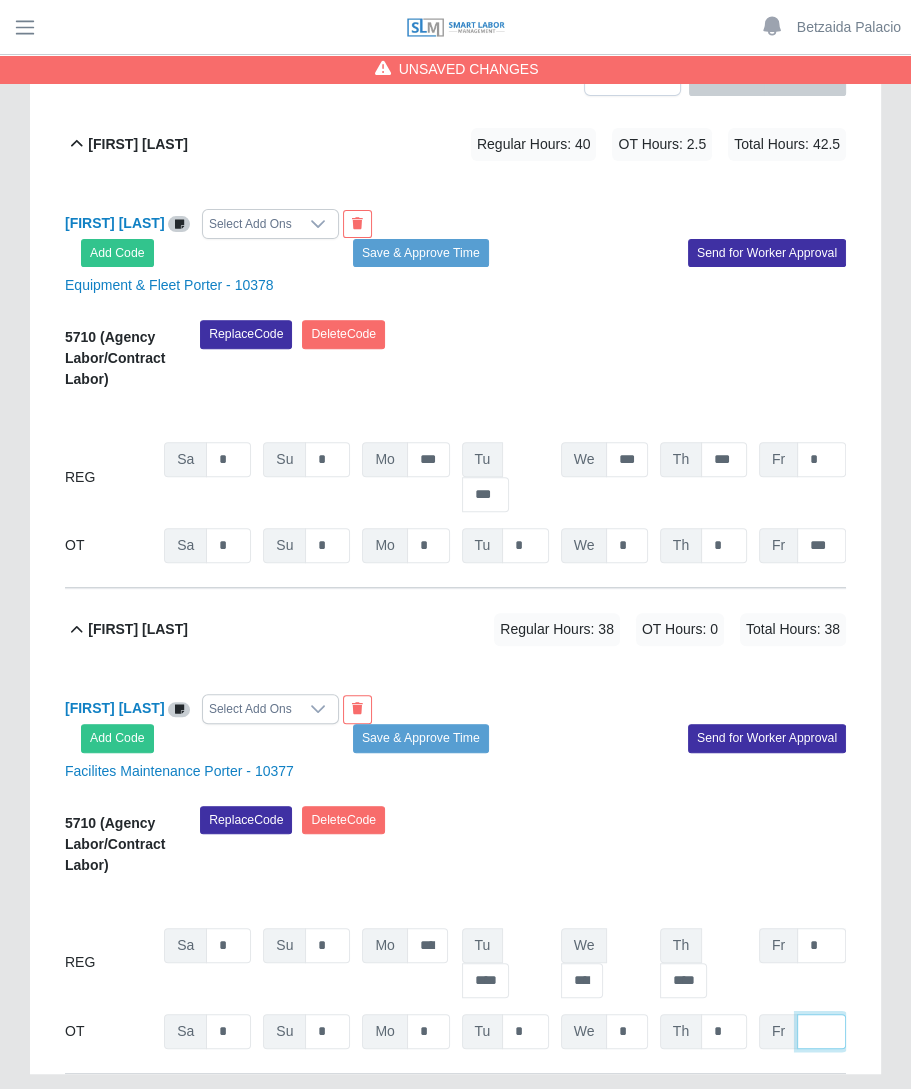 type 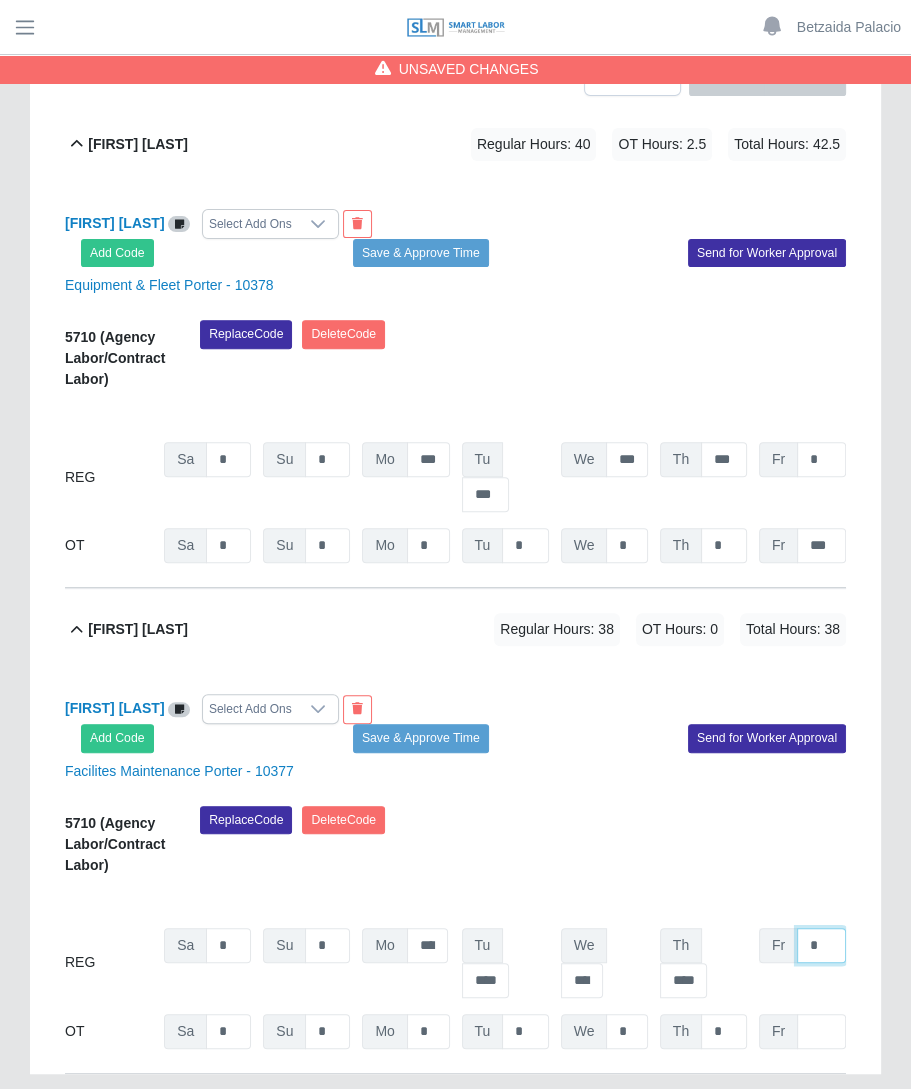 click on "*" at bounding box center [821, 459] 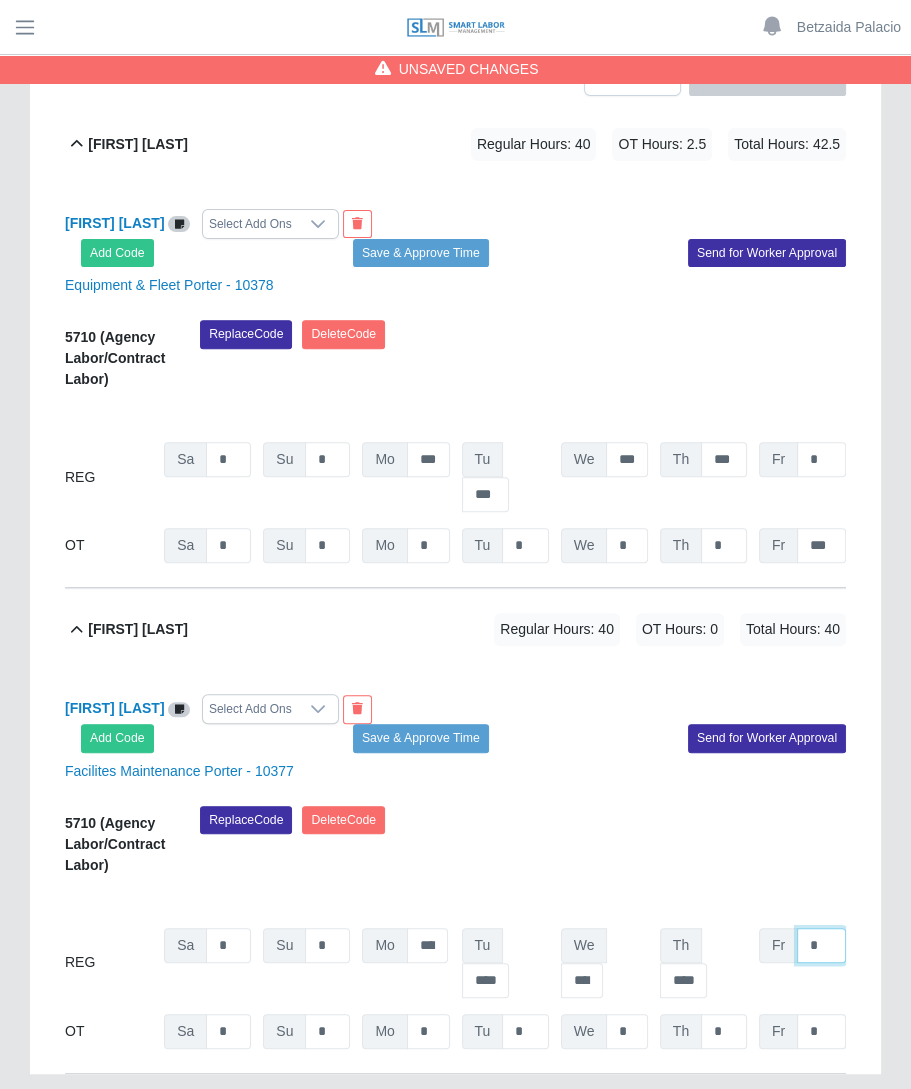 type on "*" 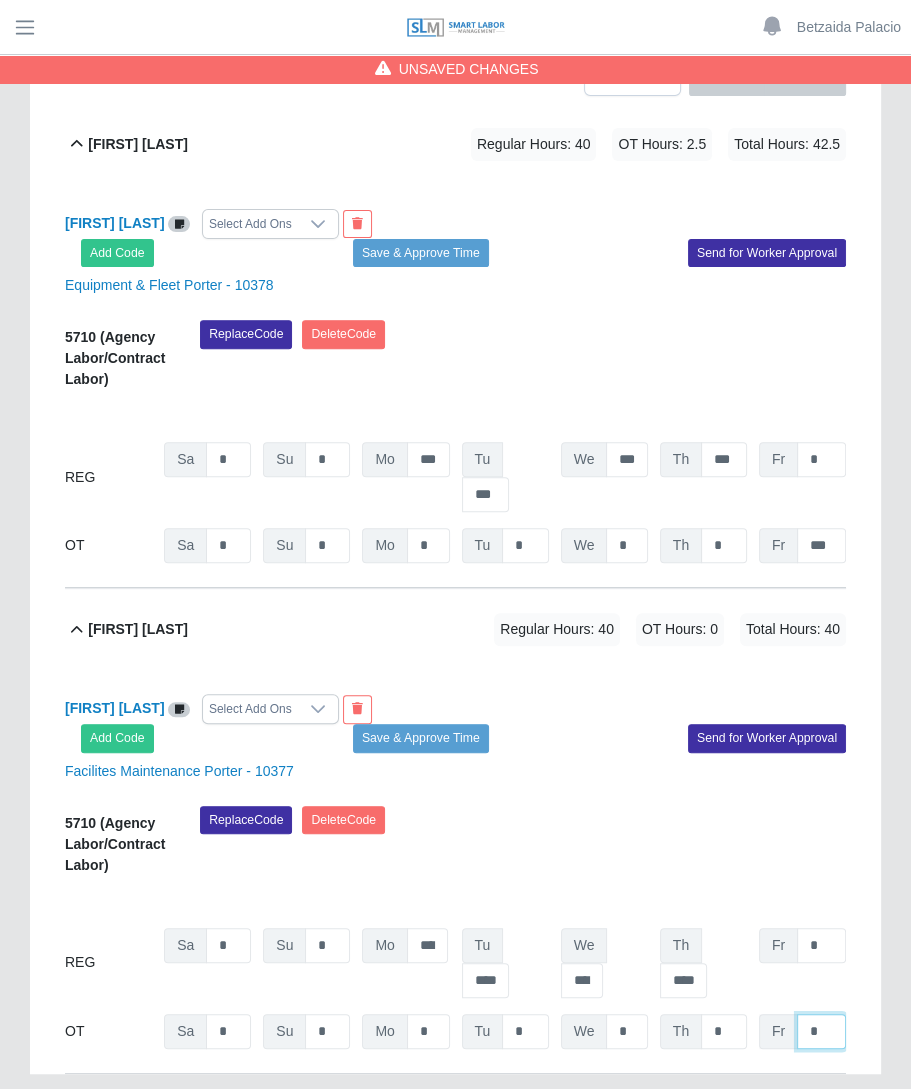click on "*" at bounding box center (821, 545) 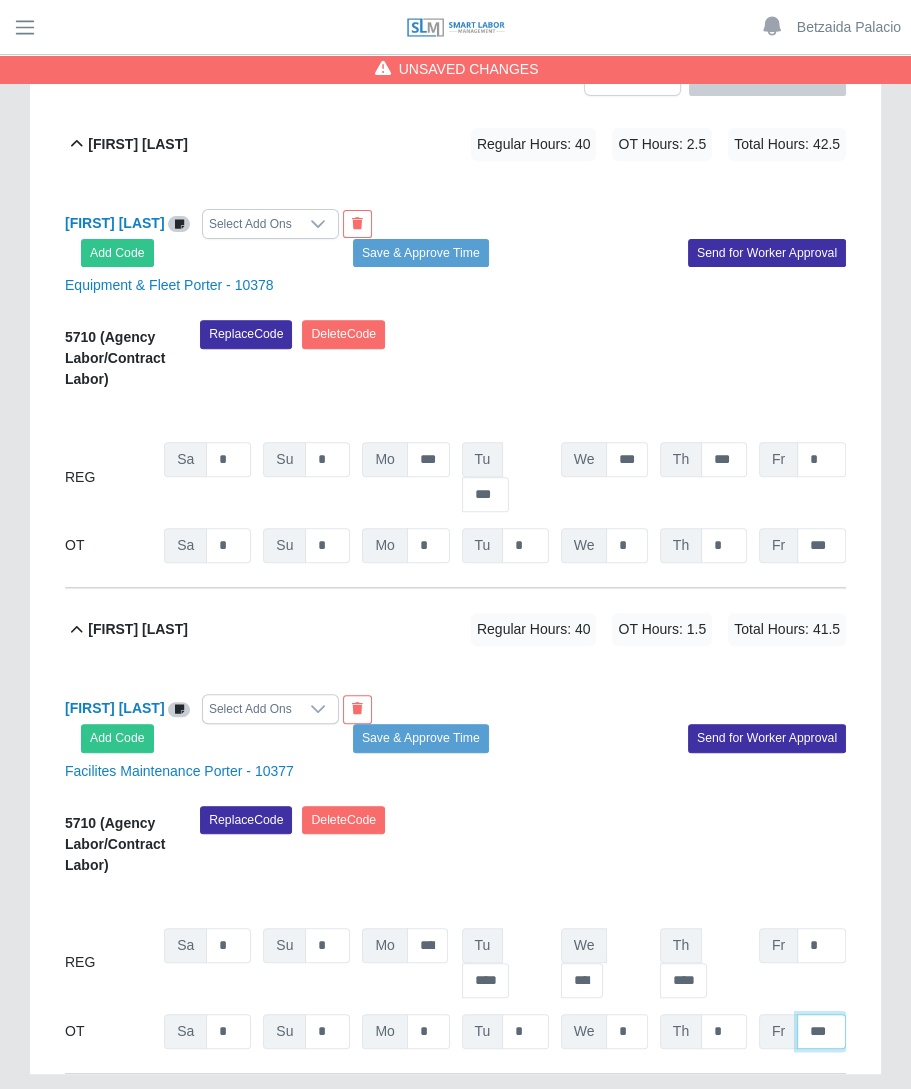 type on "***" 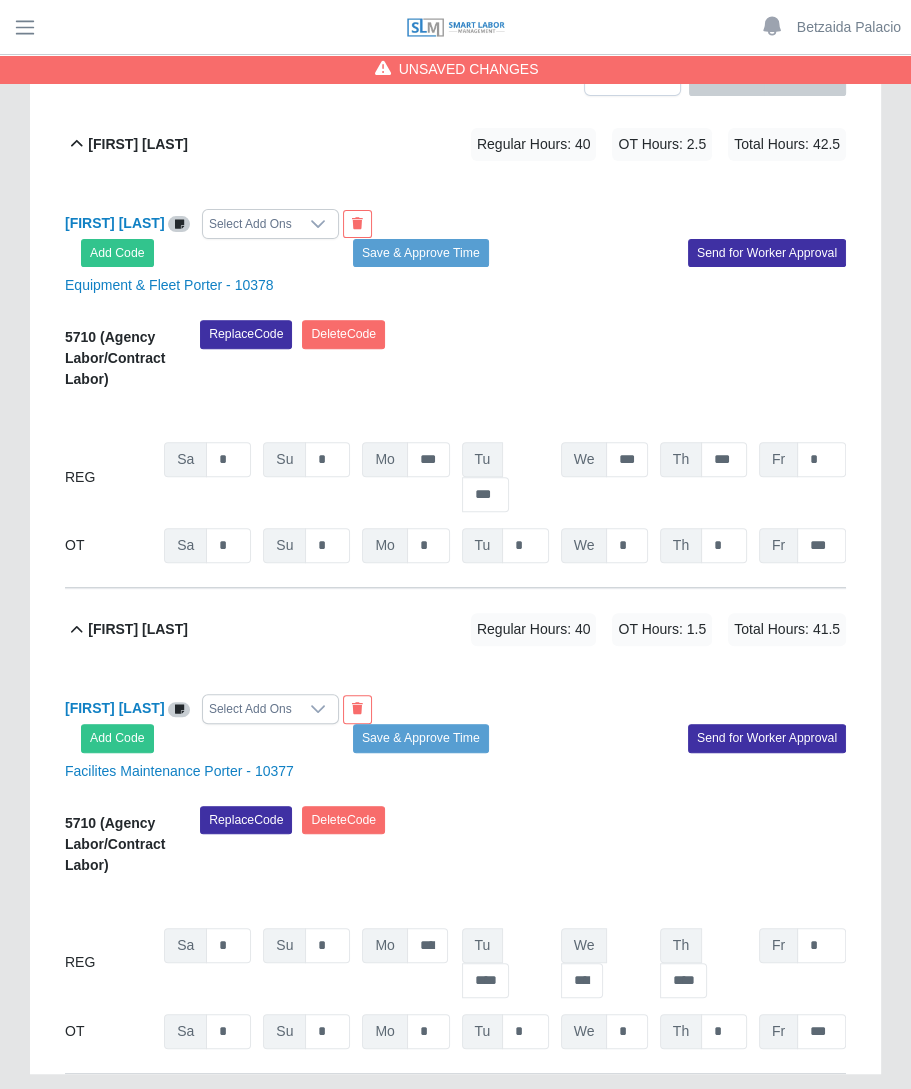 drag, startPoint x: 557, startPoint y: 937, endPoint x: 554, endPoint y: 539, distance: 398.0113 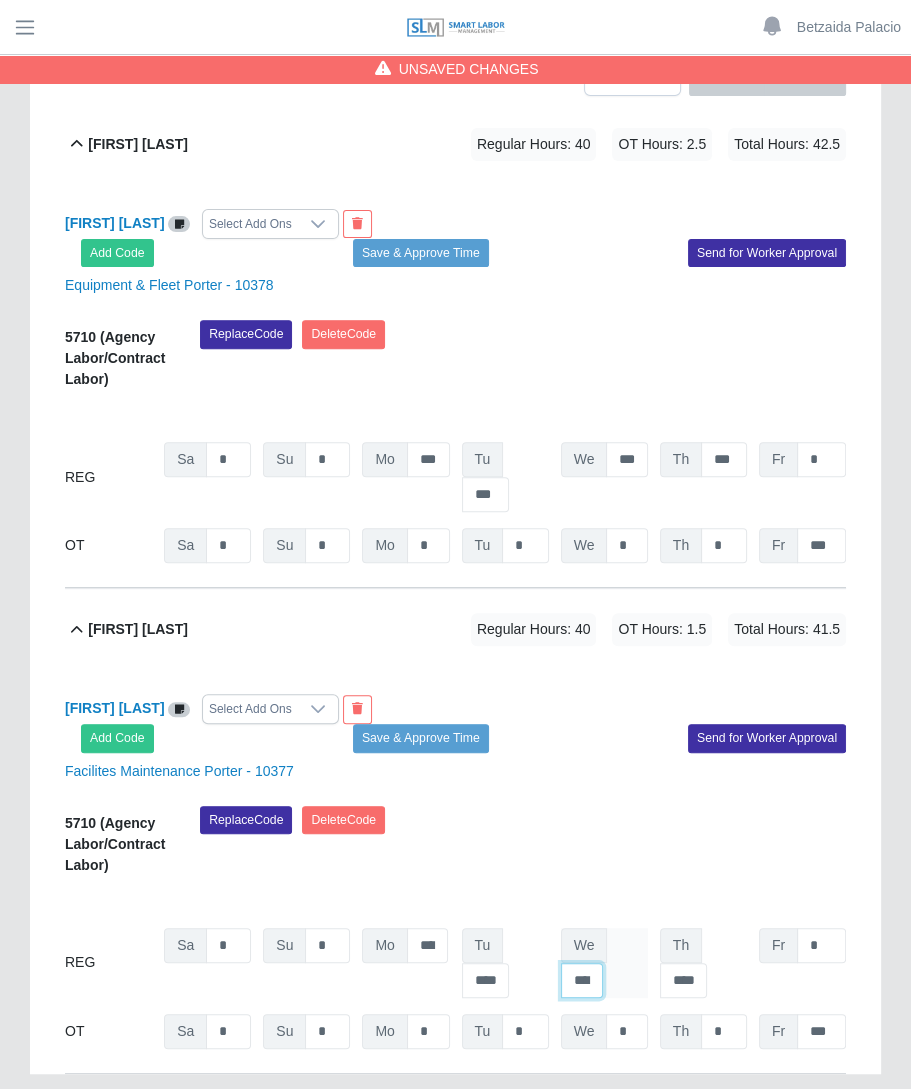 click on "****" at bounding box center [626, 459] 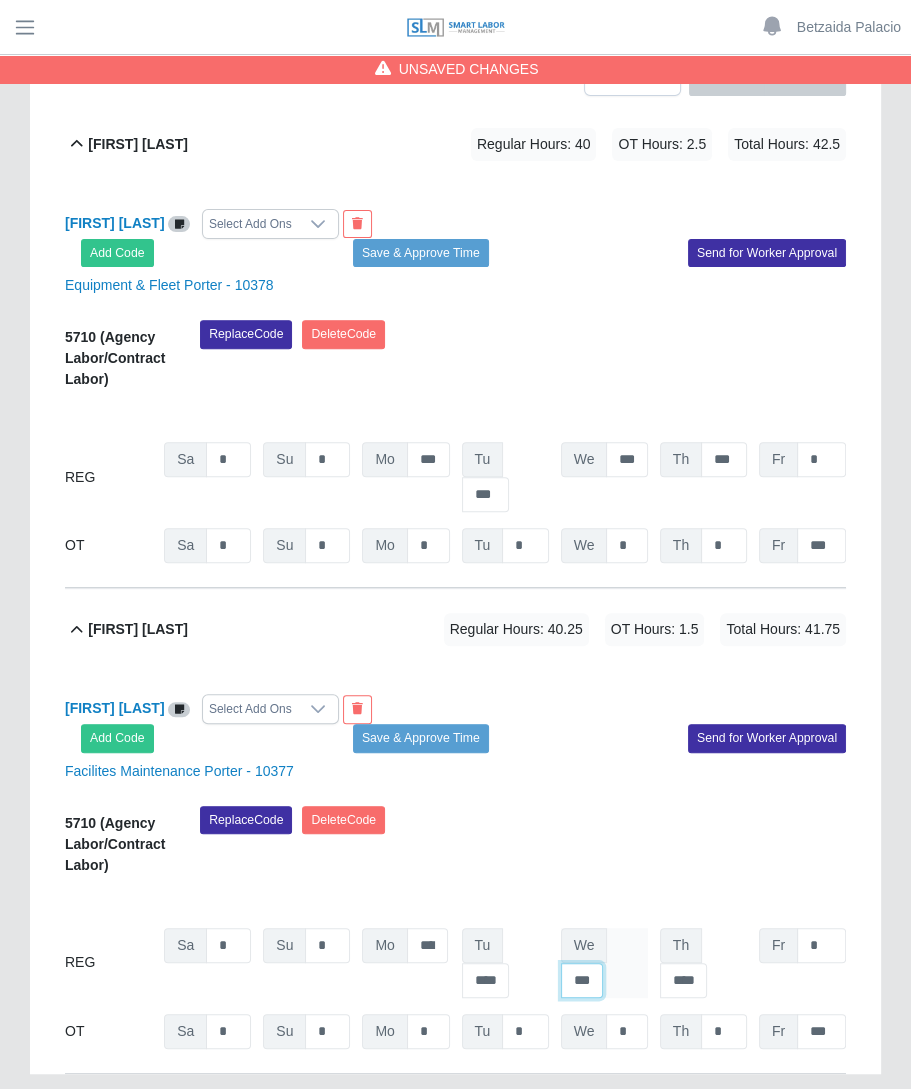 scroll, scrollTop: 0, scrollLeft: 0, axis: both 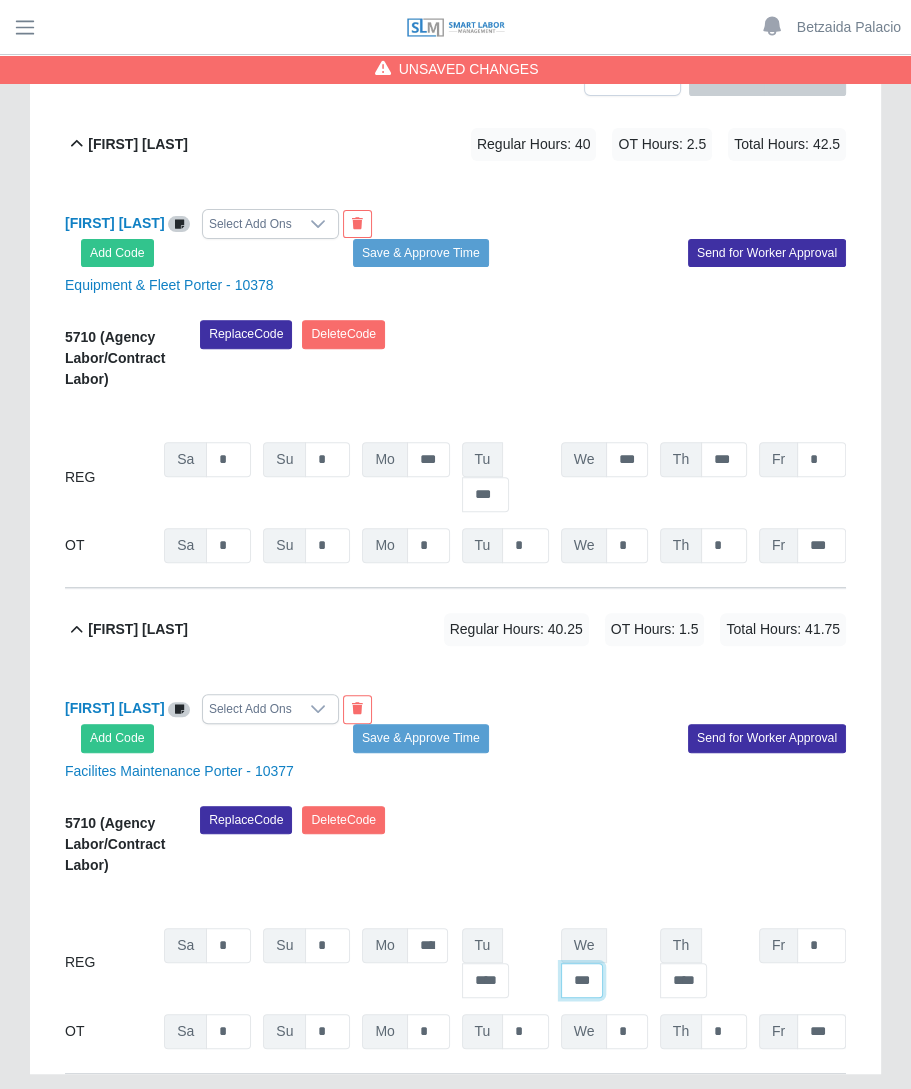 type on "***" 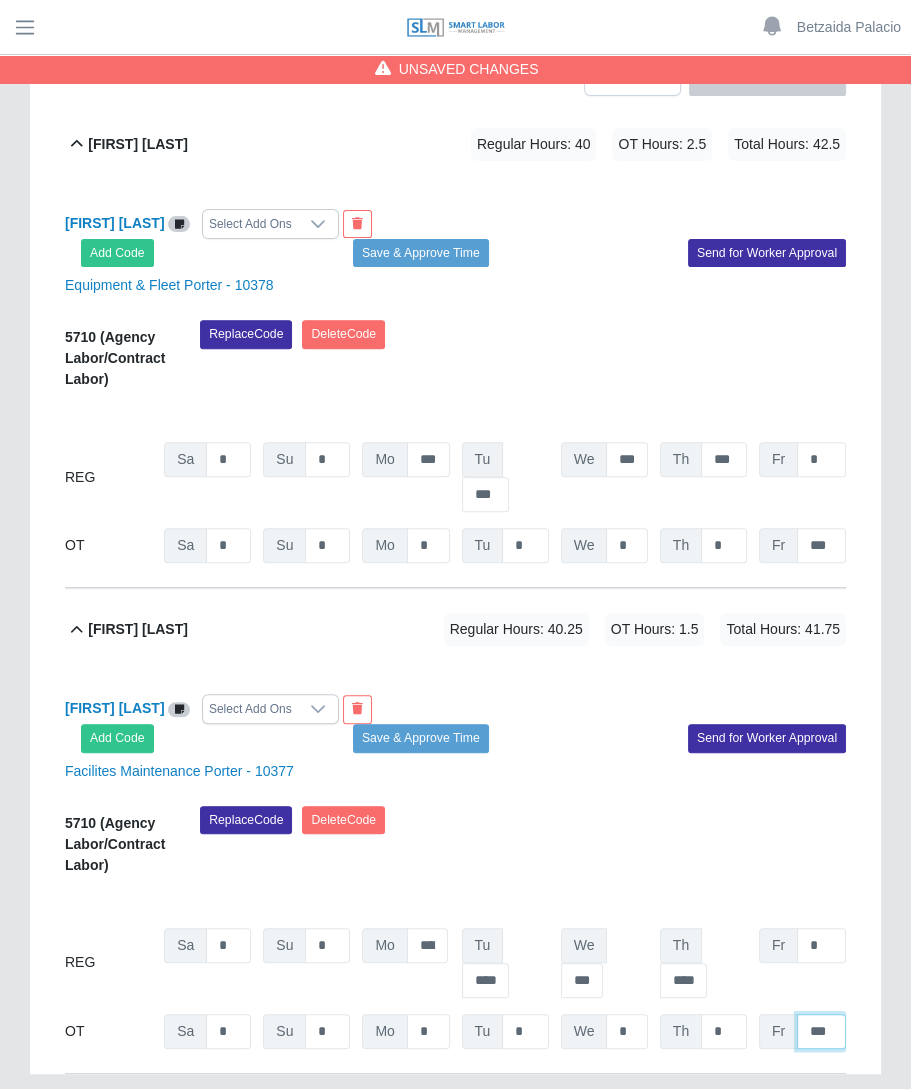 click on "***" at bounding box center (821, 545) 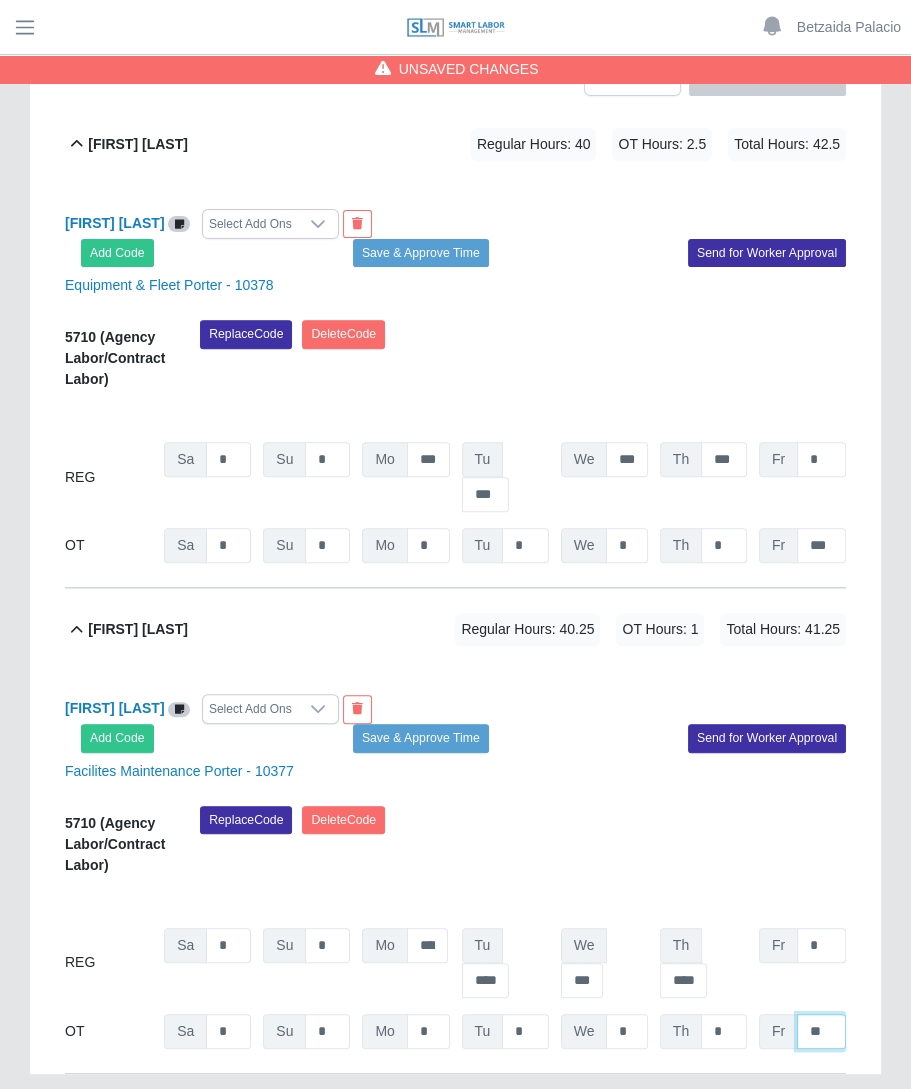 type on "***" 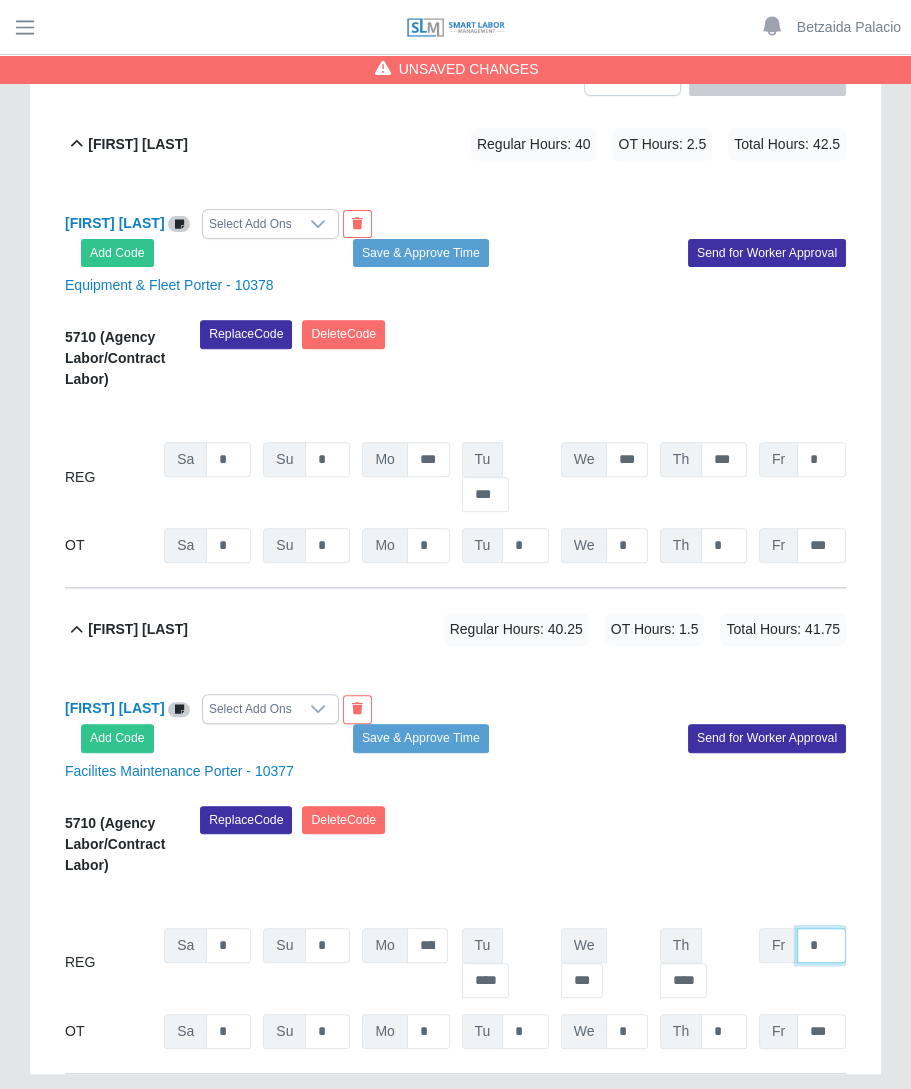 click on "*" at bounding box center [821, 459] 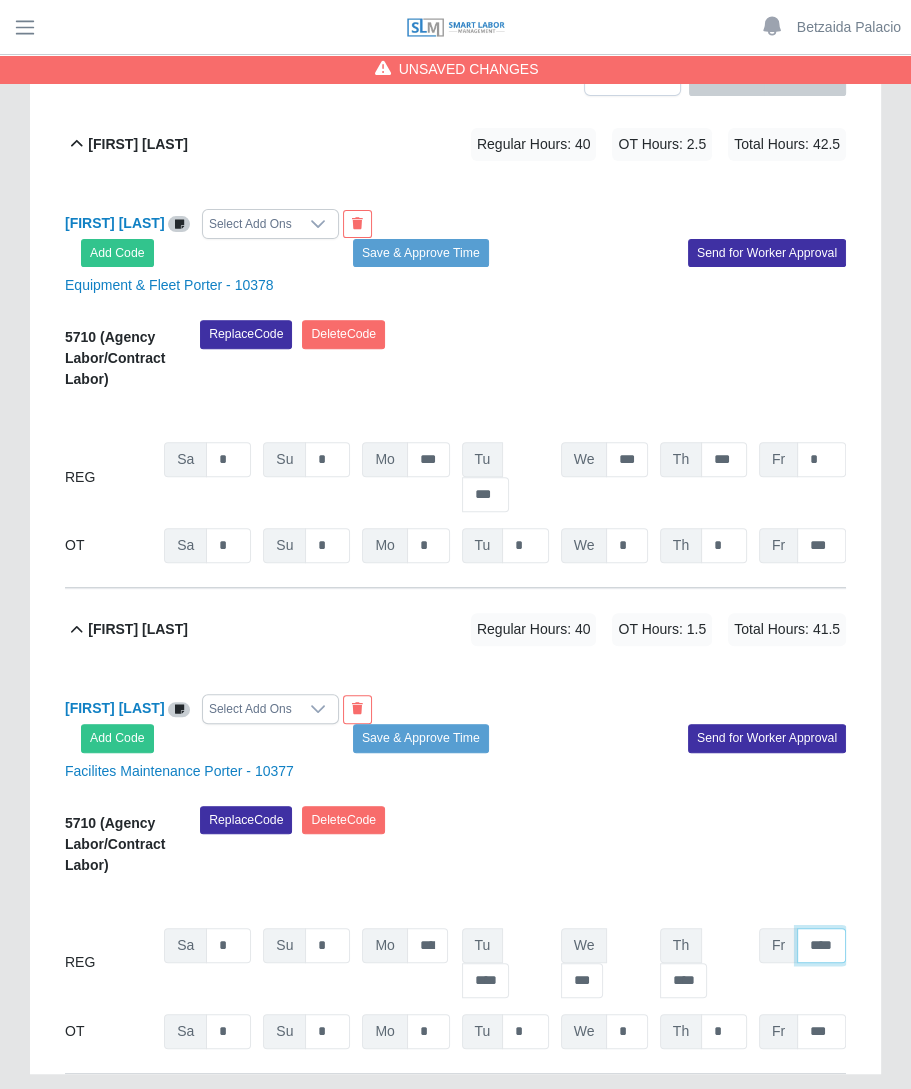 type on "****" 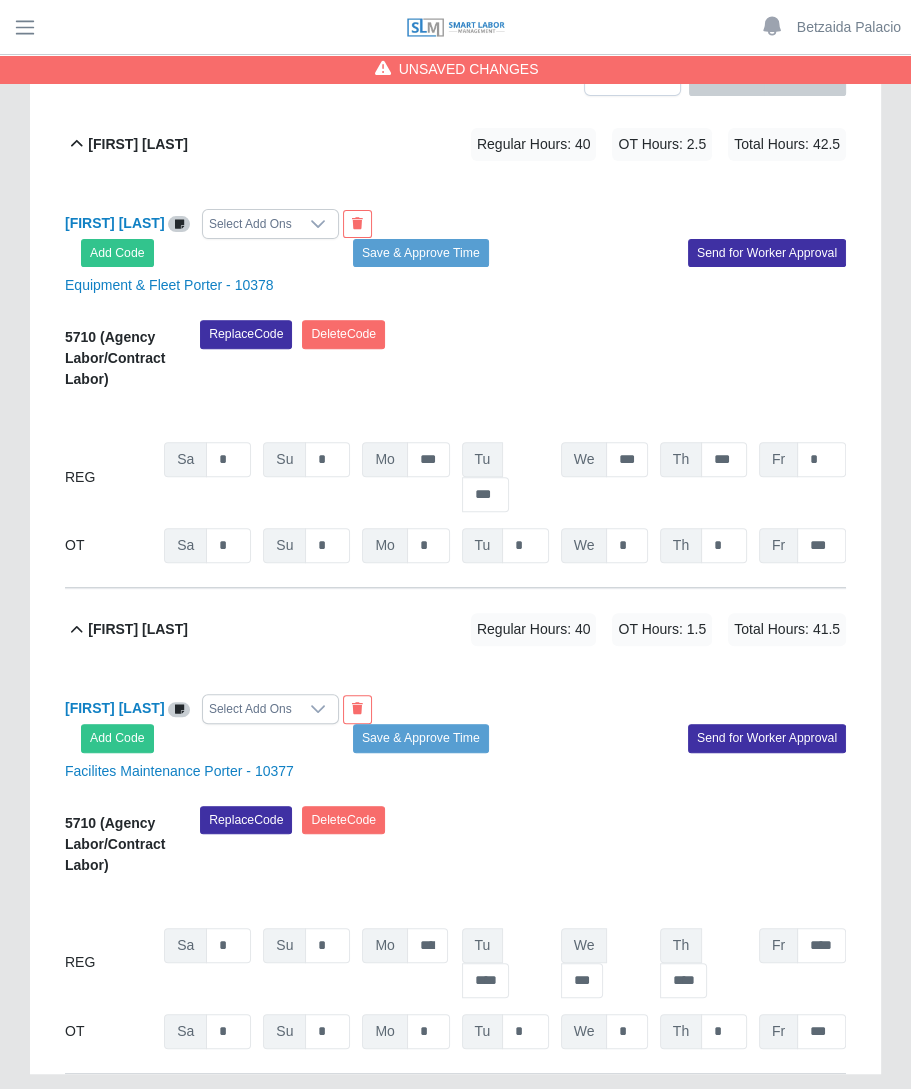 click on "Save
Timesheet" at bounding box center [818, 1123] 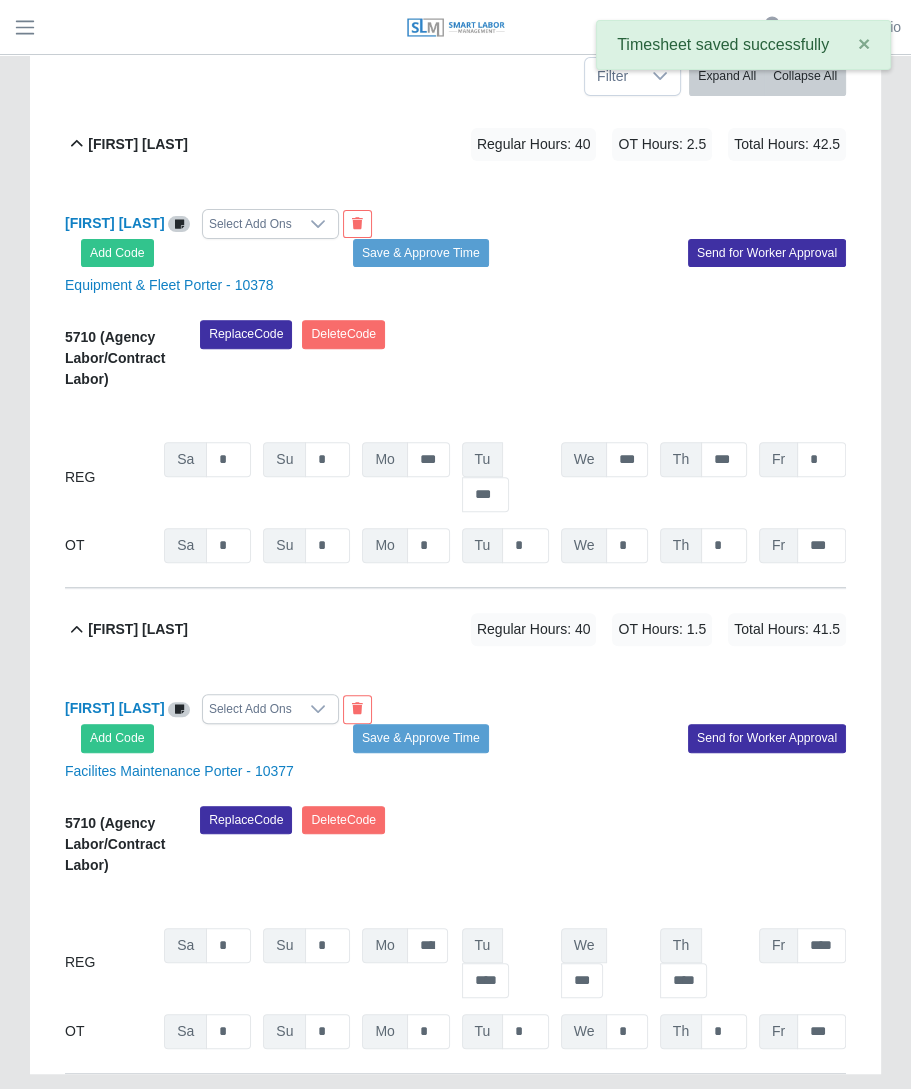 scroll, scrollTop: 0, scrollLeft: 0, axis: both 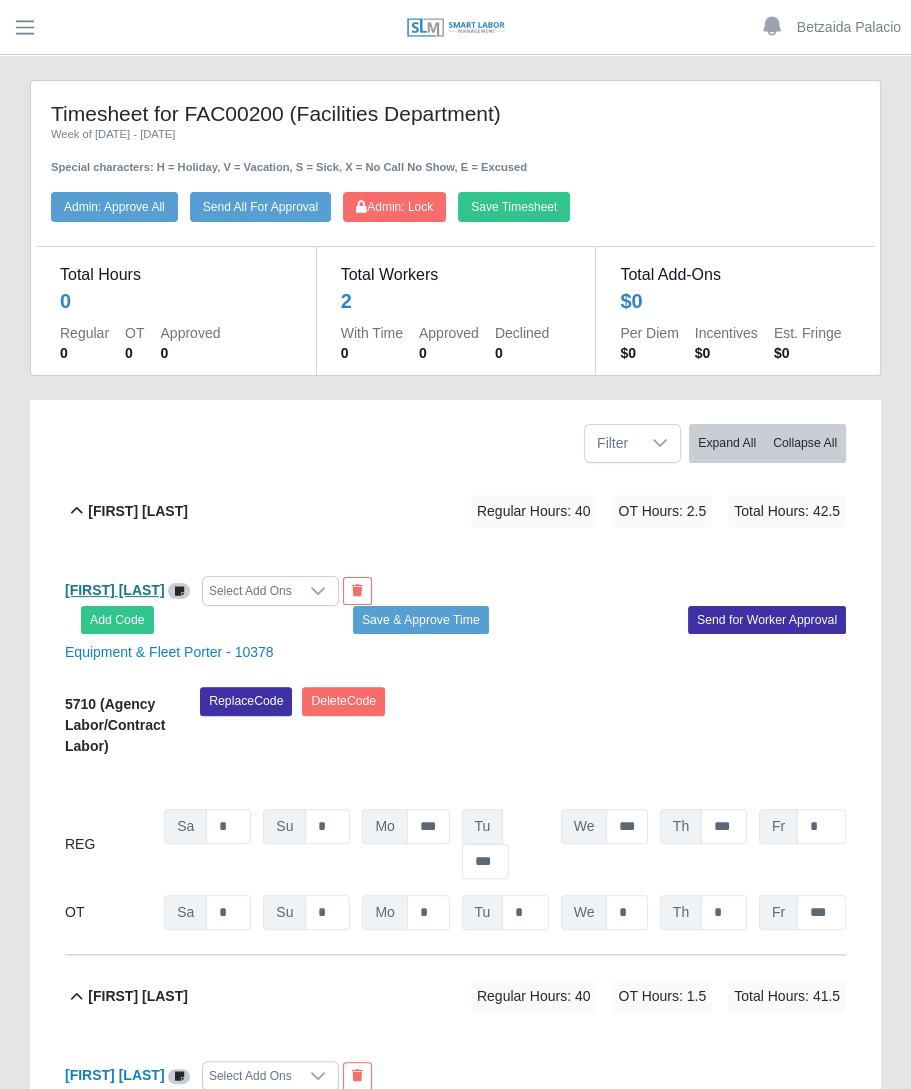 click on "Armando Lopez" at bounding box center [115, 590] 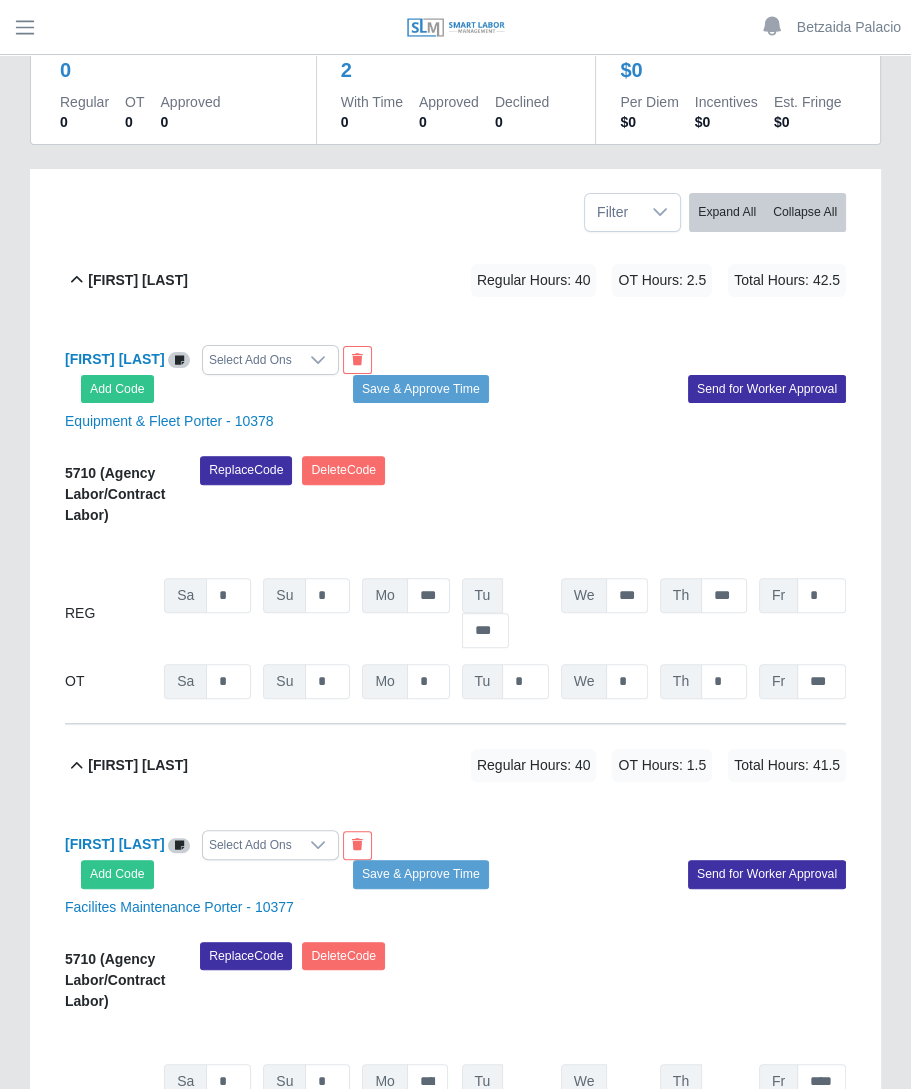 scroll, scrollTop: 258, scrollLeft: 0, axis: vertical 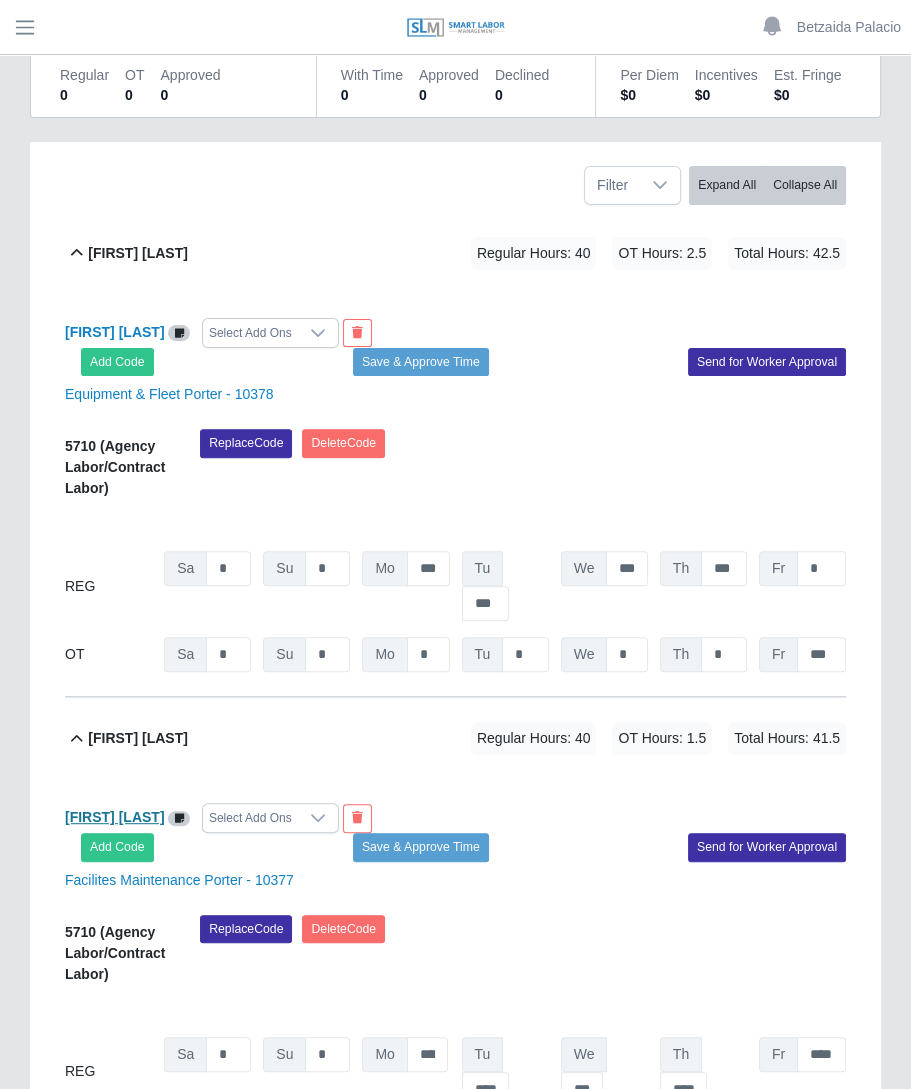click on "Manuel Soto" at bounding box center [115, 817] 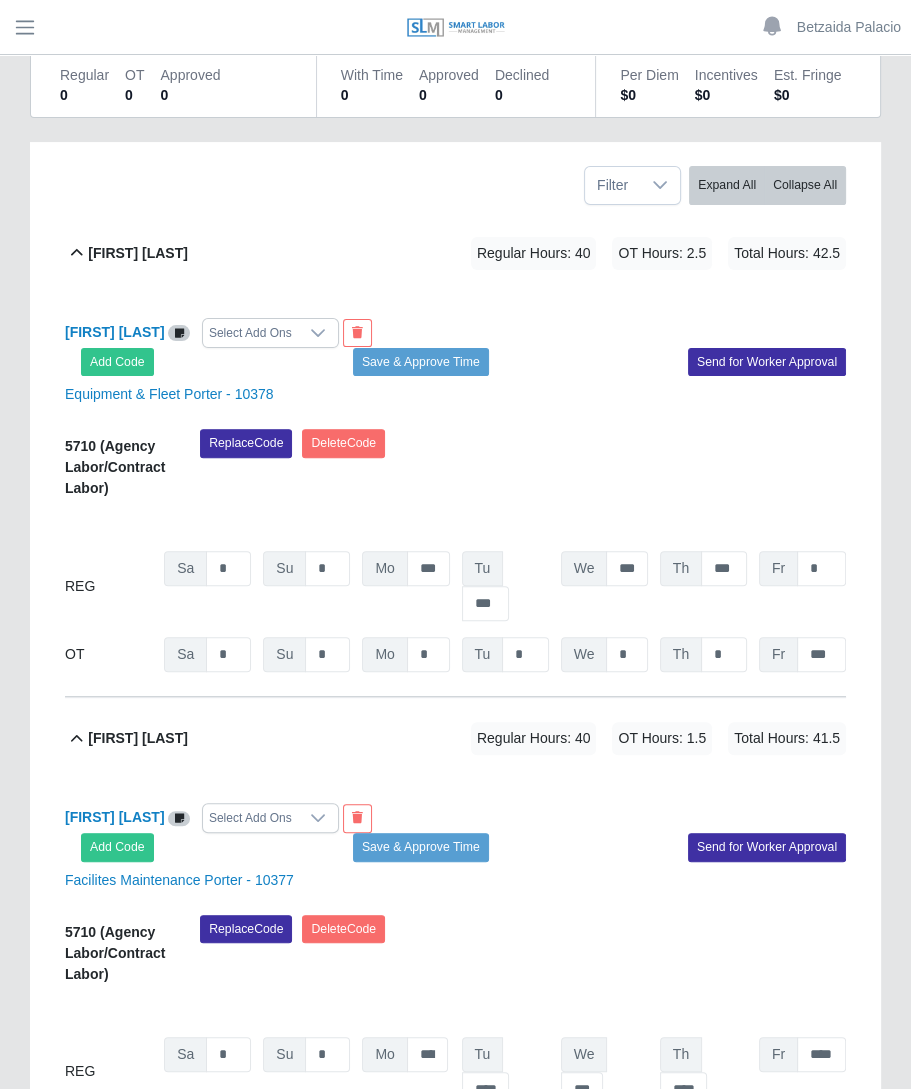 scroll, scrollTop: 0, scrollLeft: 0, axis: both 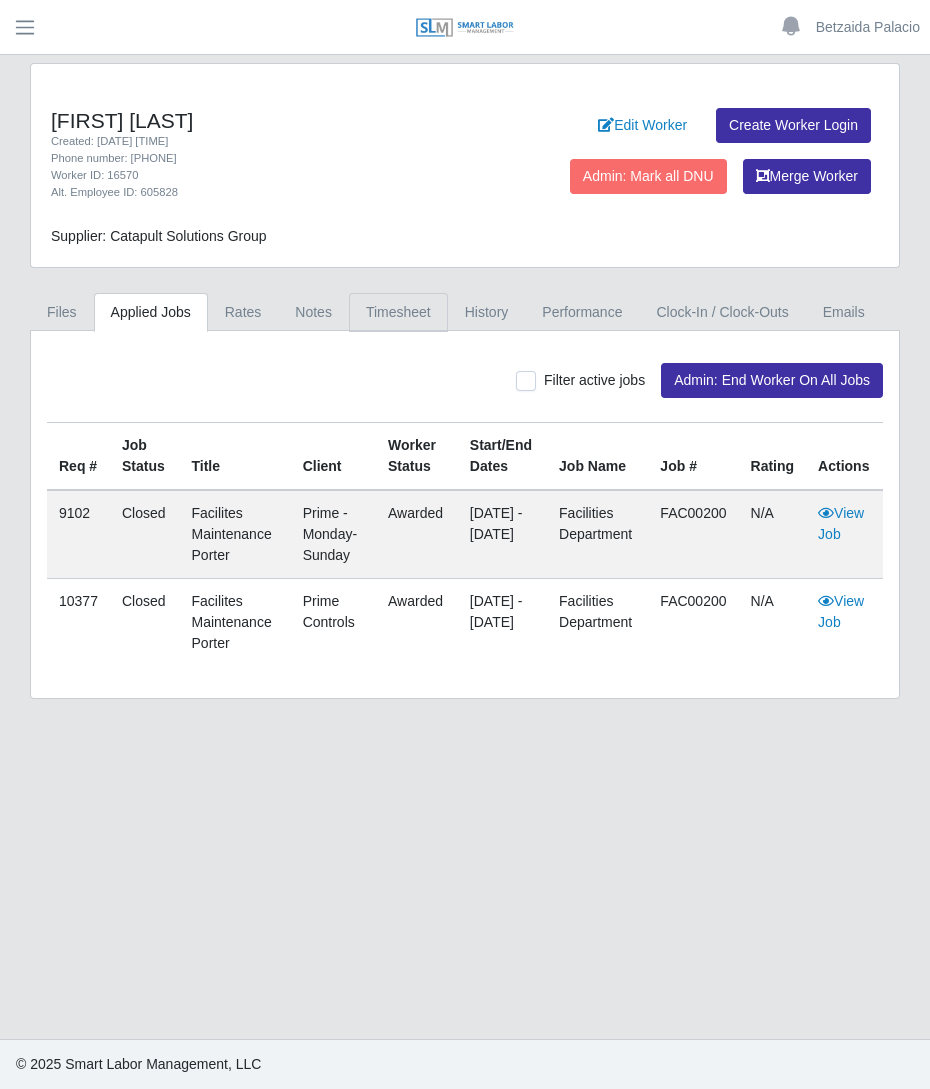 click on "Timesheet" at bounding box center [398, 312] 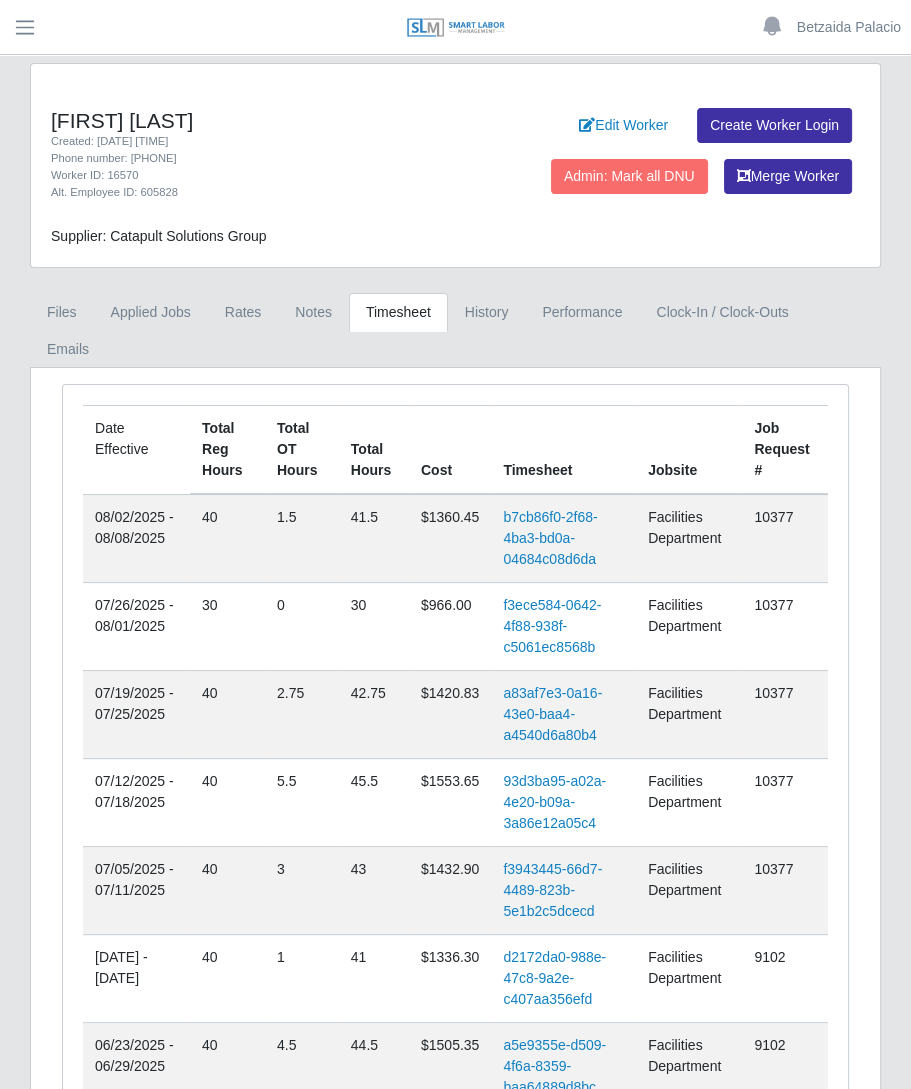 click on "f3ece584-0642-4f88-938f-c5061ec8568b" at bounding box center [563, 627] 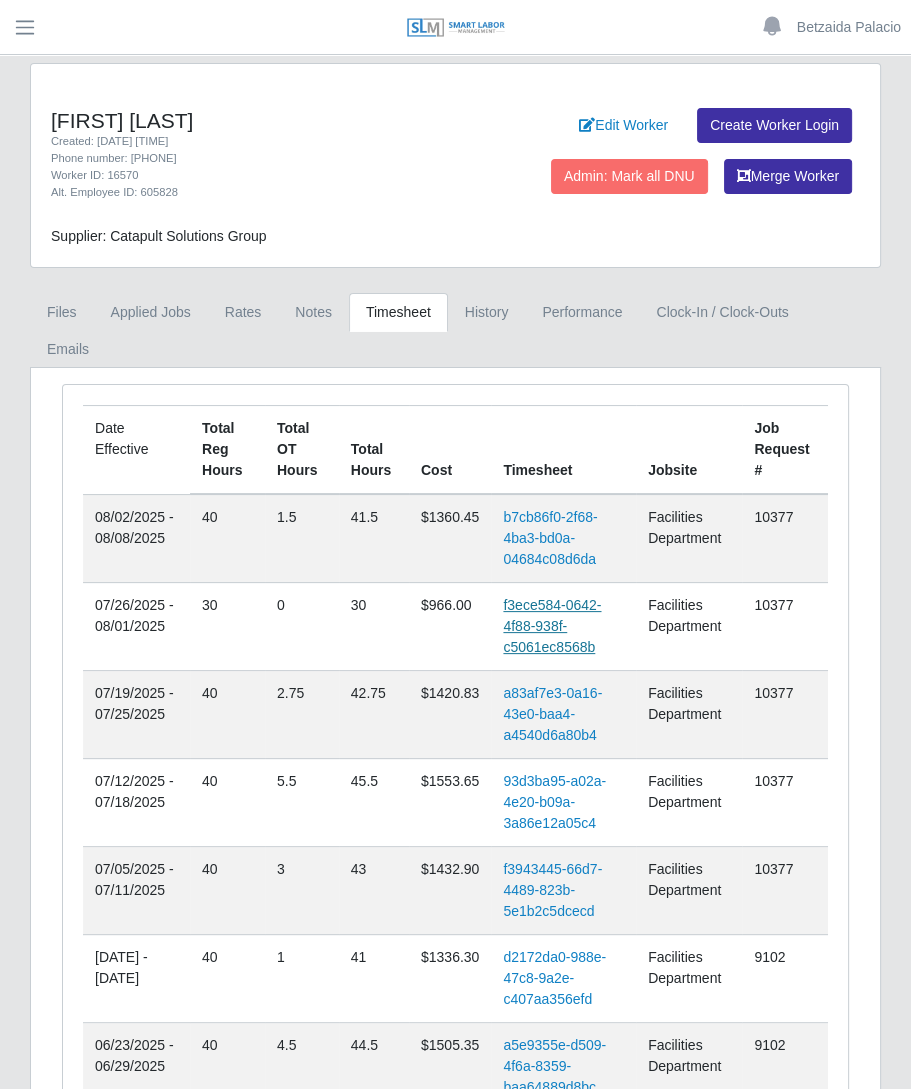 click on "f3ece584-0642-4f88-938f-c5061ec8568b" at bounding box center [552, 626] 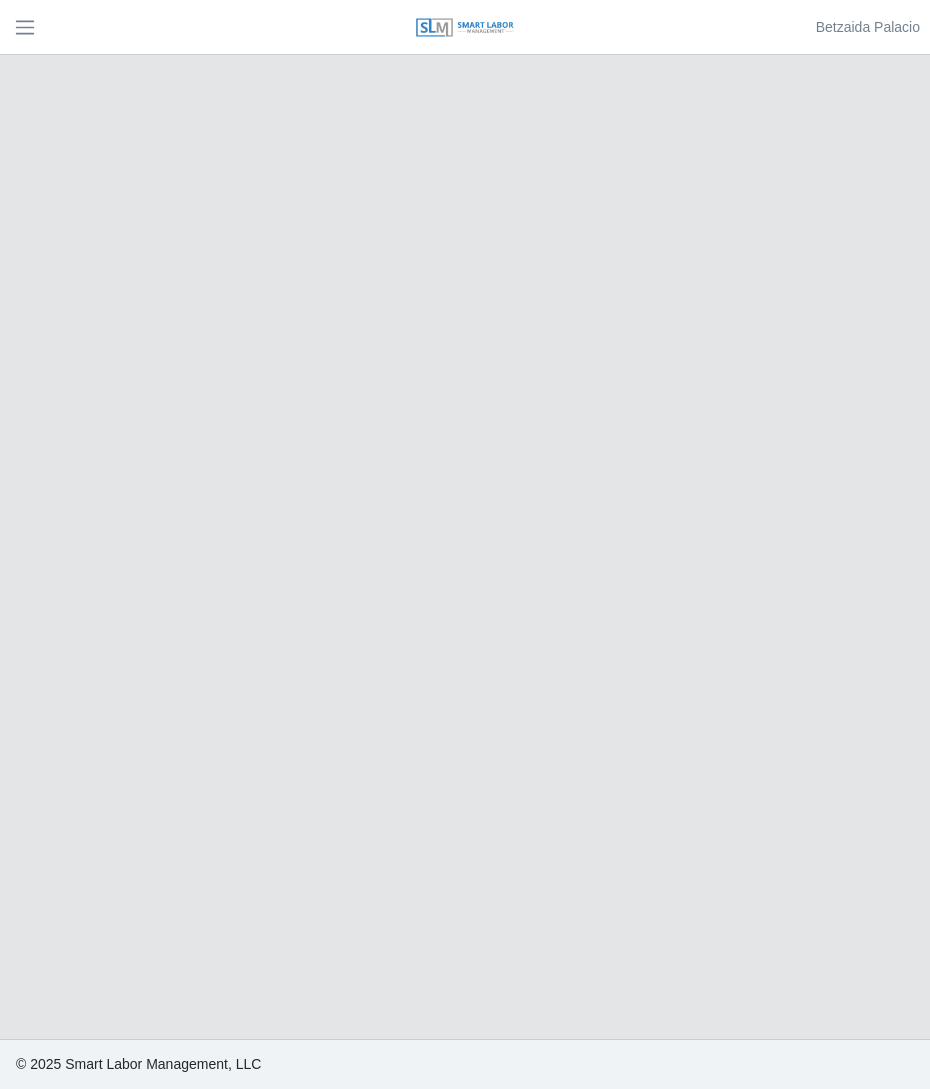 scroll, scrollTop: 0, scrollLeft: 0, axis: both 